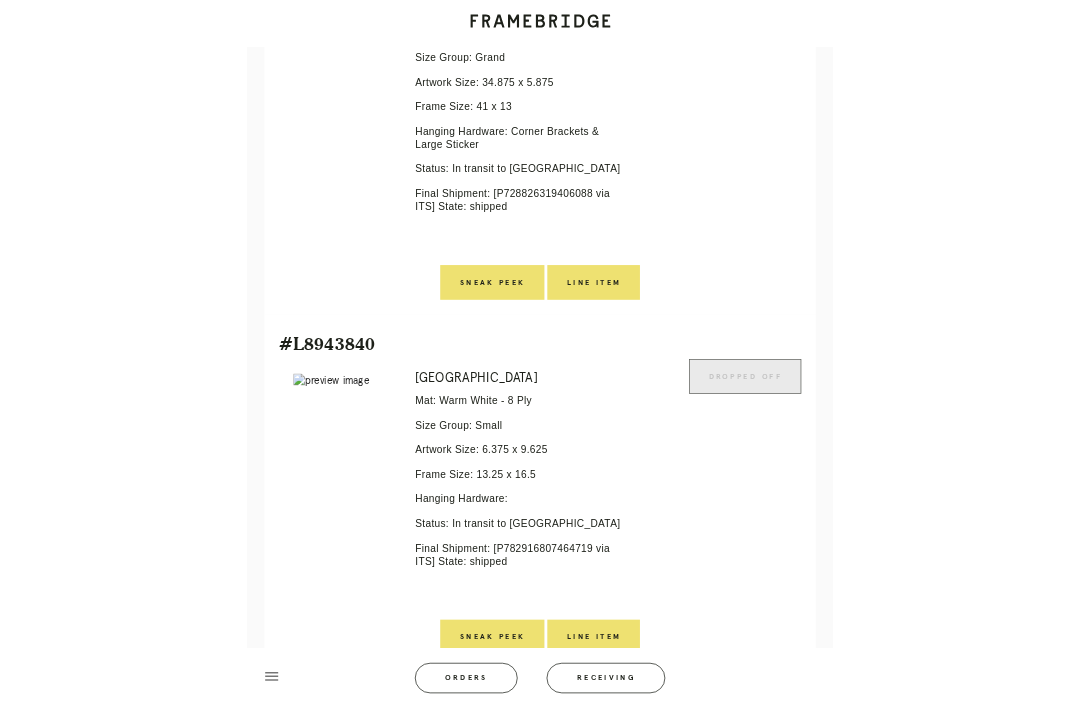 scroll, scrollTop: 731, scrollLeft: 0, axis: vertical 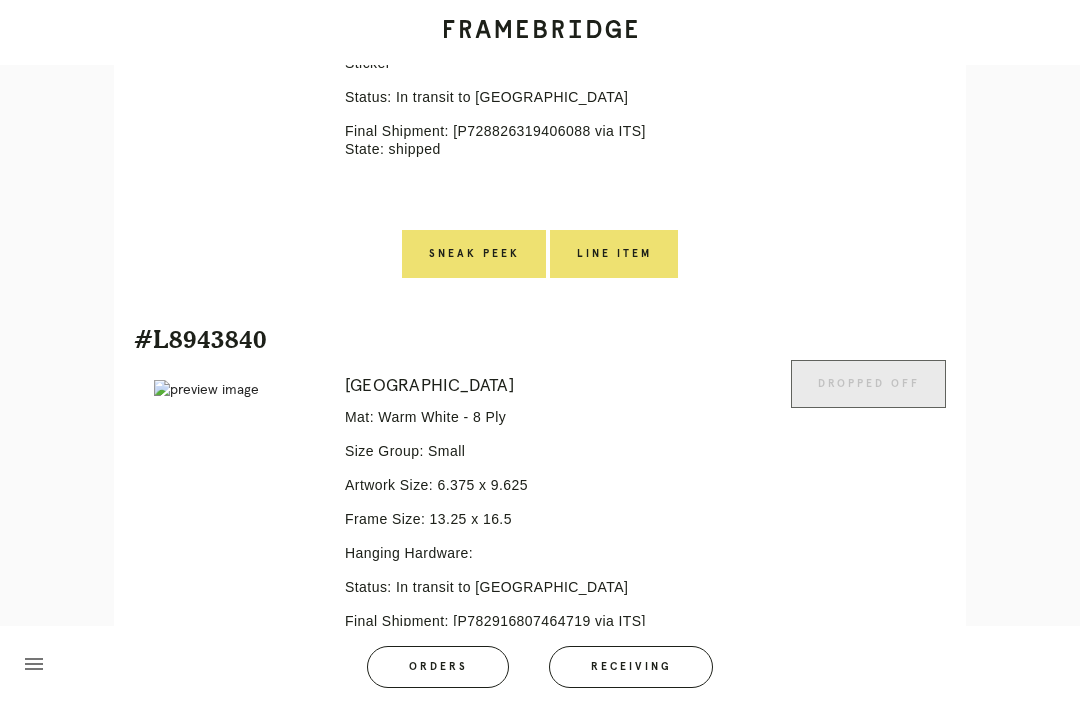 click on "Receiving" at bounding box center (631, 667) 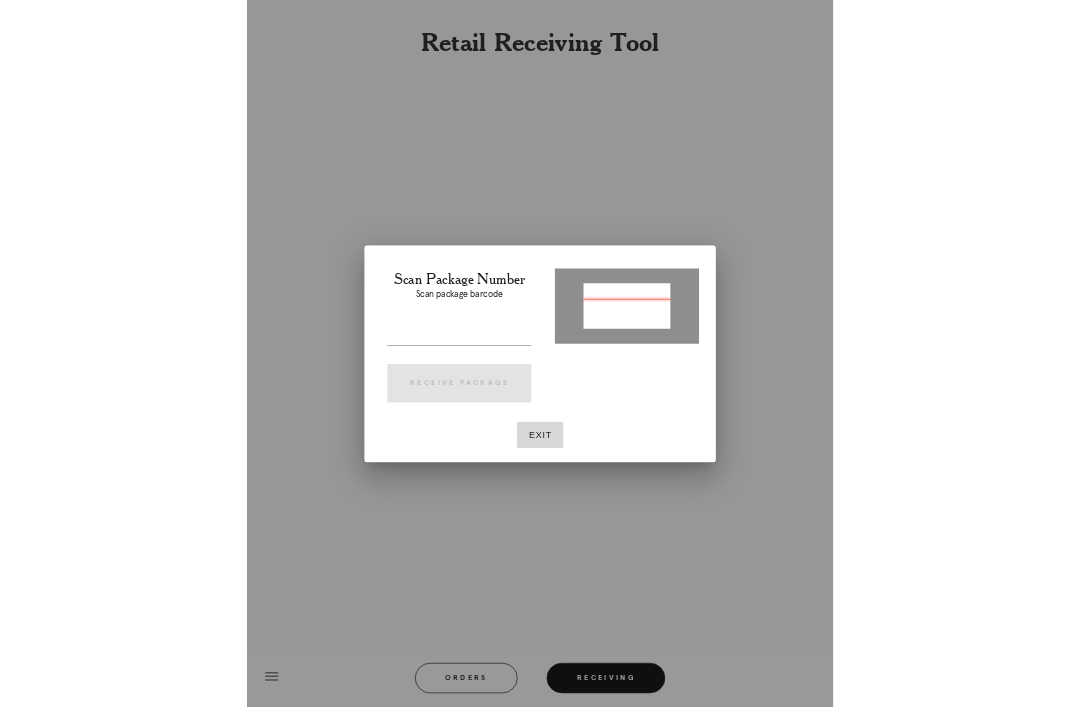 scroll, scrollTop: 64, scrollLeft: 0, axis: vertical 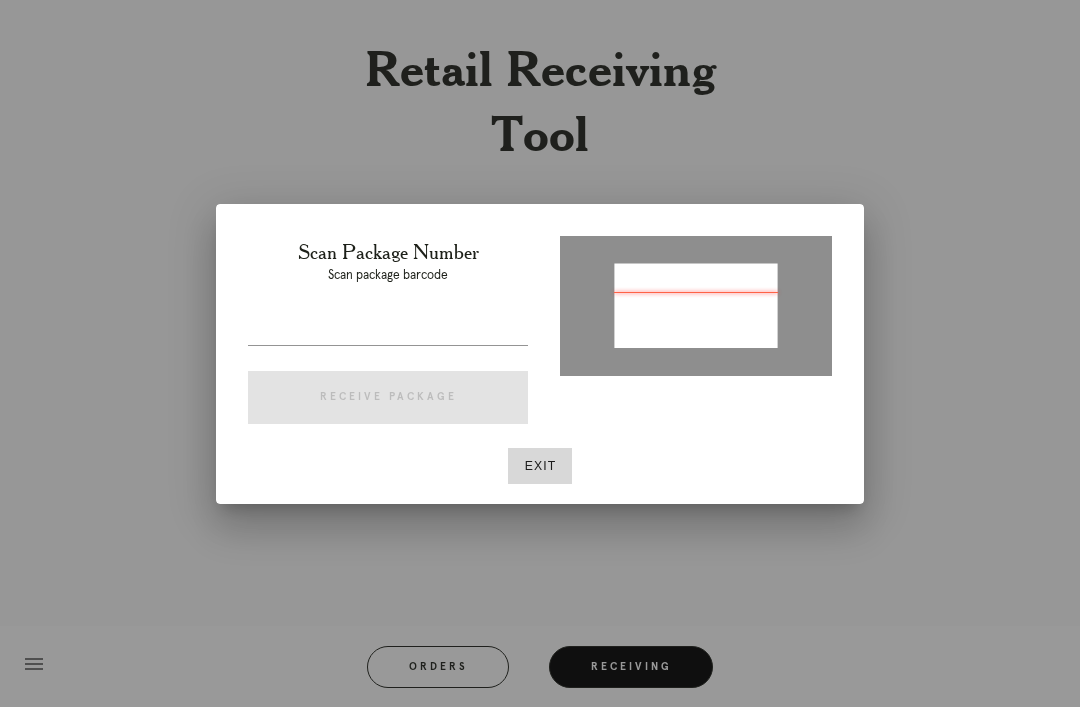 click at bounding box center (696, 306) 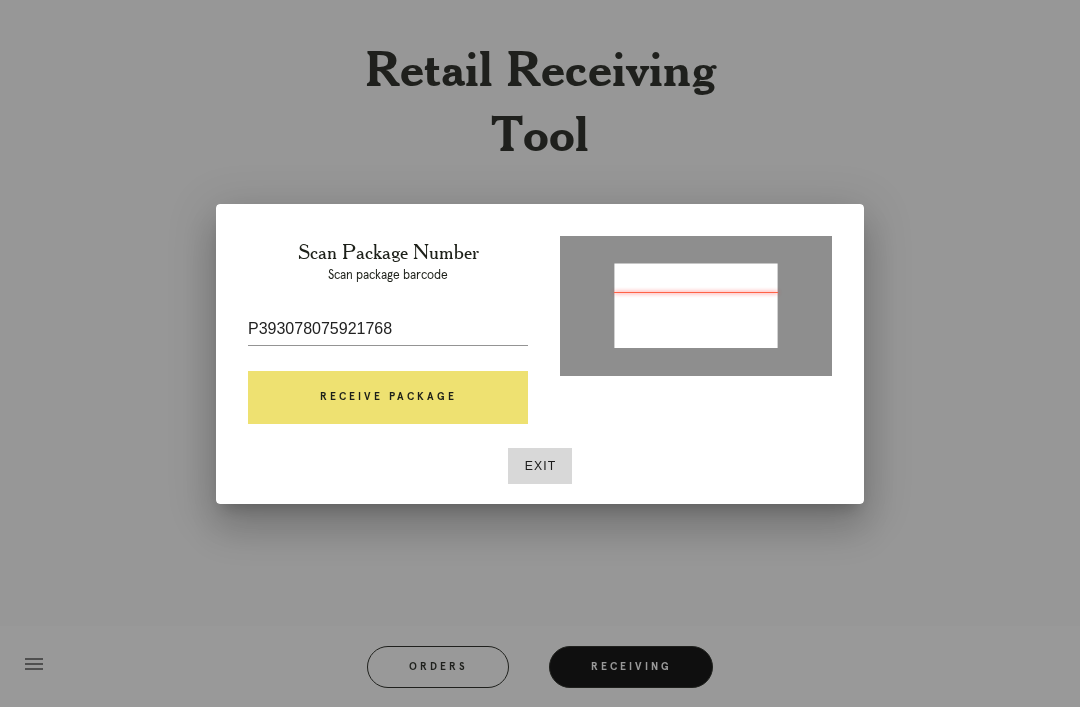 click on "Receive Package" at bounding box center (388, 398) 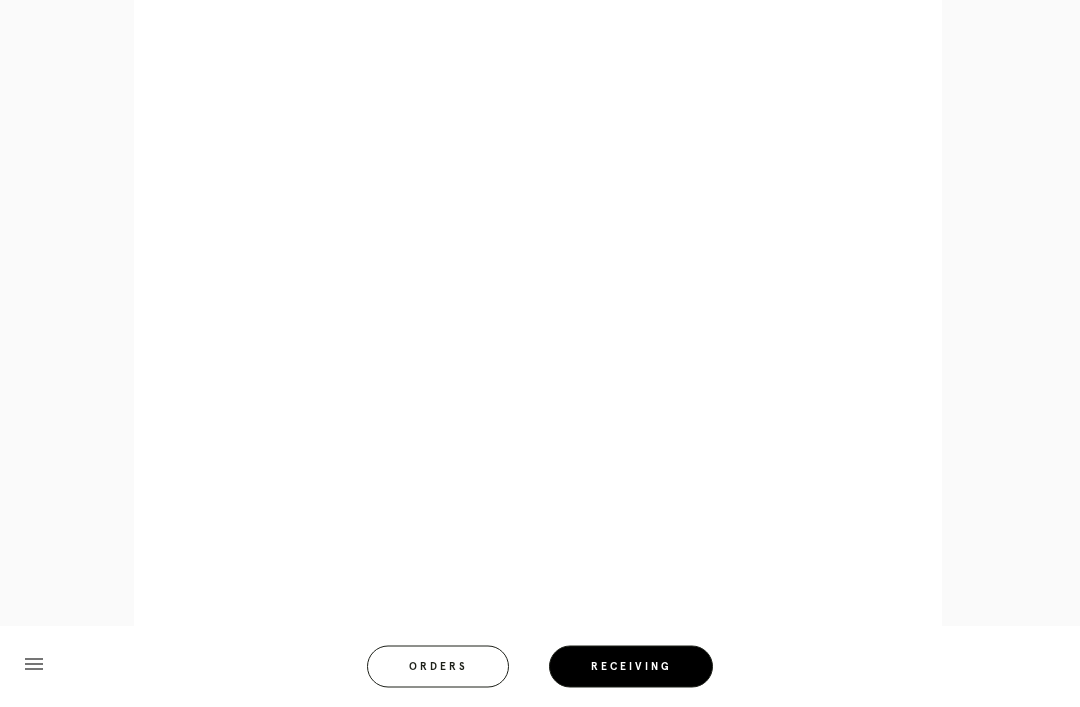 scroll, scrollTop: 1034, scrollLeft: 0, axis: vertical 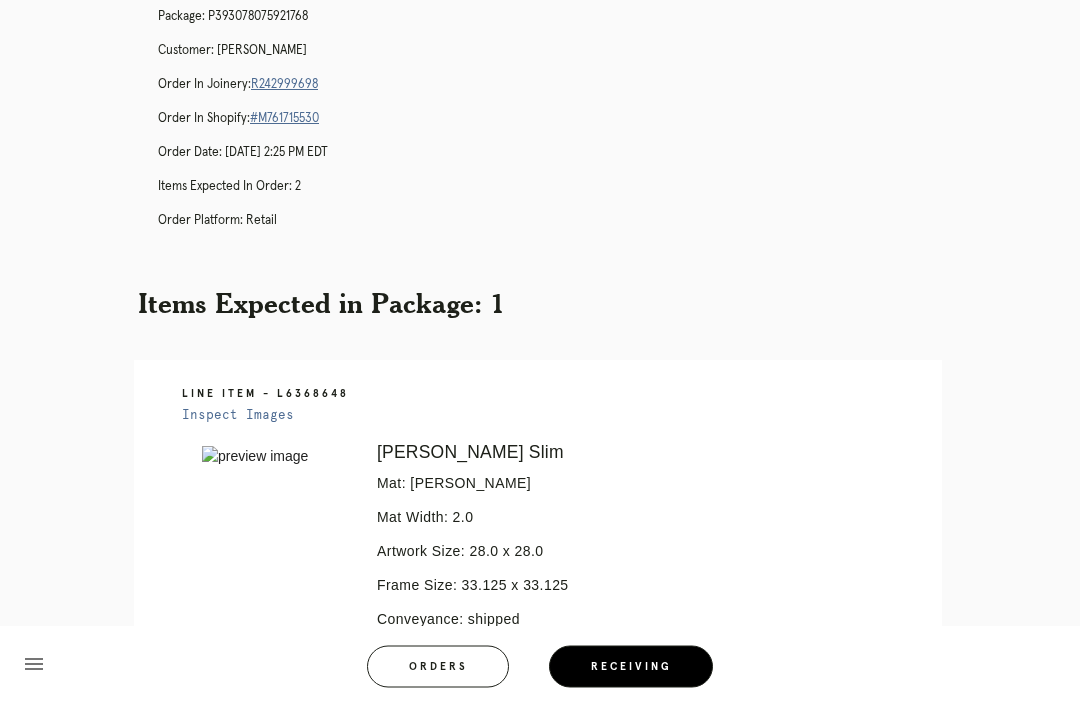 click on "R242999698" at bounding box center (284, 85) 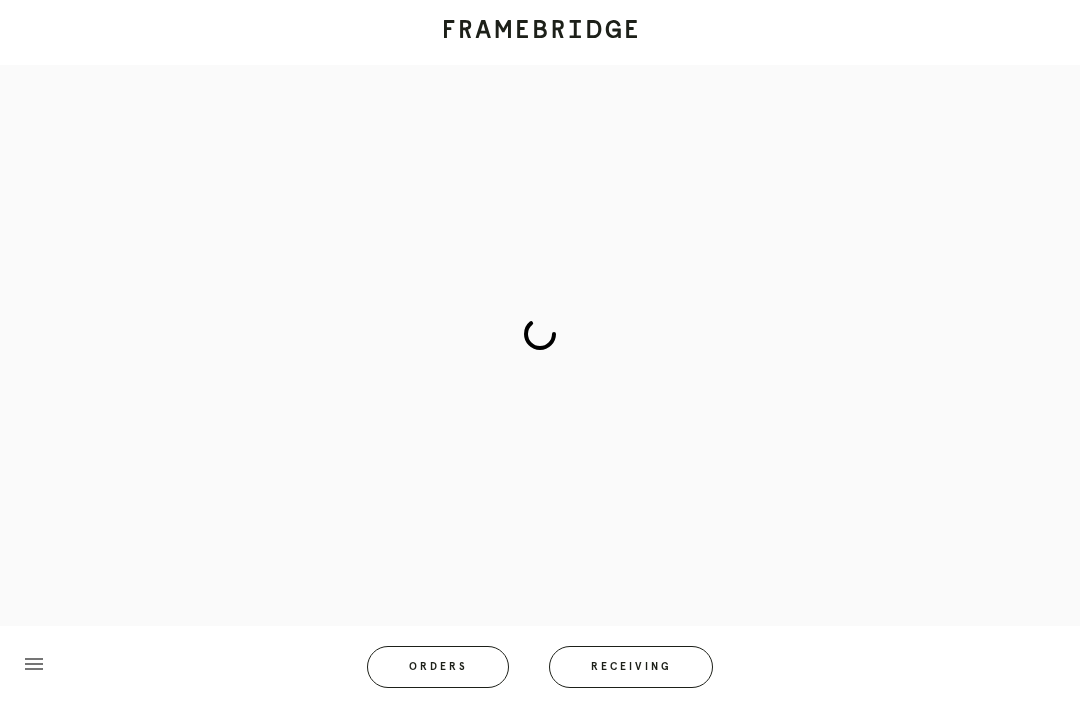 scroll, scrollTop: 0, scrollLeft: 0, axis: both 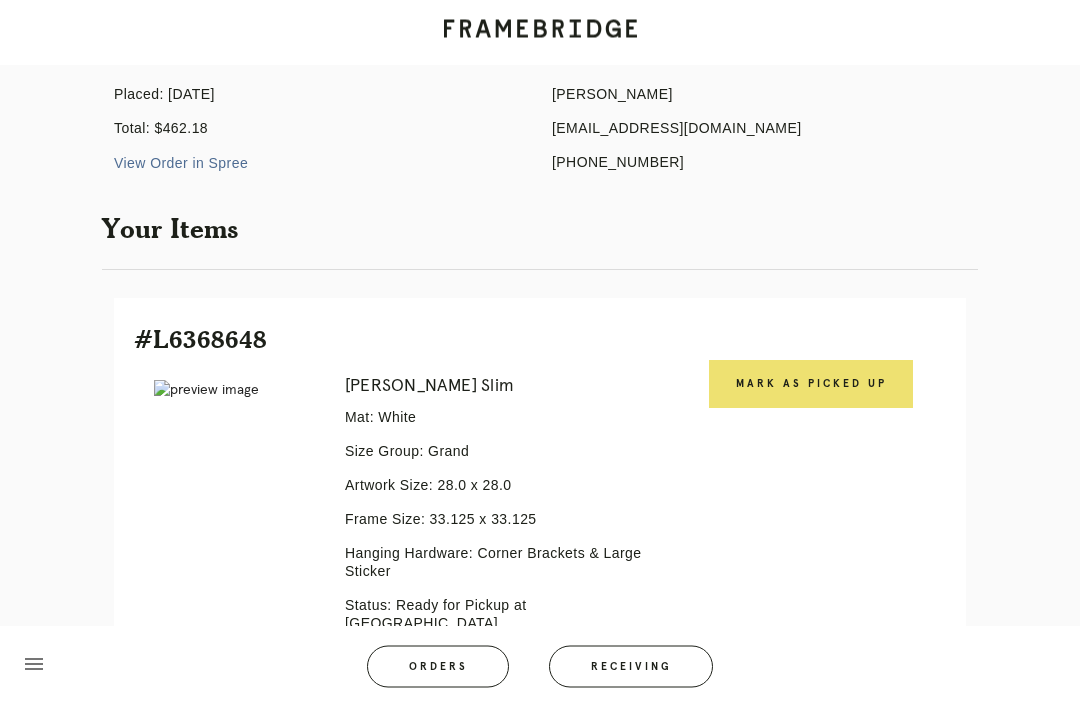 click on "Mark as Picked Up" at bounding box center (811, 385) 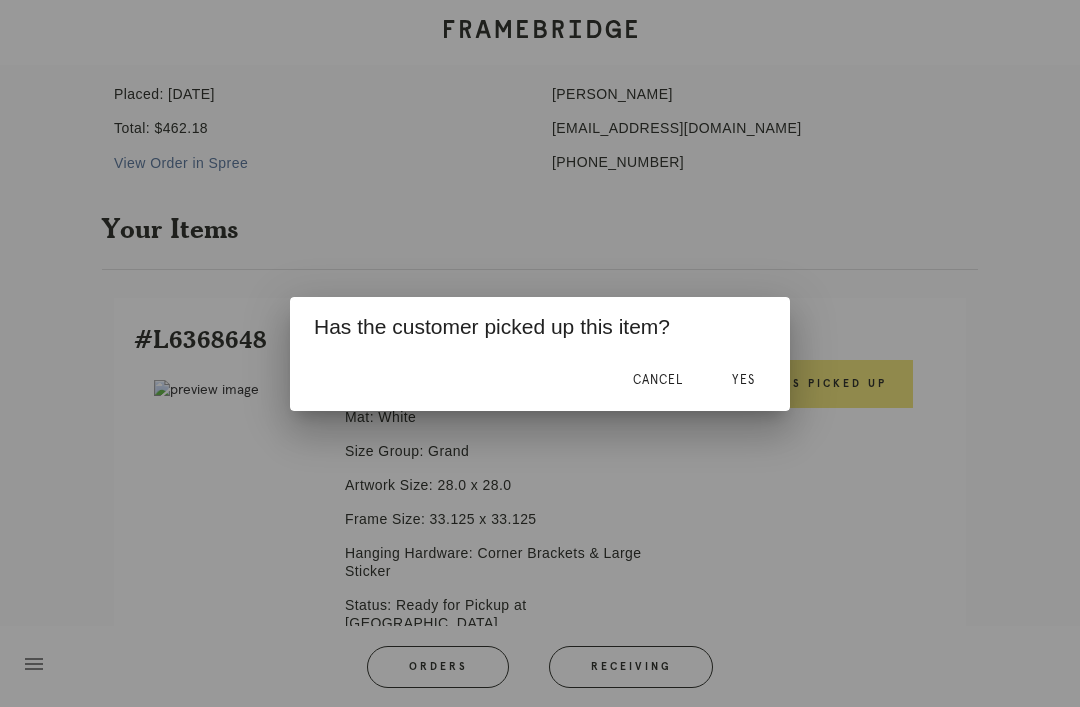 click on "Yes" at bounding box center [743, 380] 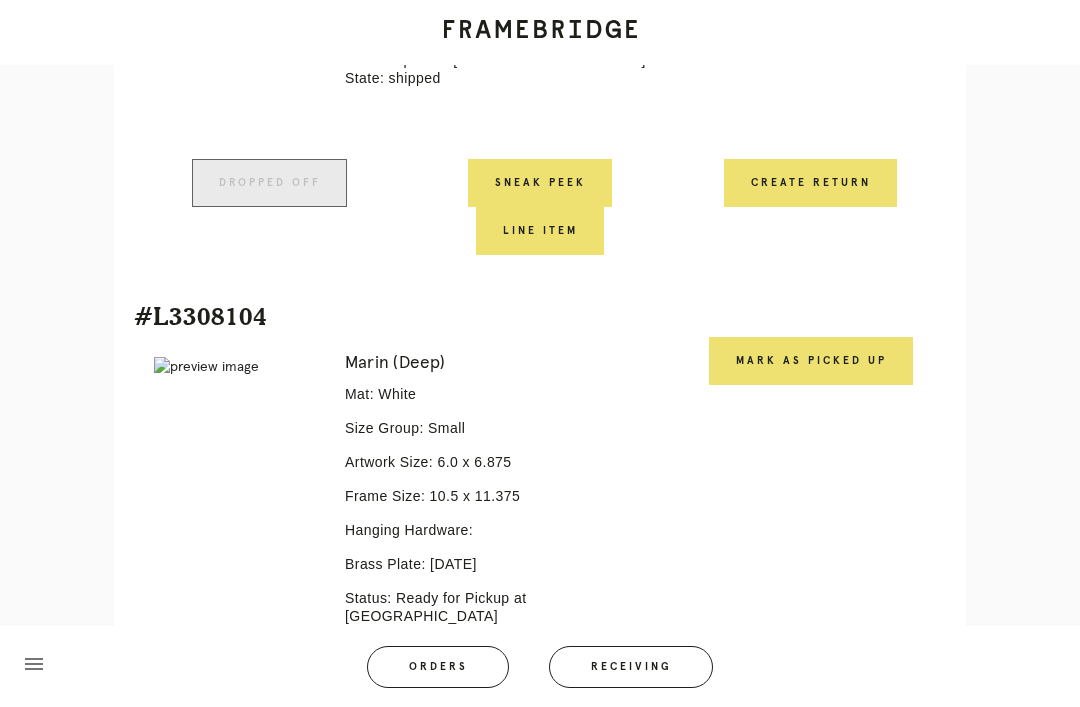 scroll, scrollTop: 836, scrollLeft: 0, axis: vertical 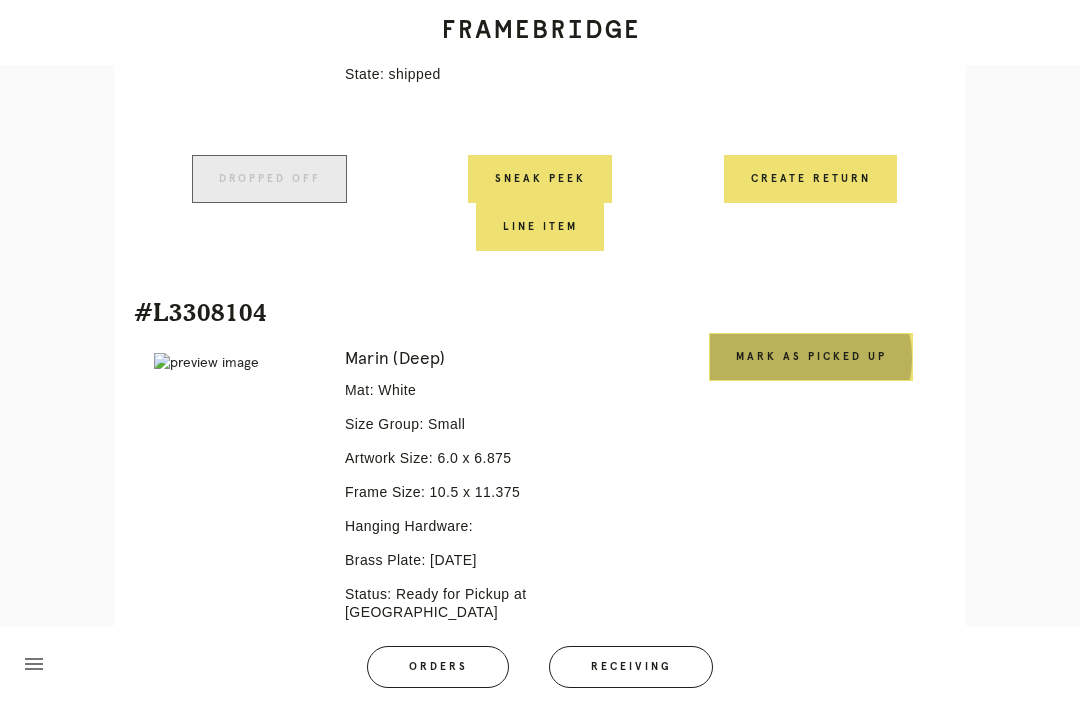 click on "Mark as Picked Up" at bounding box center [811, 357] 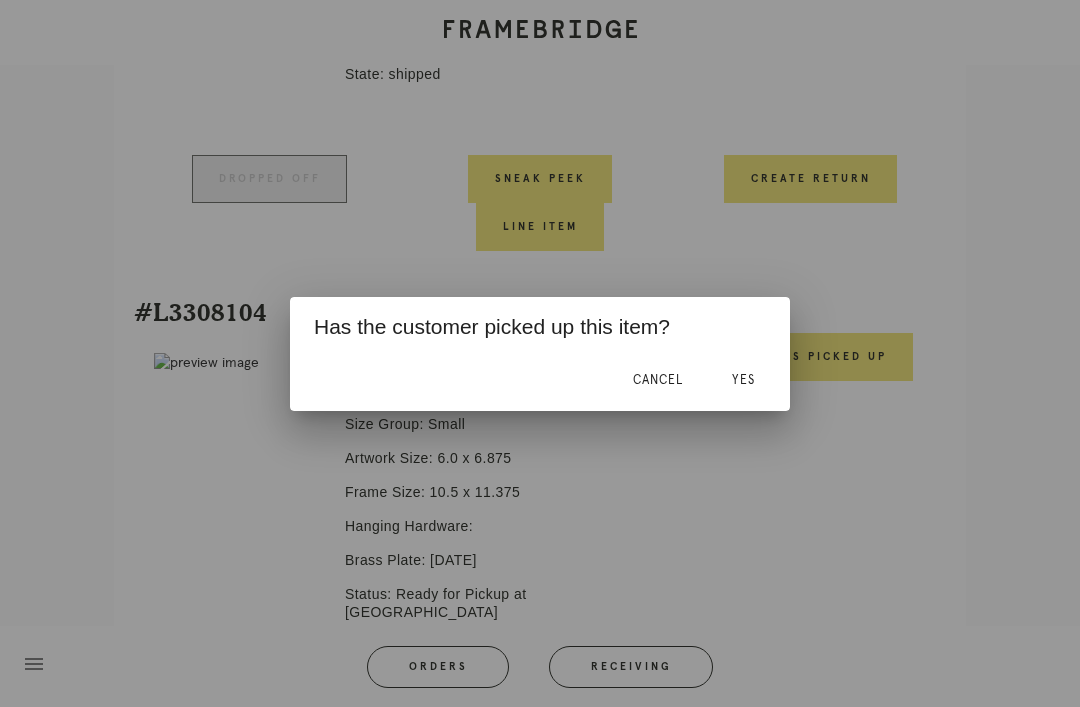 click on "Yes" at bounding box center (743, 380) 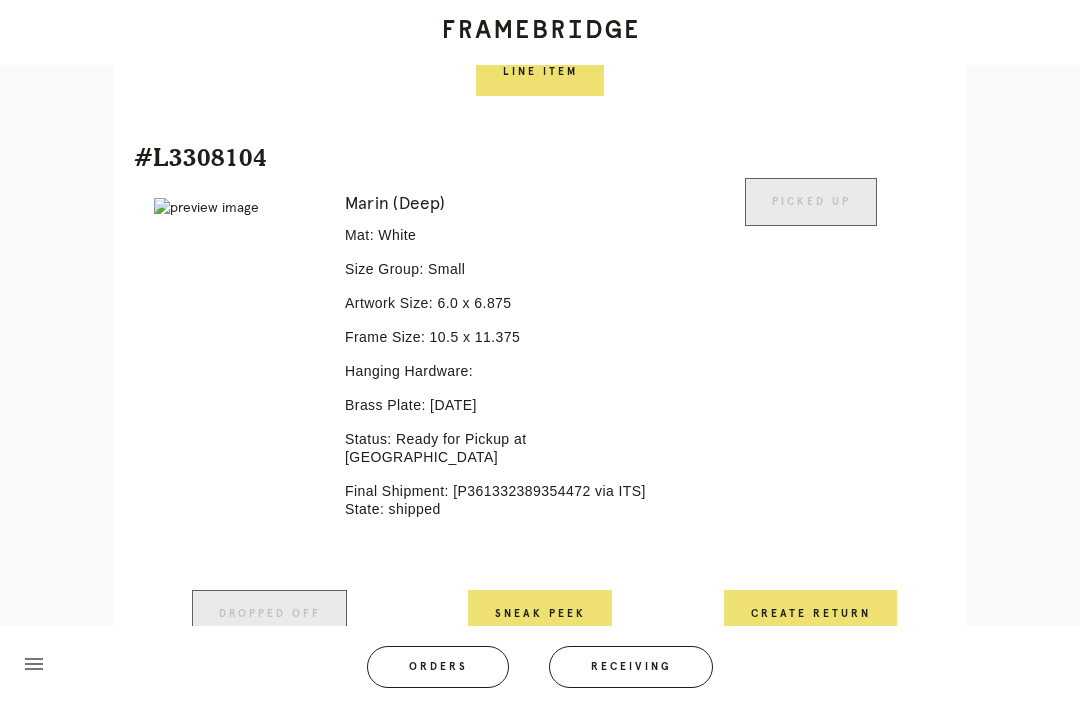 scroll, scrollTop: 1022, scrollLeft: 0, axis: vertical 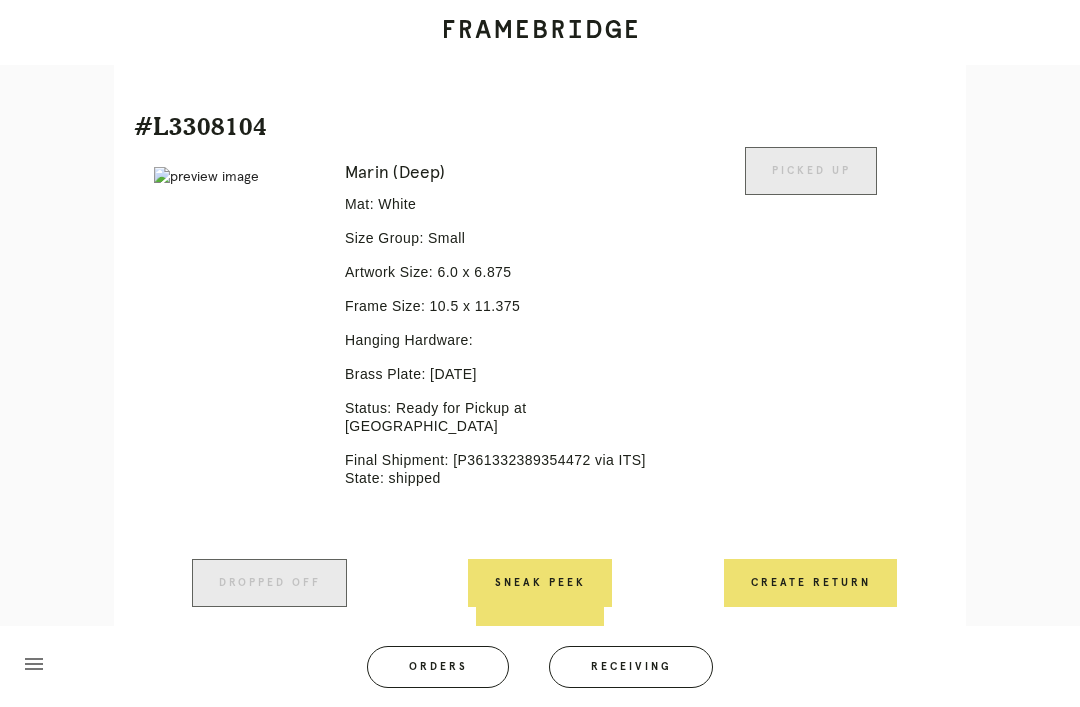 click on "Receiving" at bounding box center (631, 667) 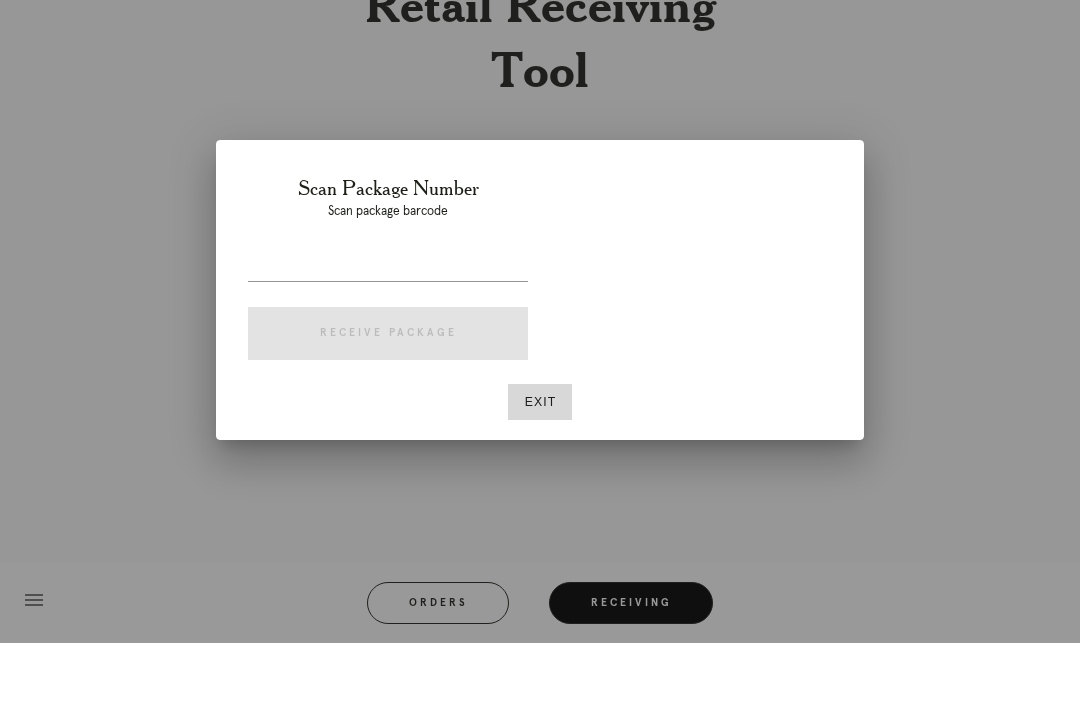 scroll, scrollTop: 64, scrollLeft: 0, axis: vertical 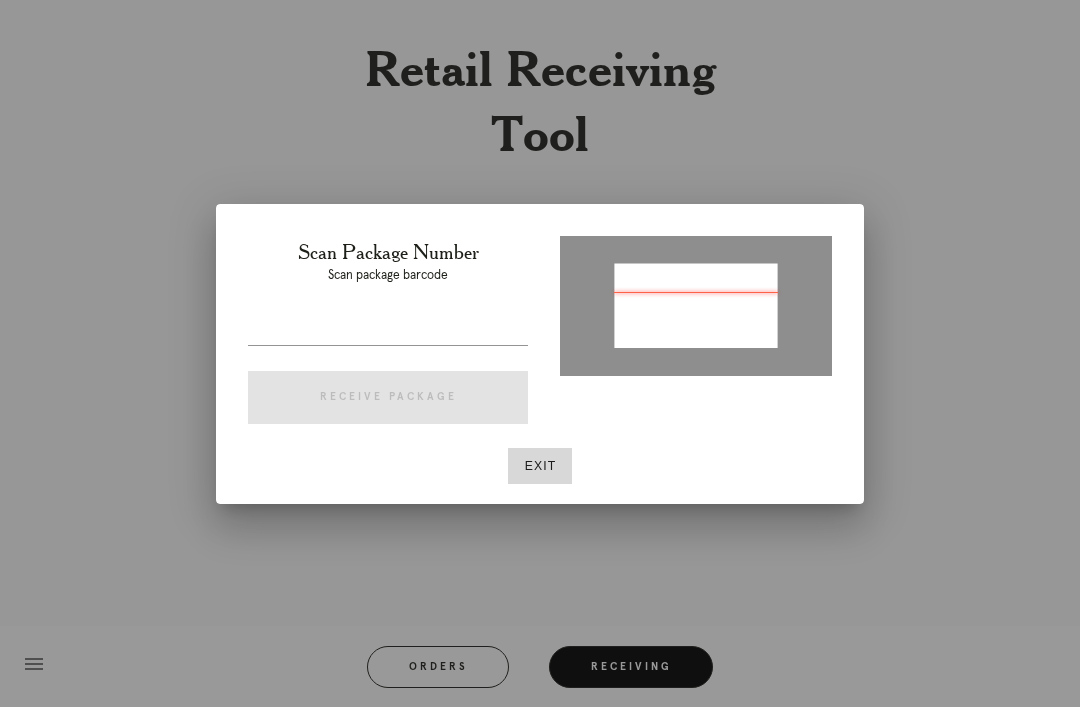 type on "P728826319406088" 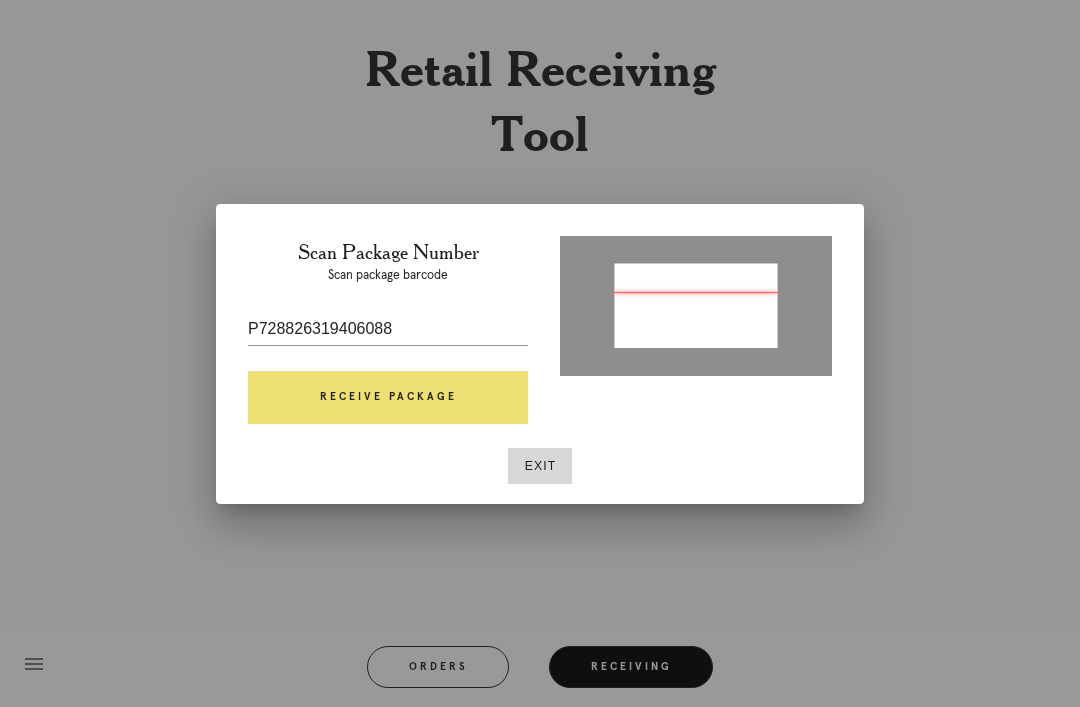 click on "Receive Package" at bounding box center (388, 398) 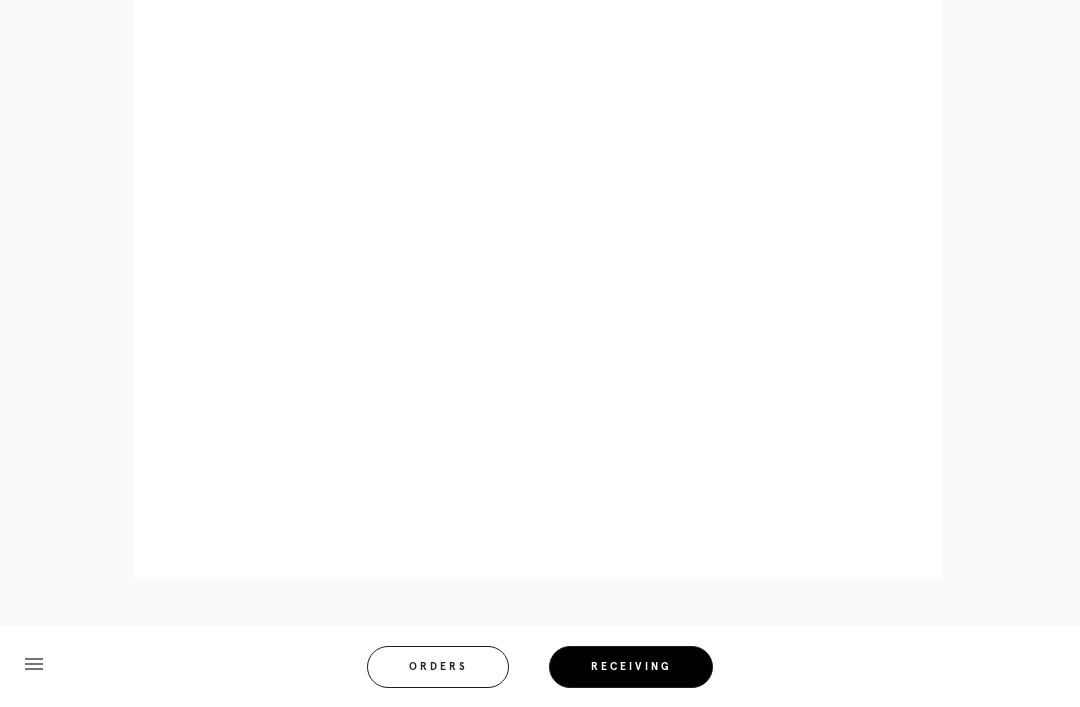 scroll, scrollTop: 1034, scrollLeft: 0, axis: vertical 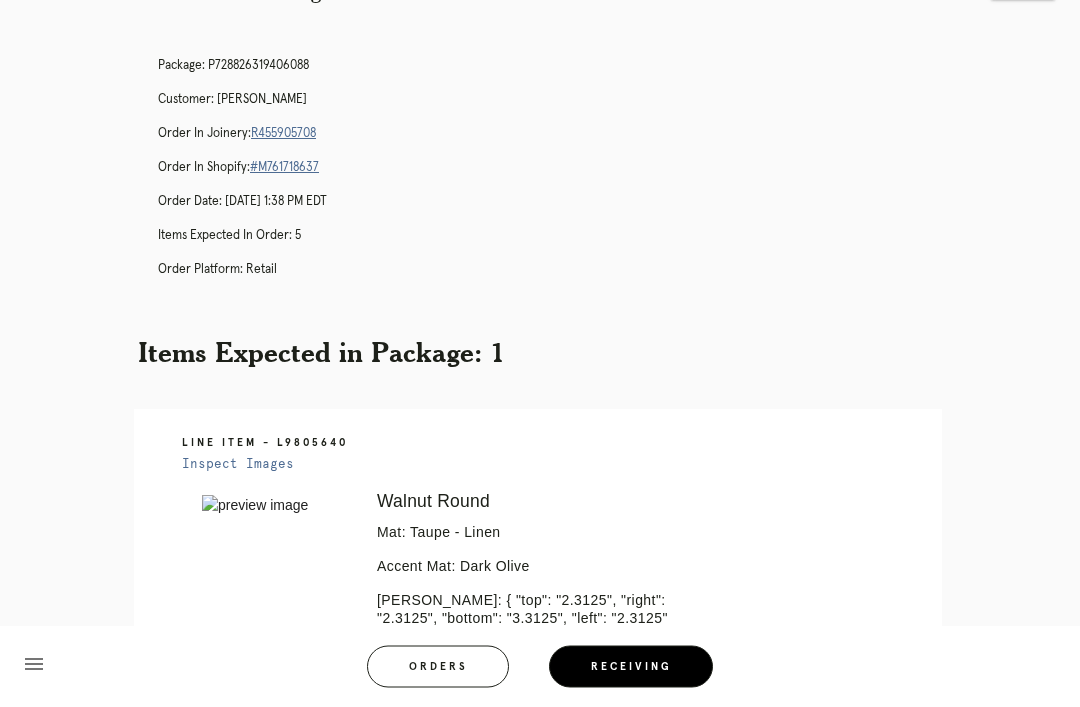 click on "R455905708" at bounding box center [283, 134] 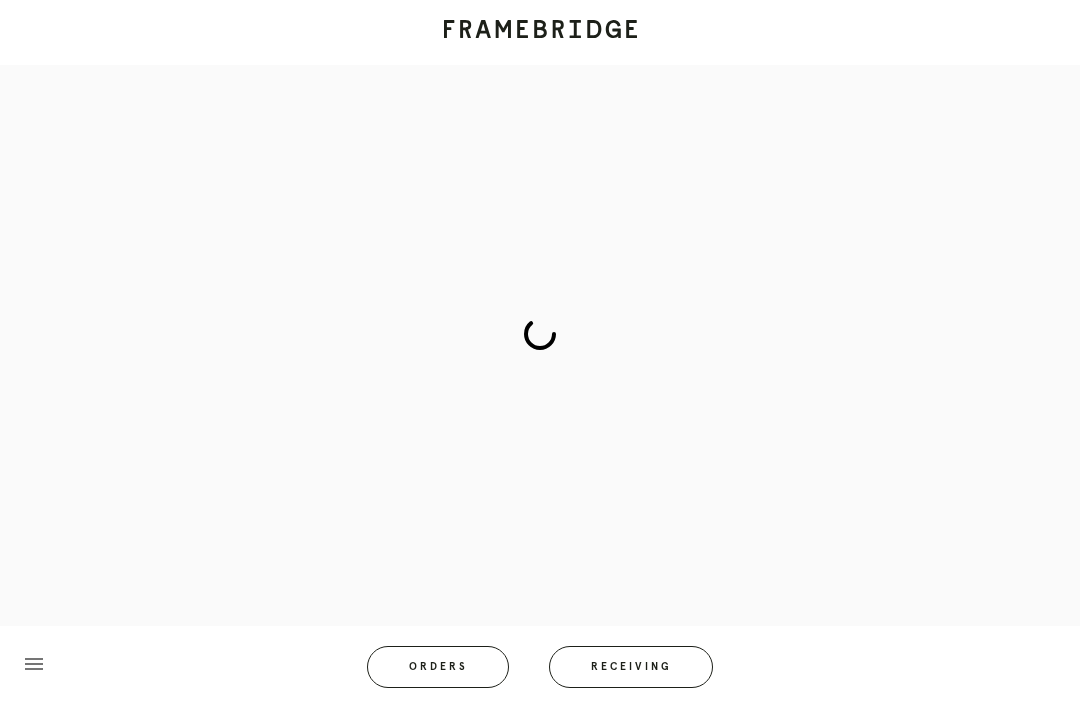 scroll, scrollTop: 0, scrollLeft: 0, axis: both 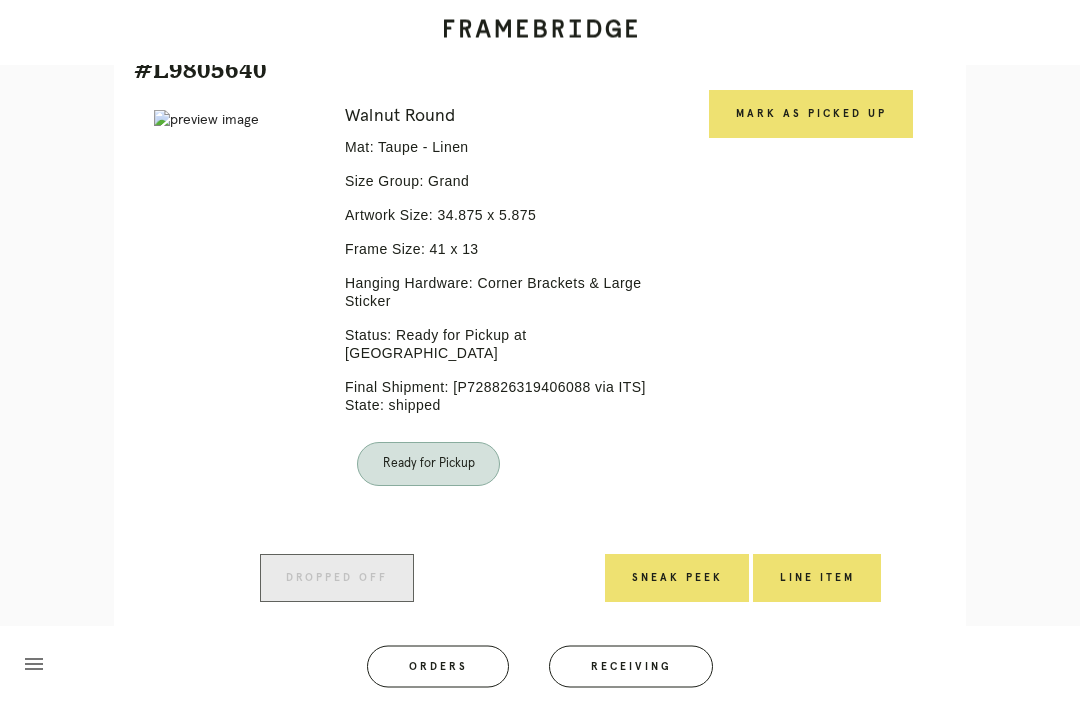 click on "Mark as Picked Up" at bounding box center (811, 115) 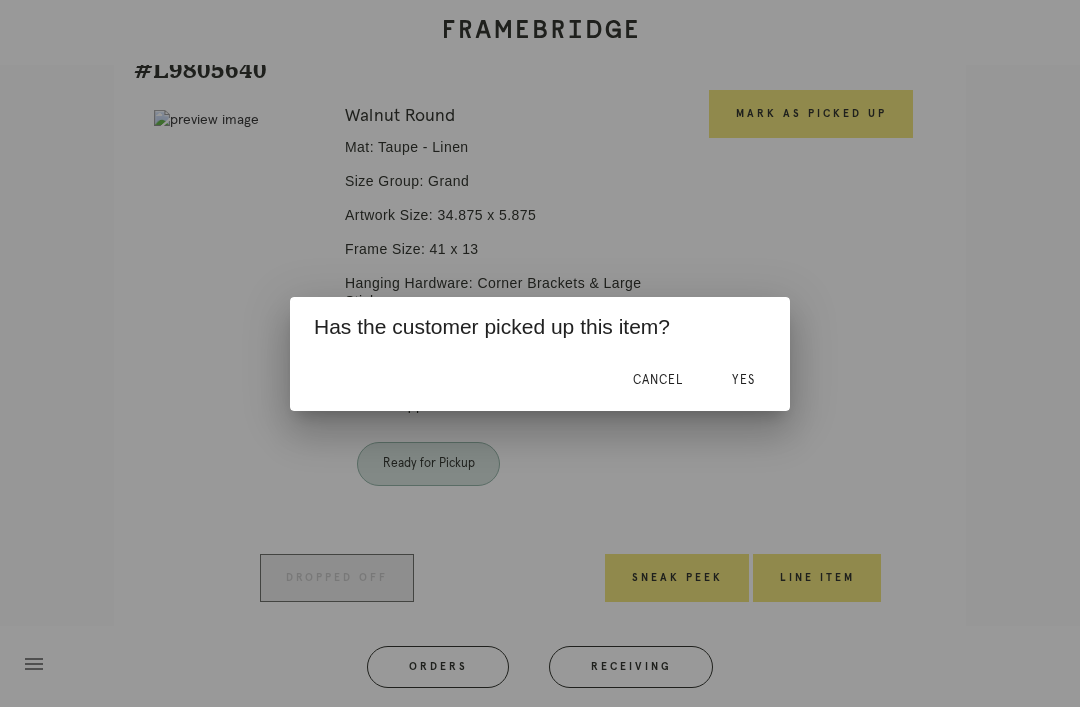click on "Yes" at bounding box center [743, 381] 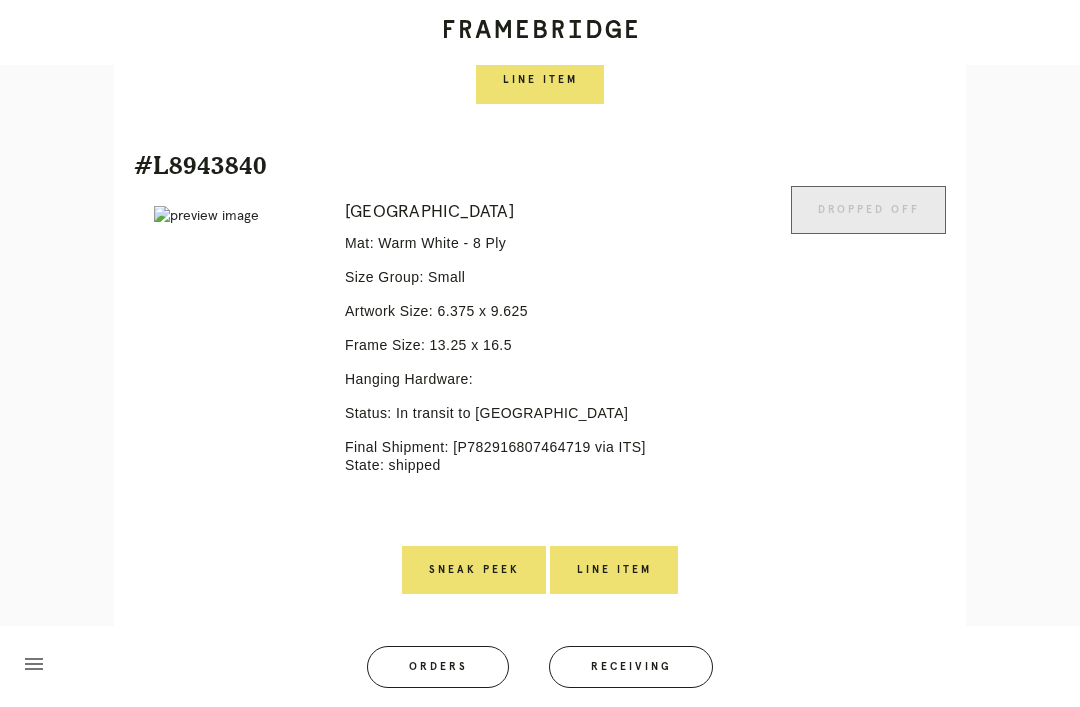 scroll, scrollTop: 970, scrollLeft: 0, axis: vertical 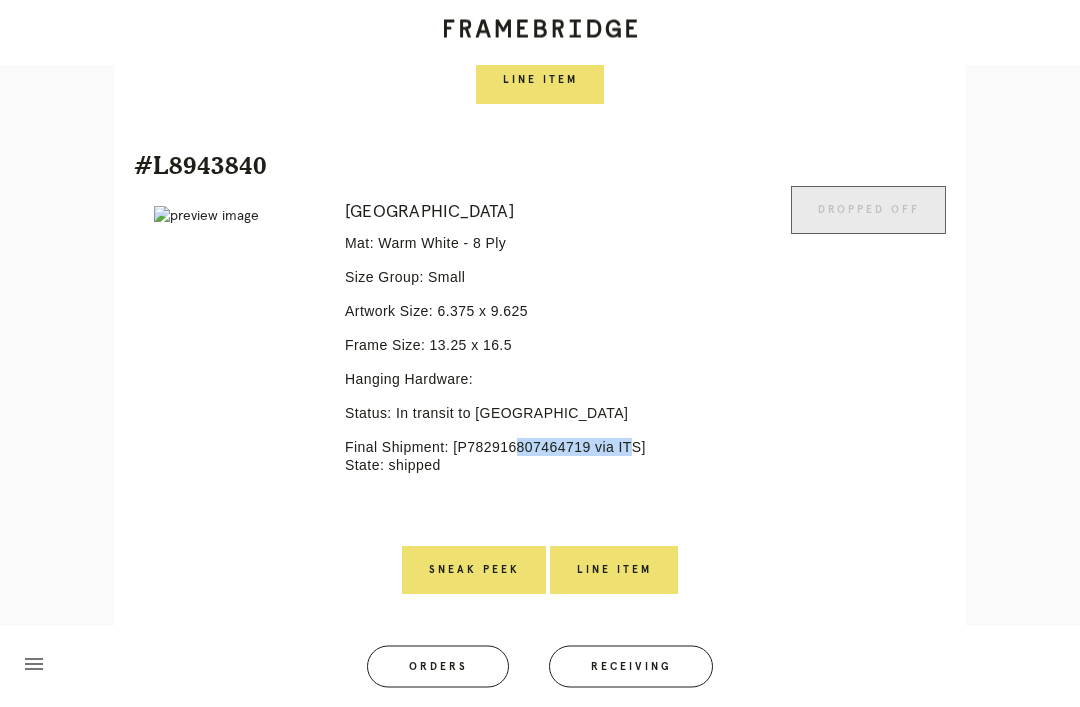 click on "Receiving" at bounding box center [631, 667] 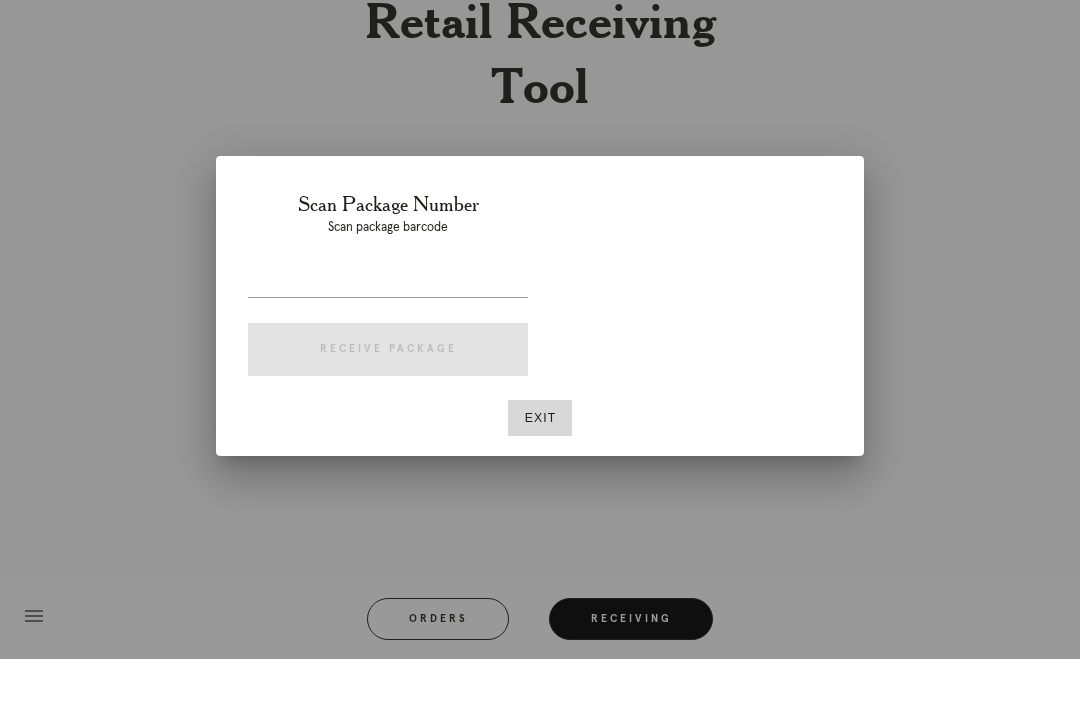 scroll, scrollTop: 64, scrollLeft: 0, axis: vertical 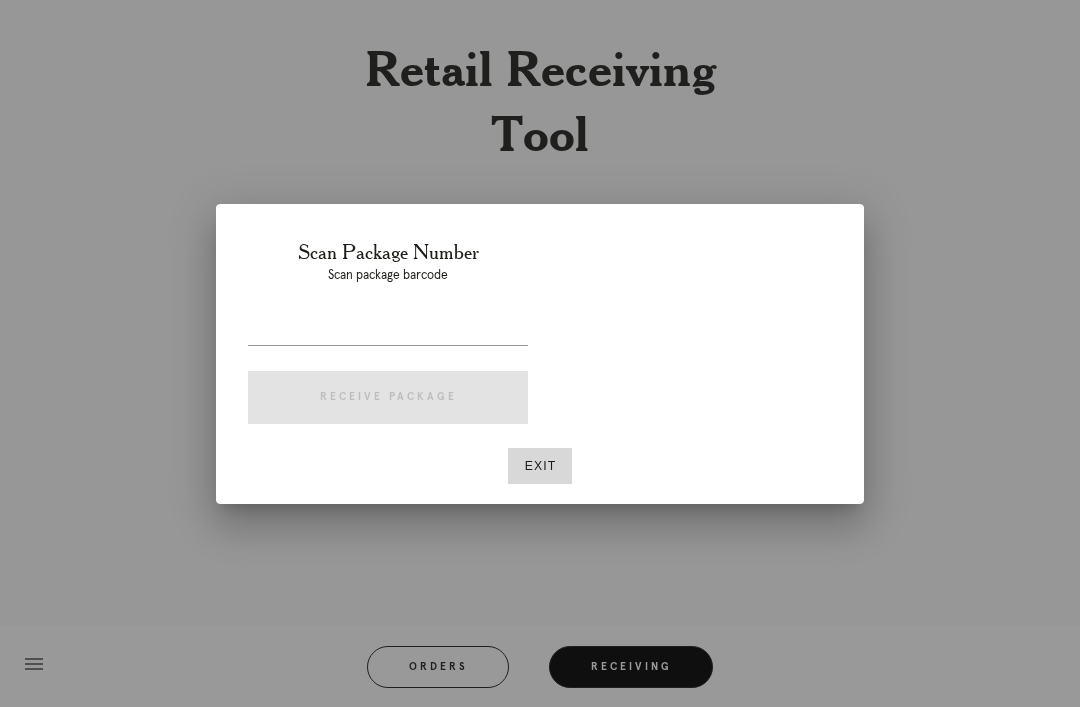 click at bounding box center [388, 329] 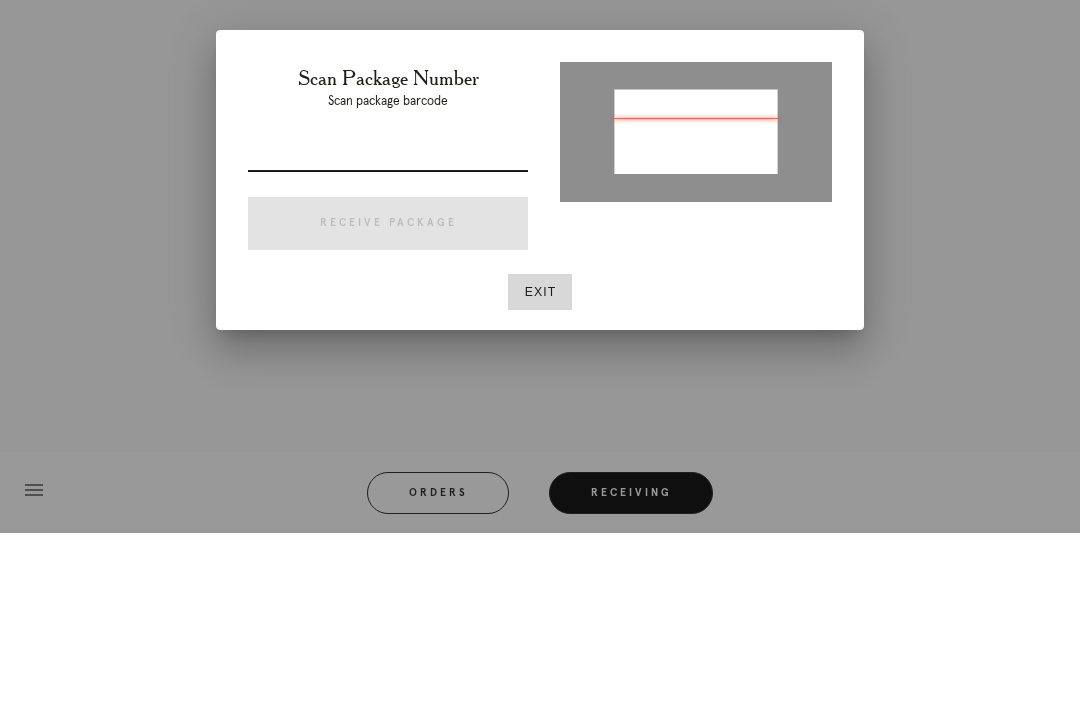 click at bounding box center [388, 329] 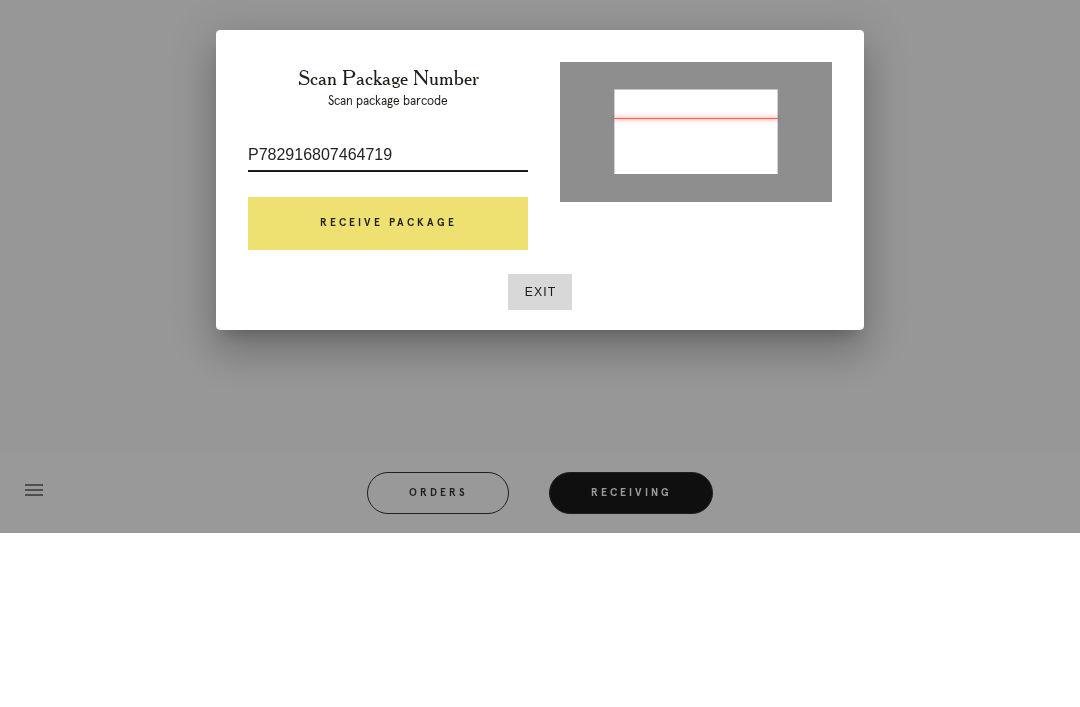 type on "P782916807464719" 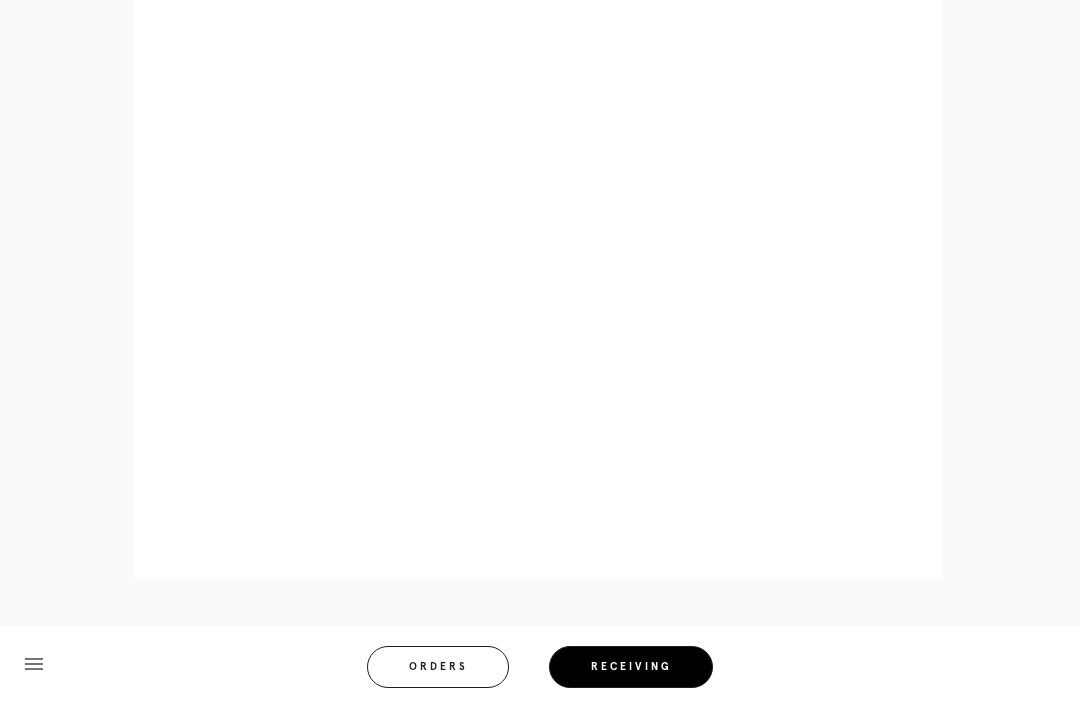 scroll, scrollTop: 1016, scrollLeft: 0, axis: vertical 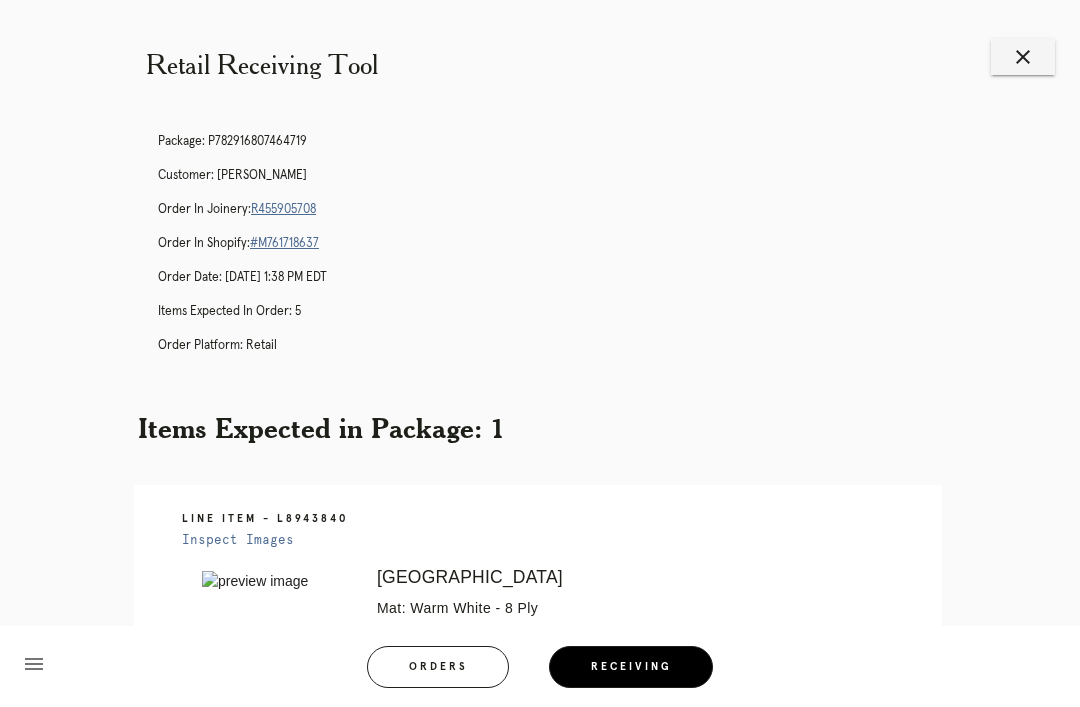 click on "R455905708" at bounding box center (283, 209) 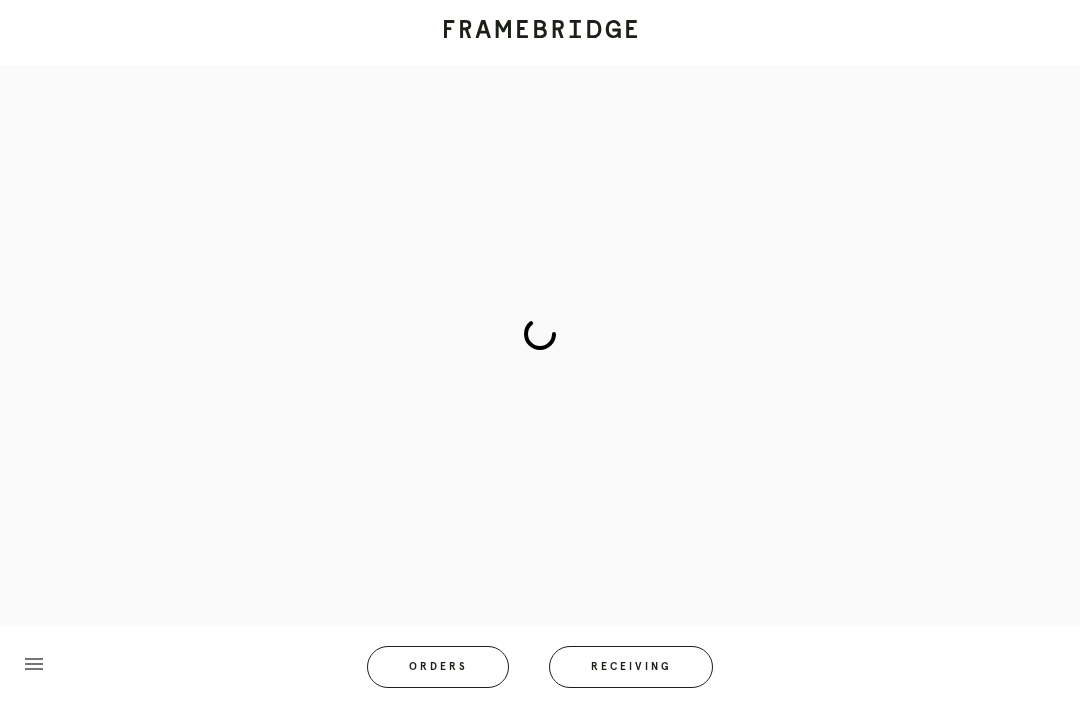 scroll, scrollTop: 0, scrollLeft: 0, axis: both 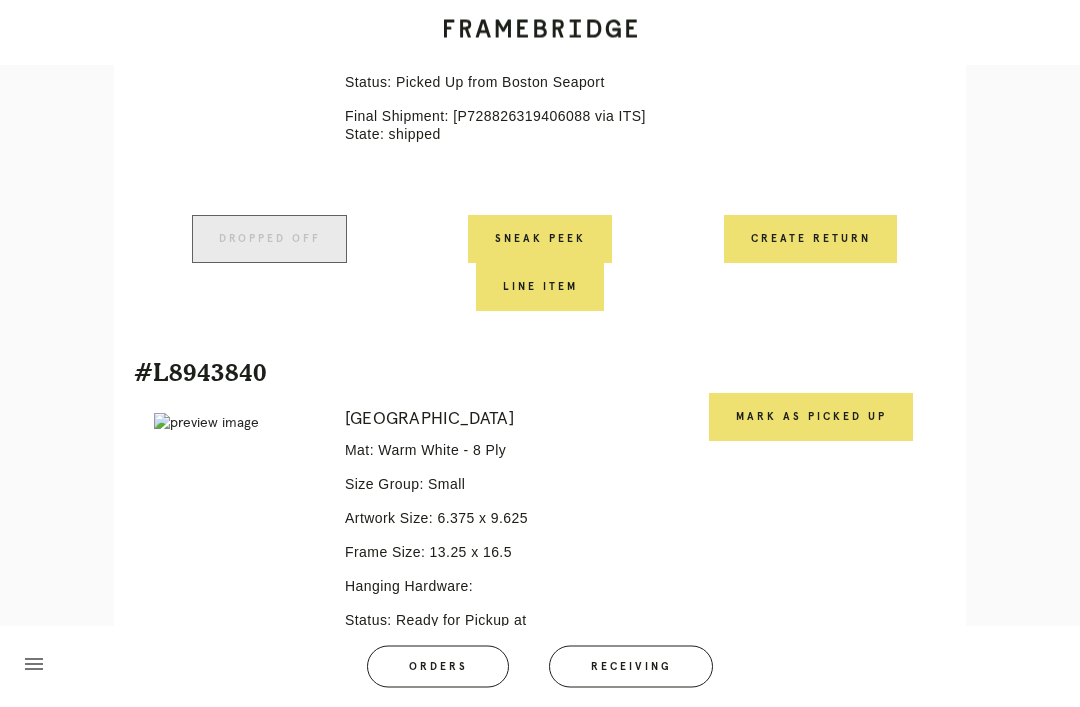 click on "Mark as Picked Up" at bounding box center [811, 418] 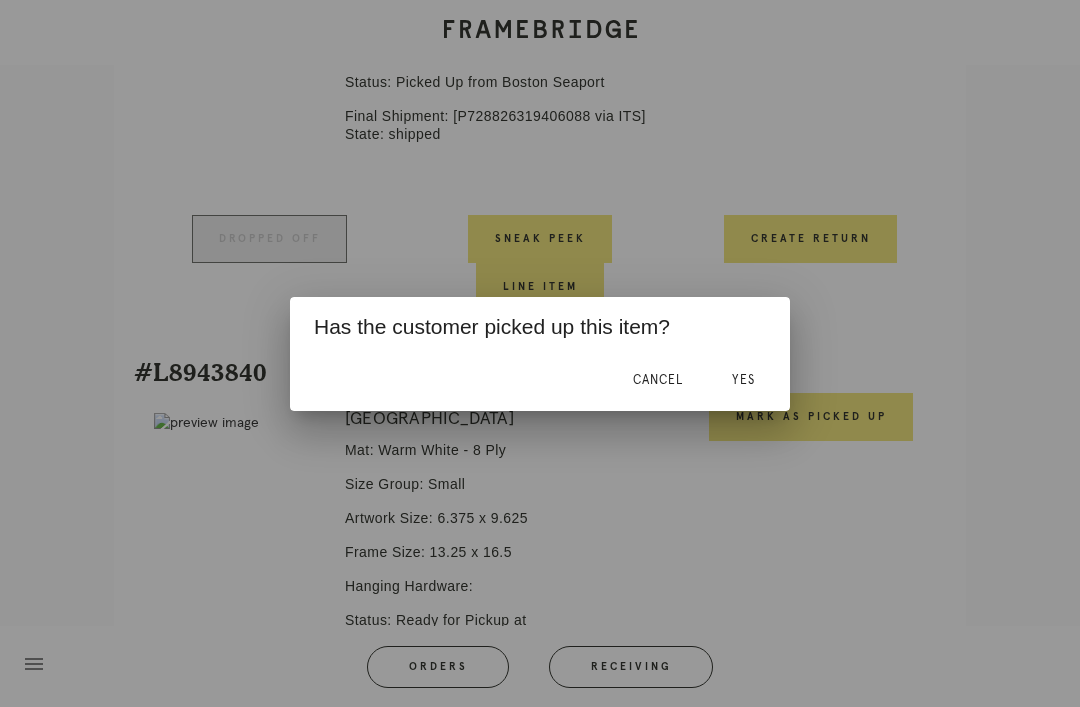 click on "Yes" at bounding box center (743, 380) 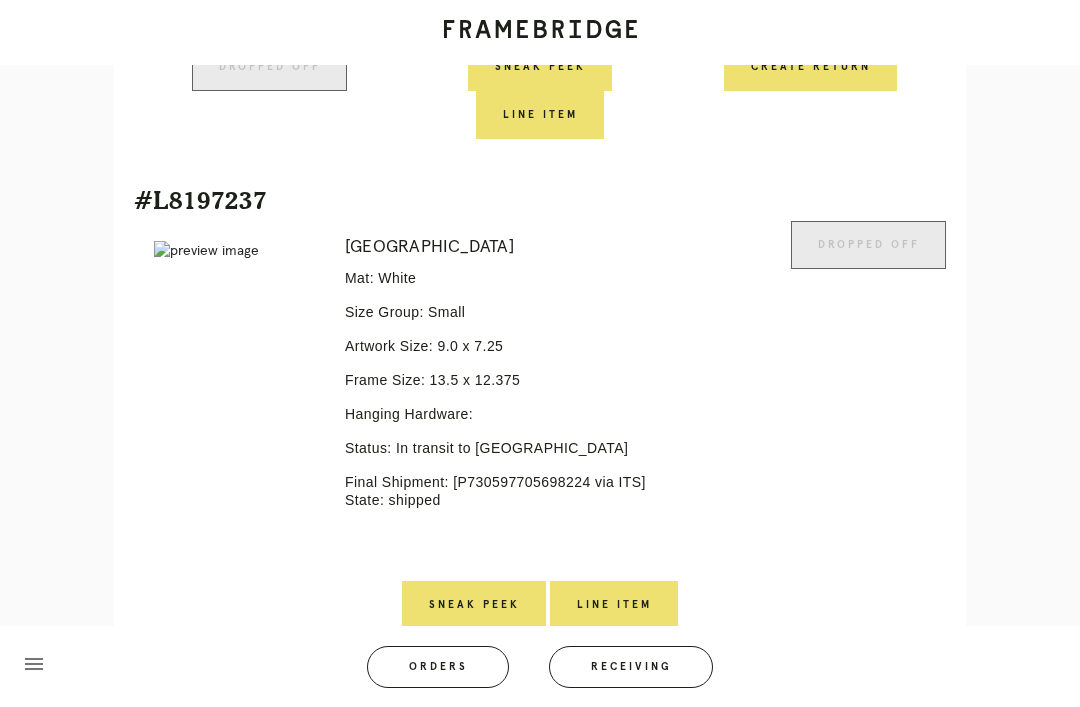 scroll, scrollTop: 1481, scrollLeft: 0, axis: vertical 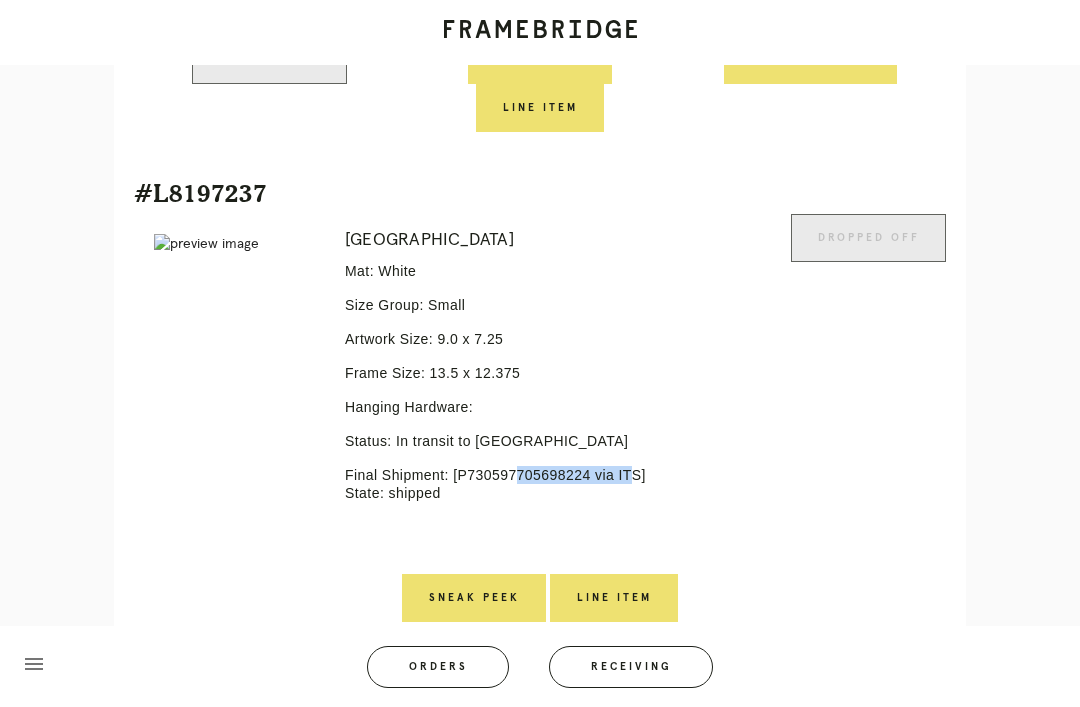 click on "Receiving" 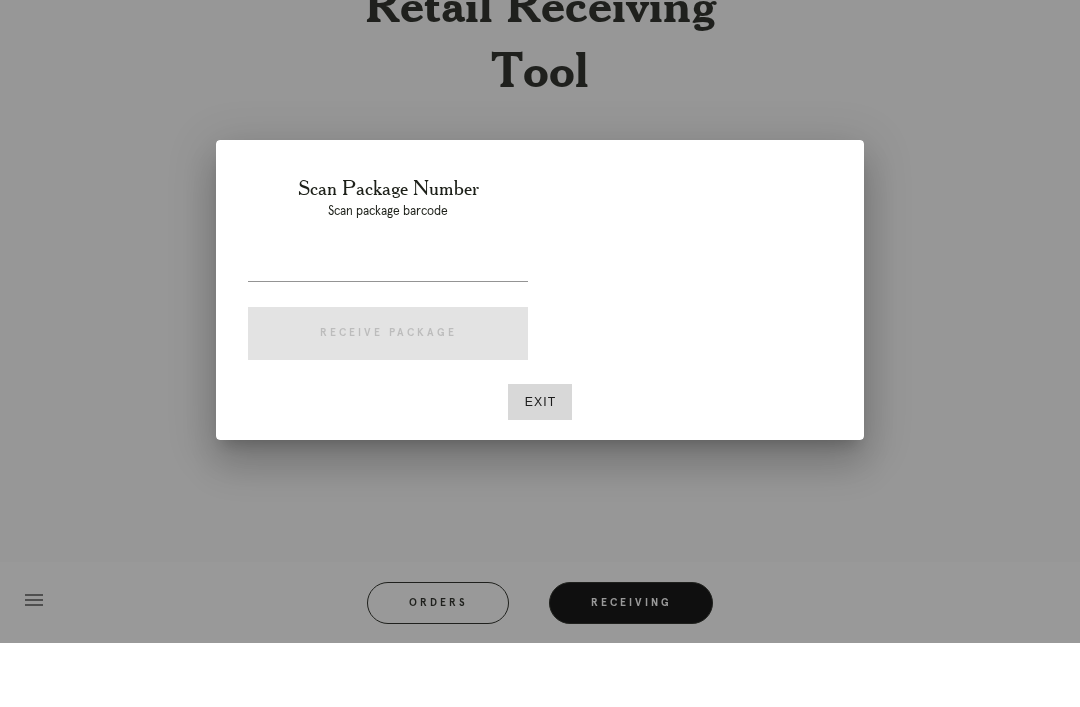 scroll, scrollTop: 64, scrollLeft: 0, axis: vertical 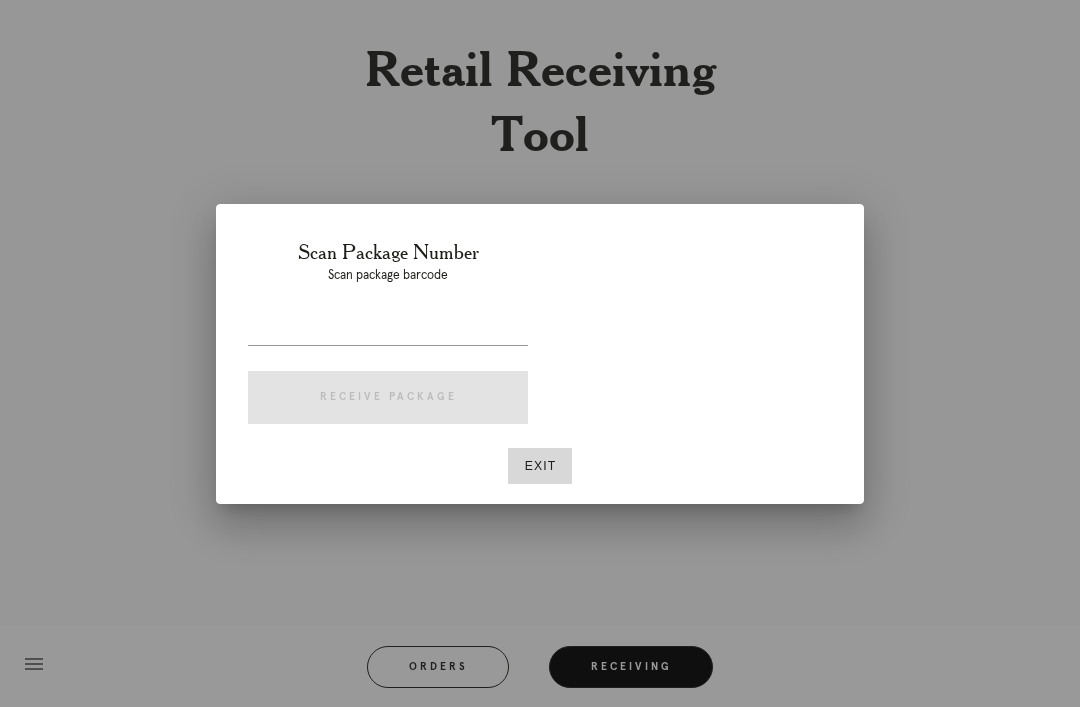 click 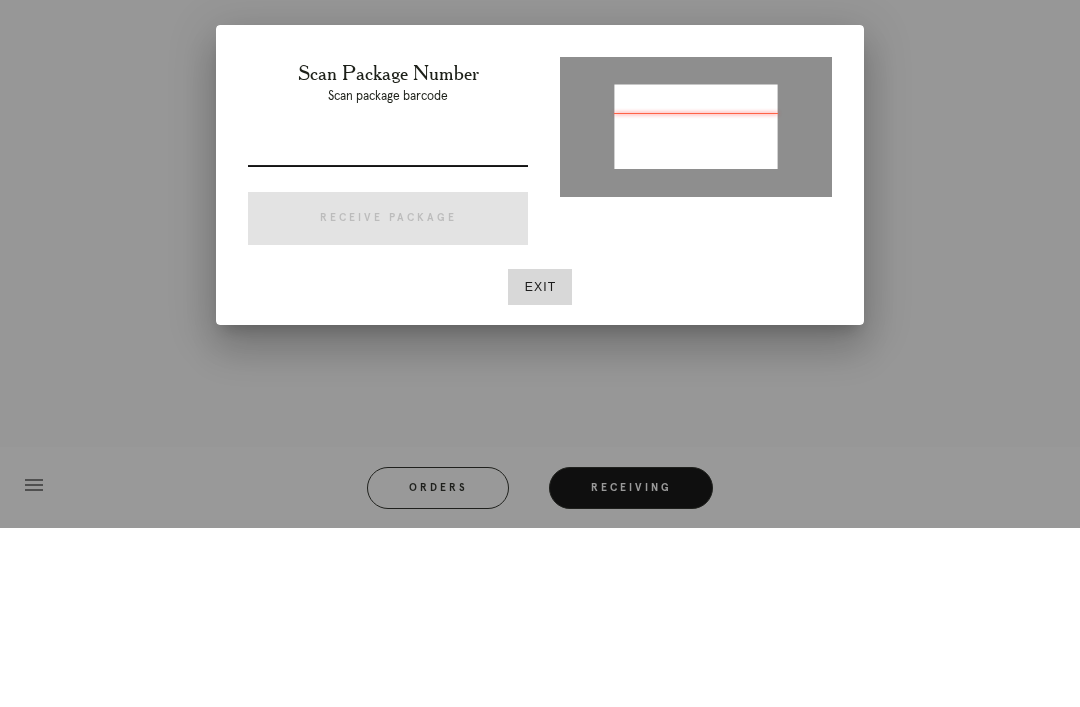 click 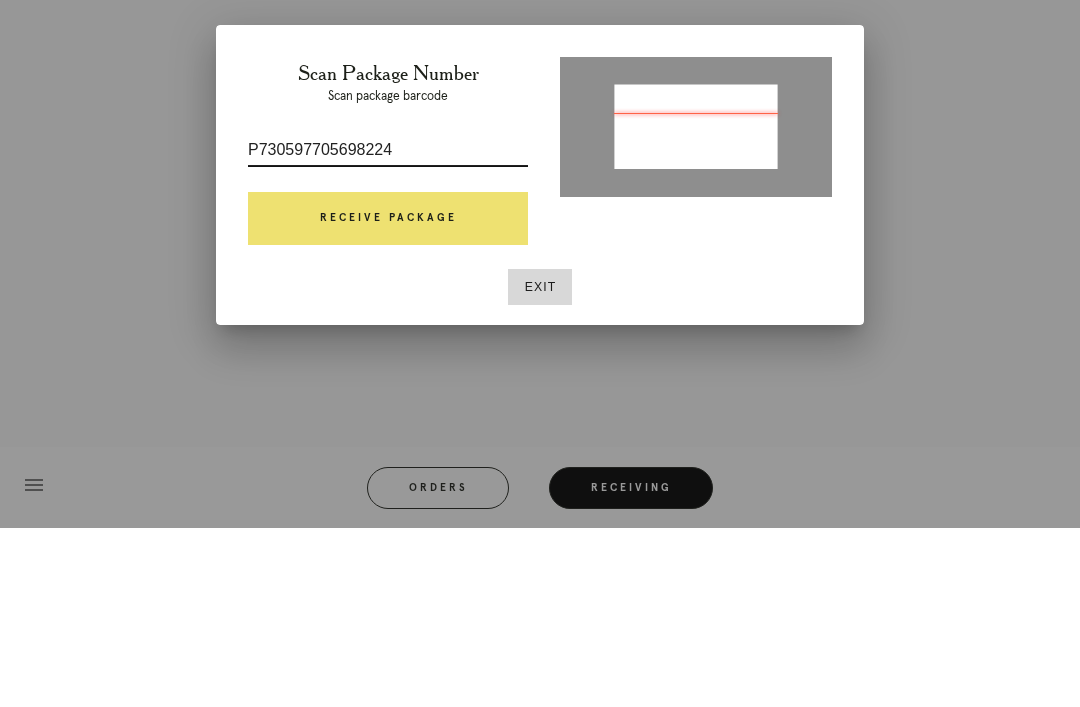 type on "P730597705698224" 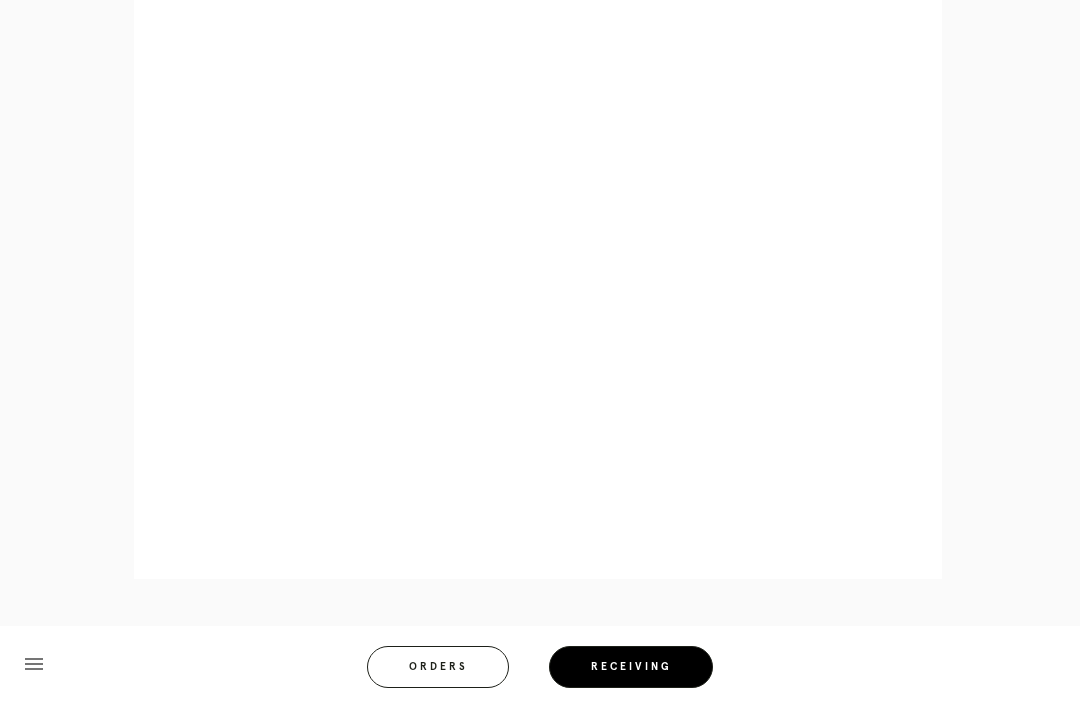 scroll, scrollTop: 1000, scrollLeft: 0, axis: vertical 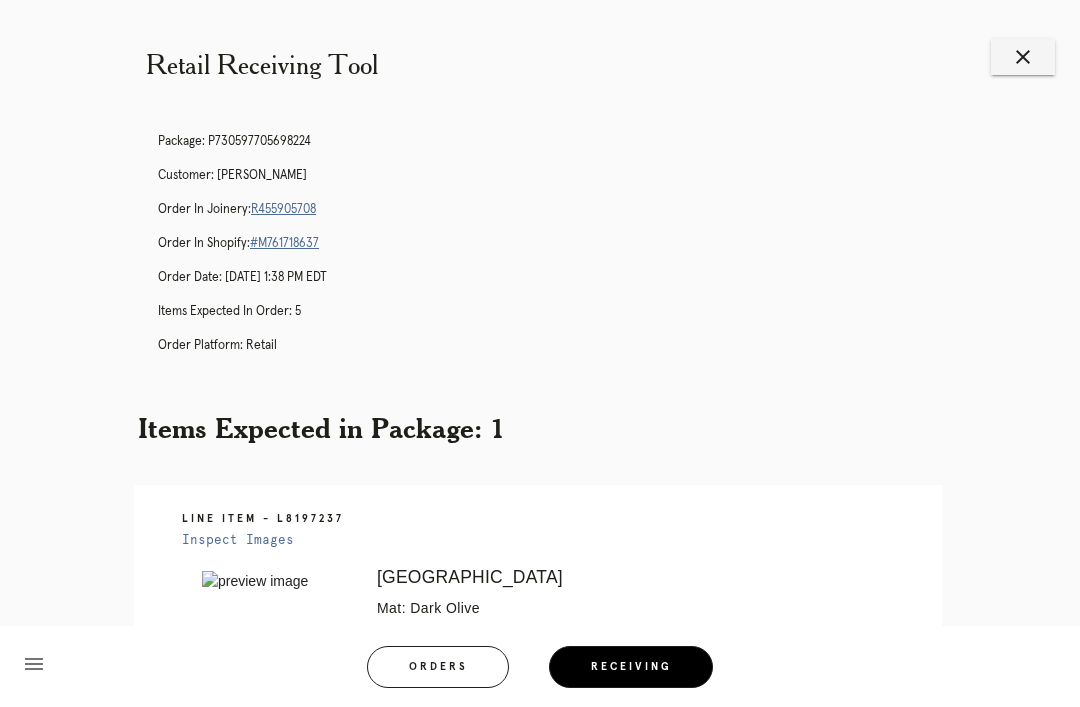 click on "R455905708" at bounding box center [283, 209] 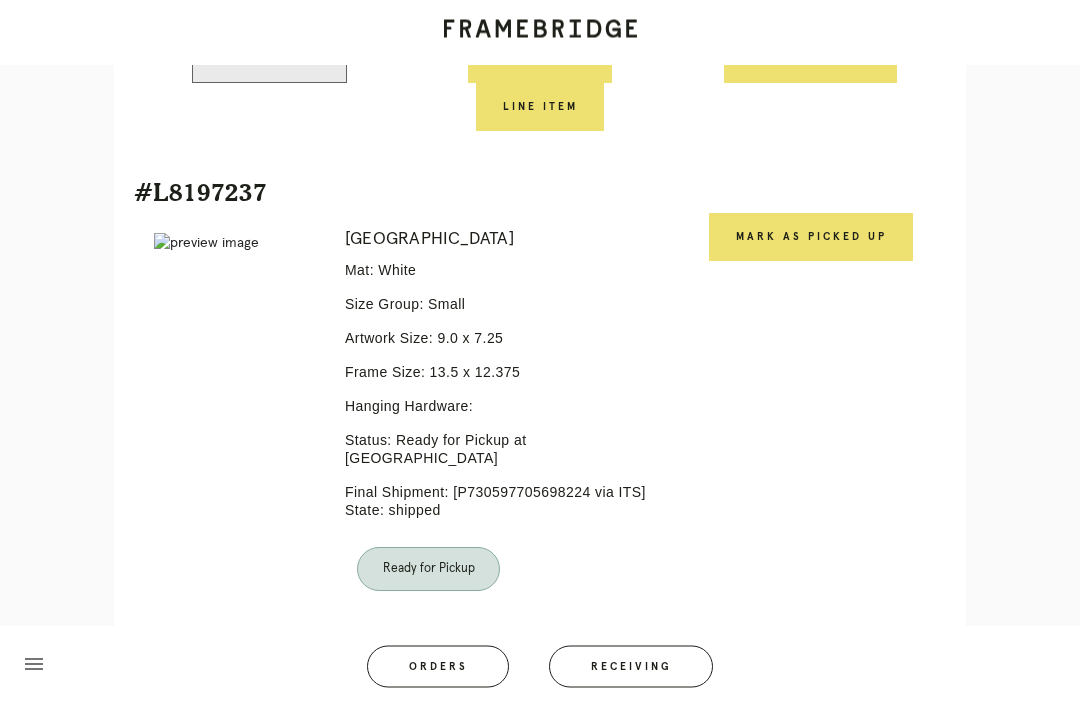 scroll, scrollTop: 1464, scrollLeft: 0, axis: vertical 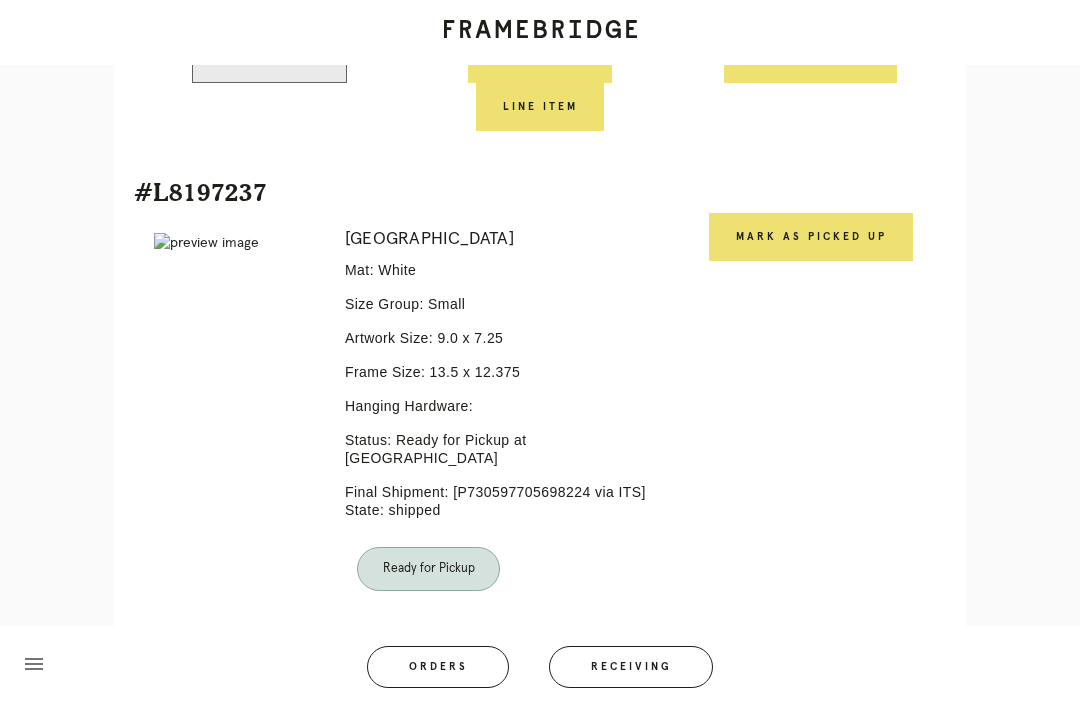 click on "Mark as Picked Up" at bounding box center [811, 237] 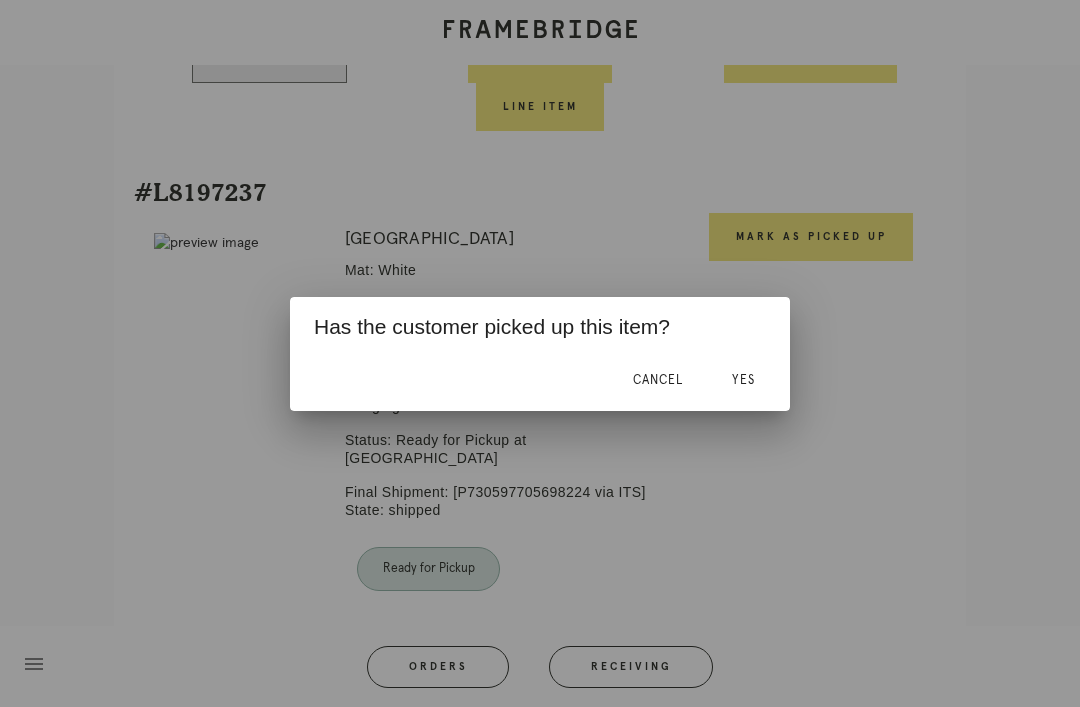 click on "Yes" at bounding box center (743, 381) 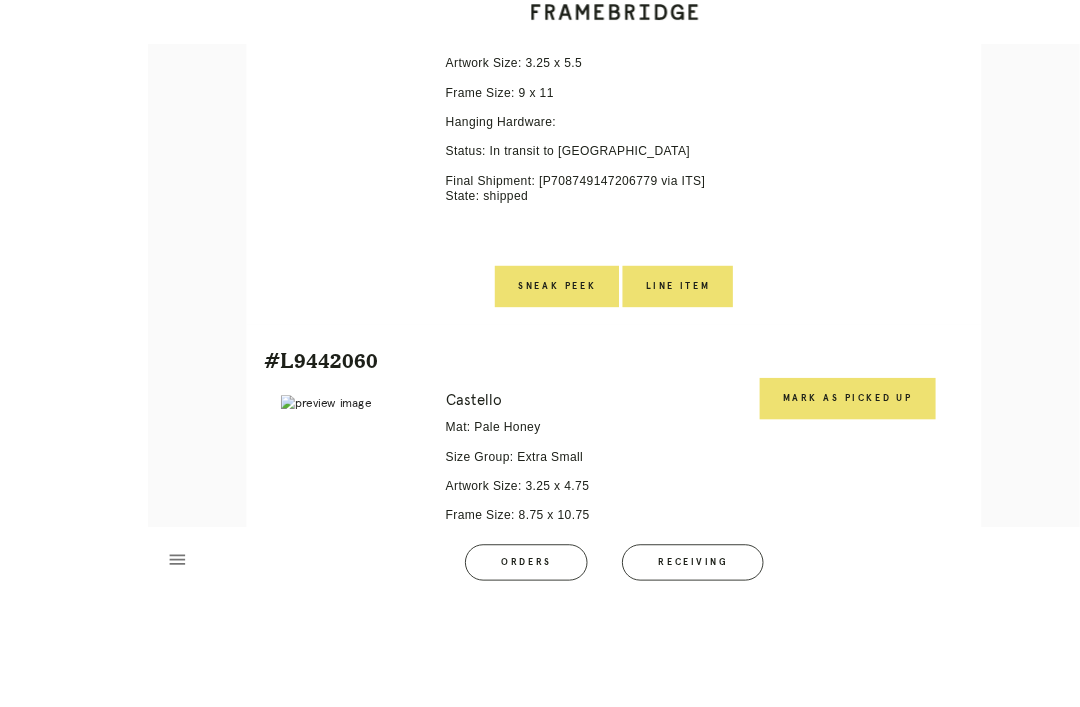 scroll, scrollTop: 2462, scrollLeft: 0, axis: vertical 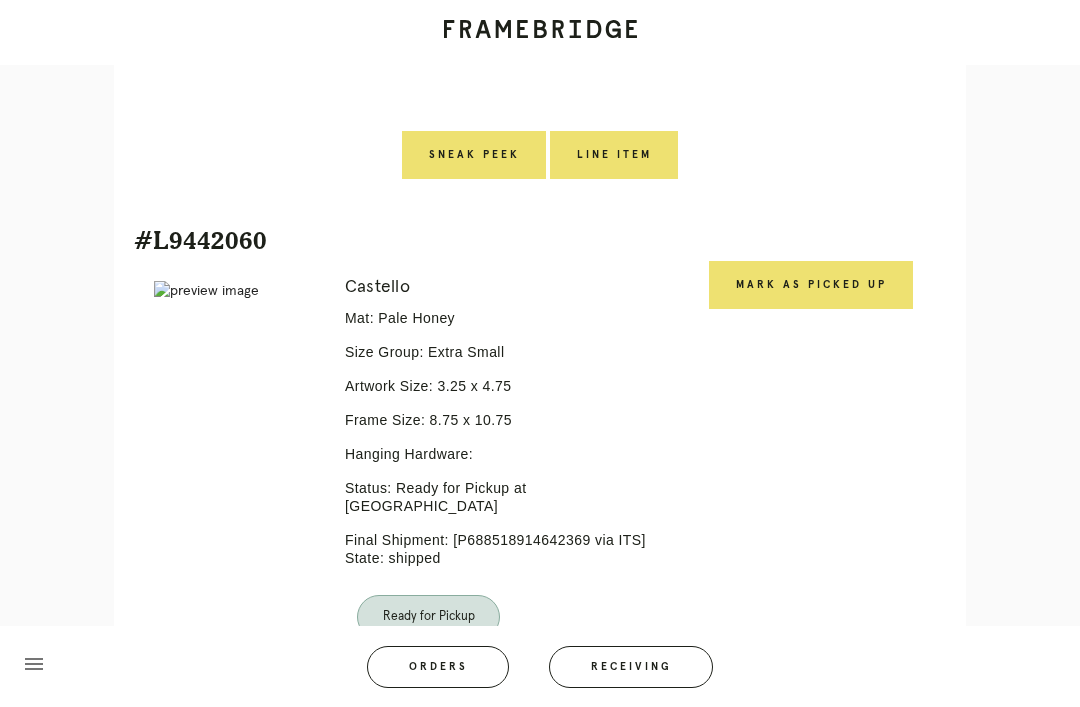 click on "Mark as Picked Up" at bounding box center [811, 285] 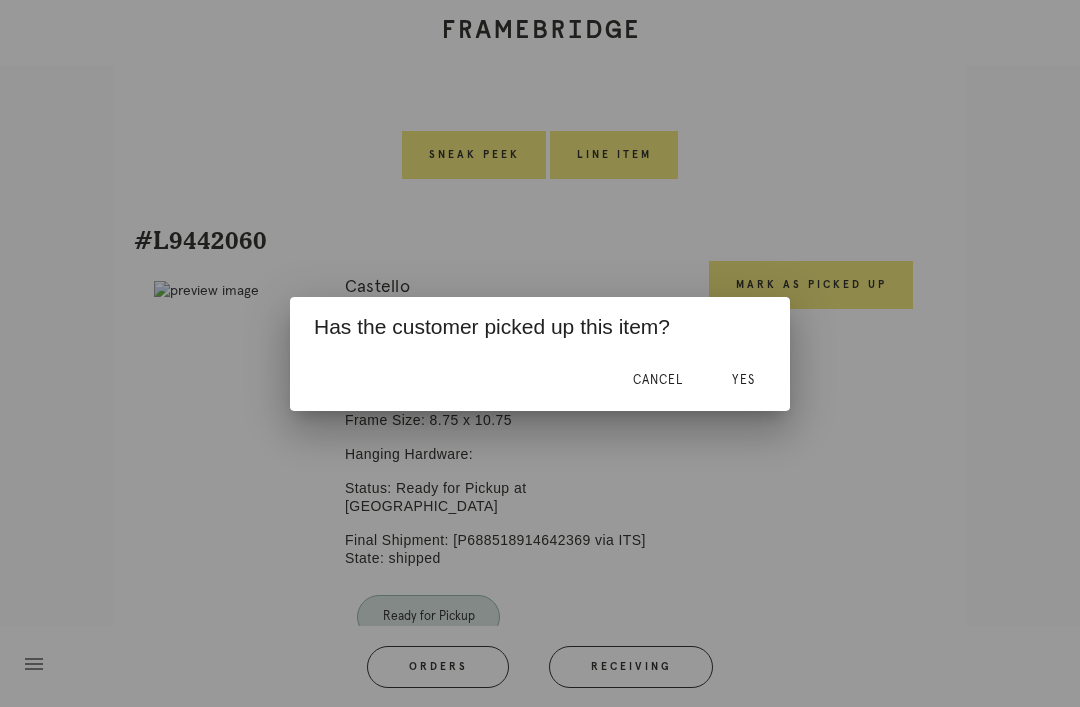 click on "Yes" at bounding box center [743, 380] 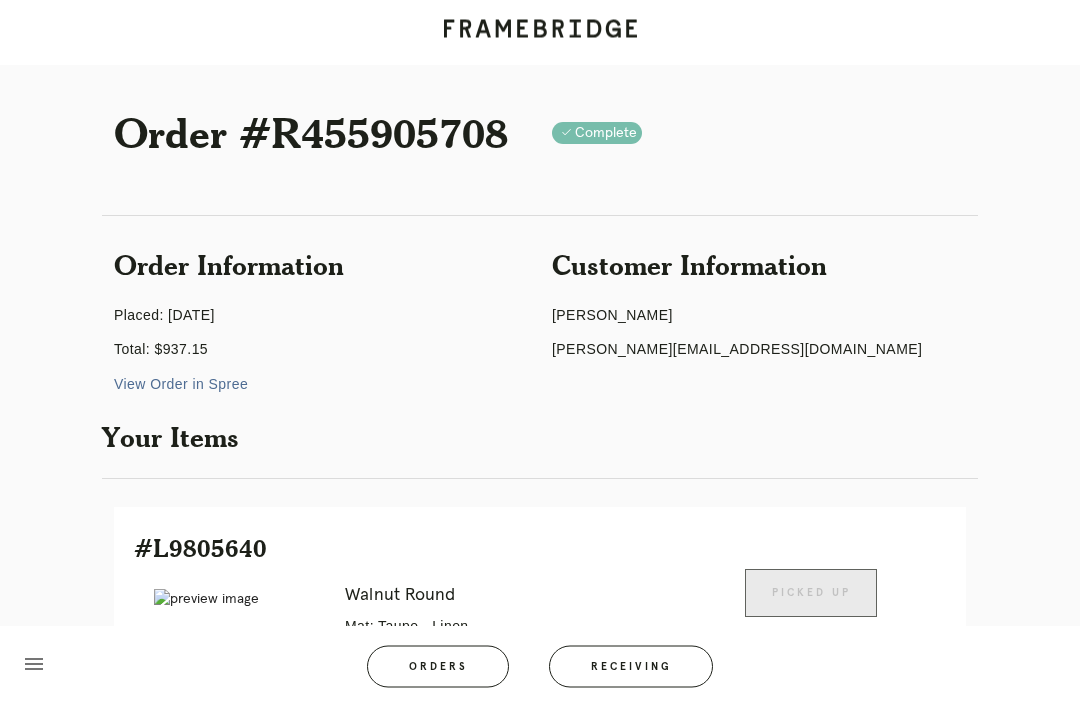 scroll, scrollTop: 0, scrollLeft: 0, axis: both 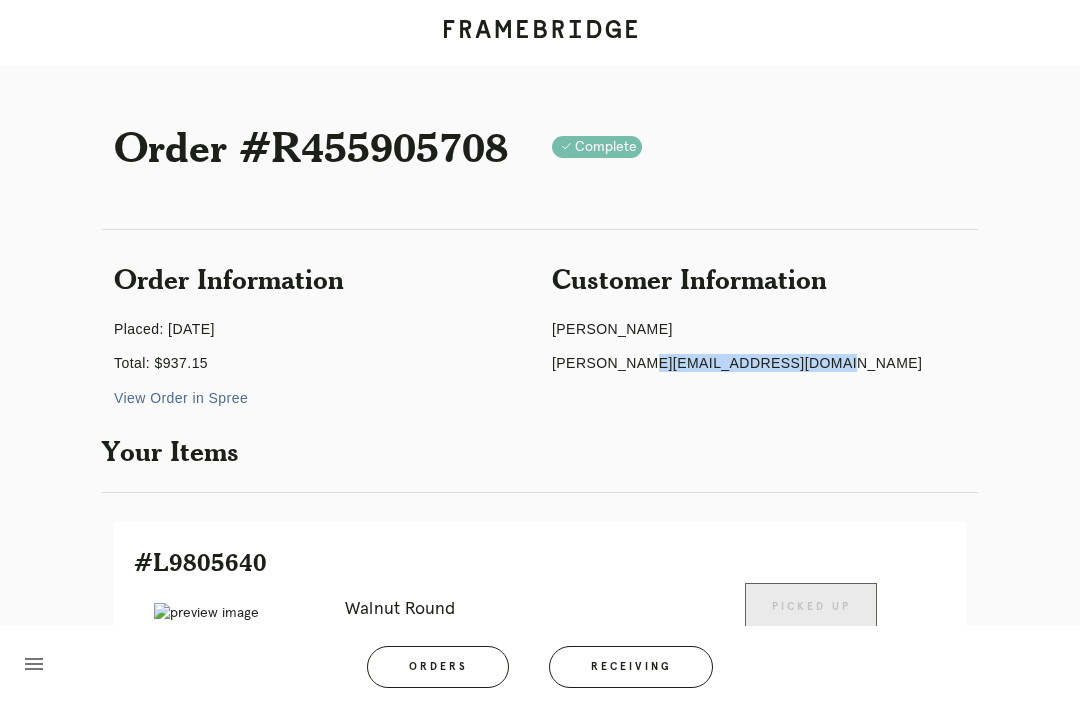 click on "Orders" at bounding box center (438, 667) 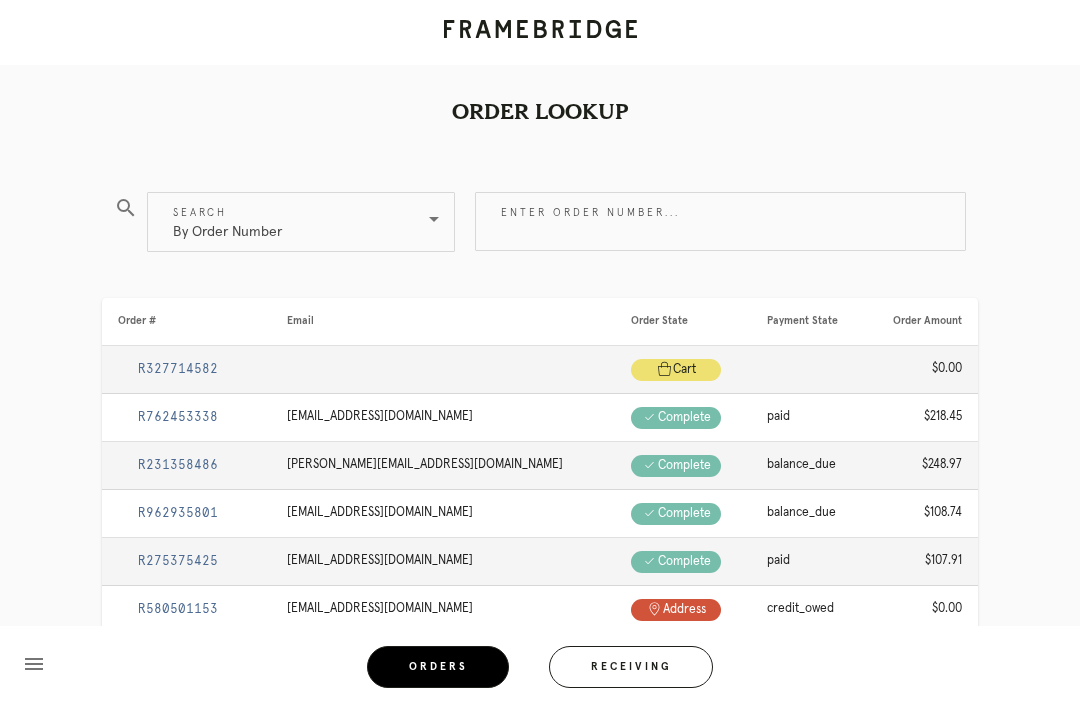 click on "By Order Number" at bounding box center [287, 222] 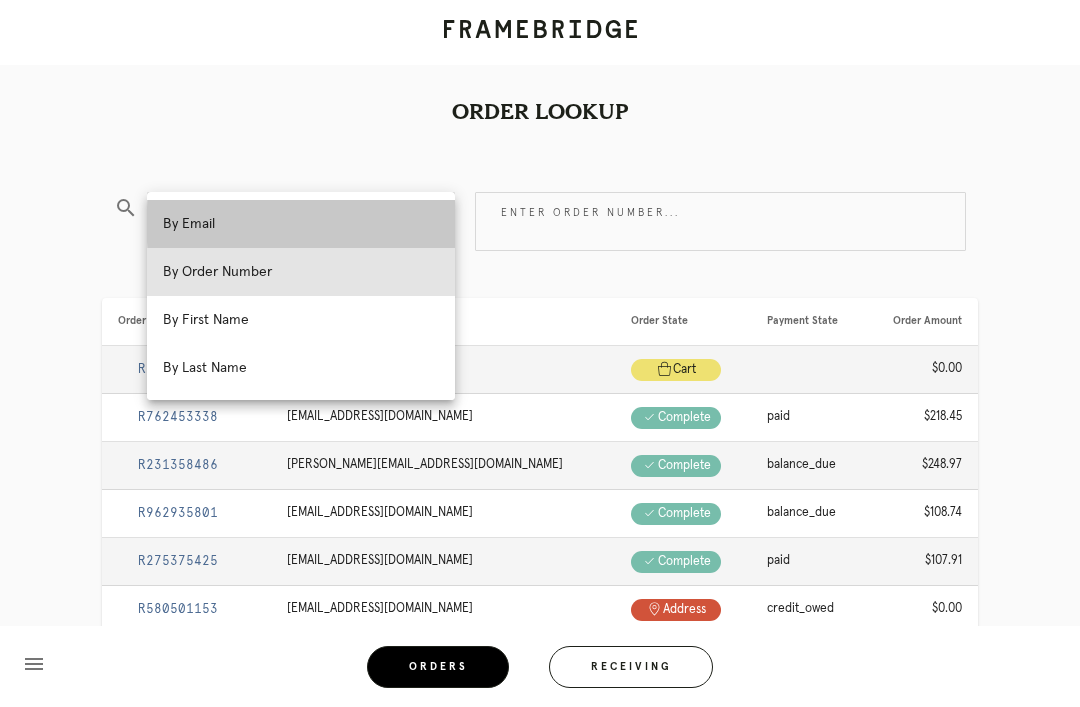 click on "By Email" at bounding box center (301, 224) 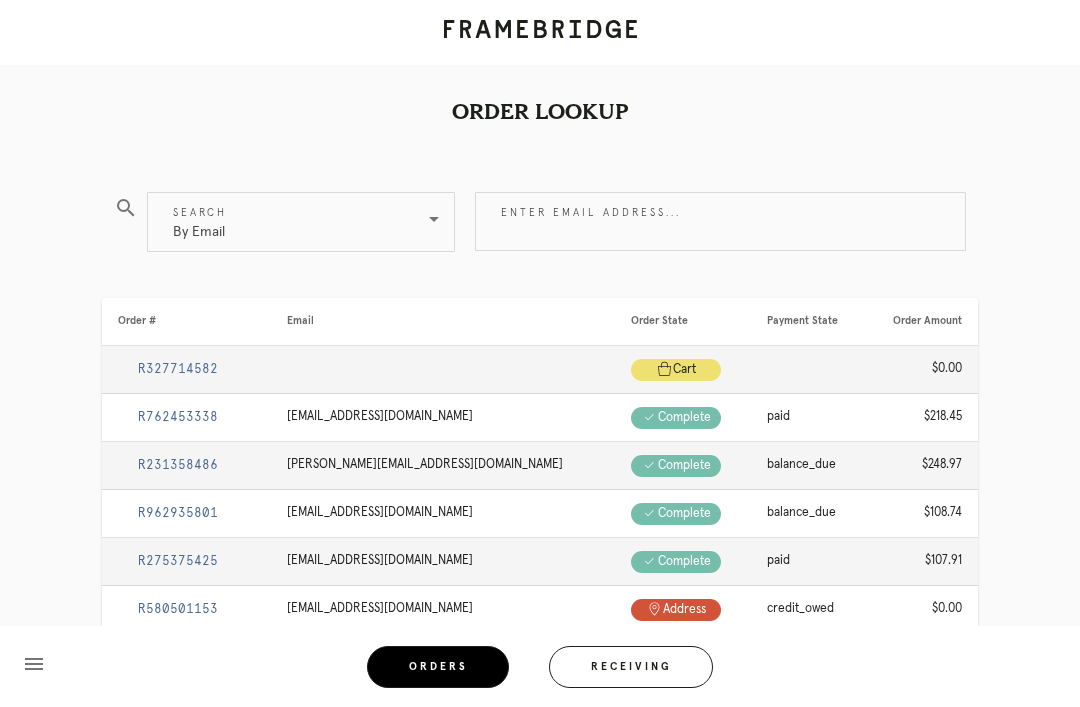 click on "Enter email address..." at bounding box center (720, 221) 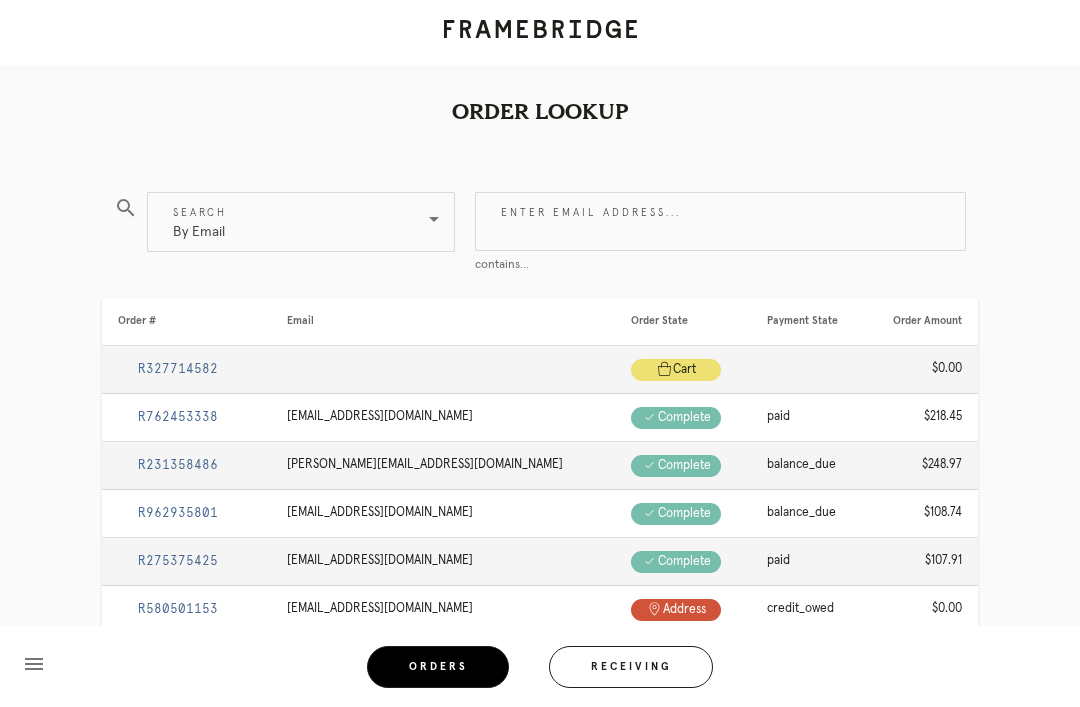 click on "Enter email address..." at bounding box center [720, 221] 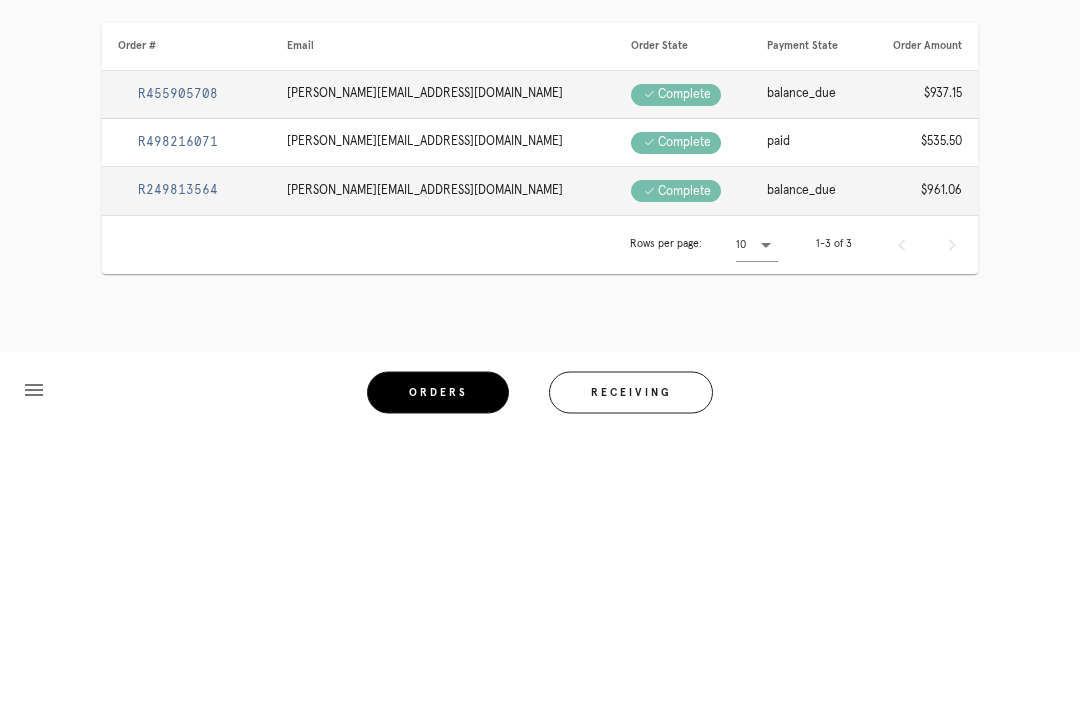 type on "[PERSON_NAME][EMAIL_ADDRESS][DOMAIN_NAME]" 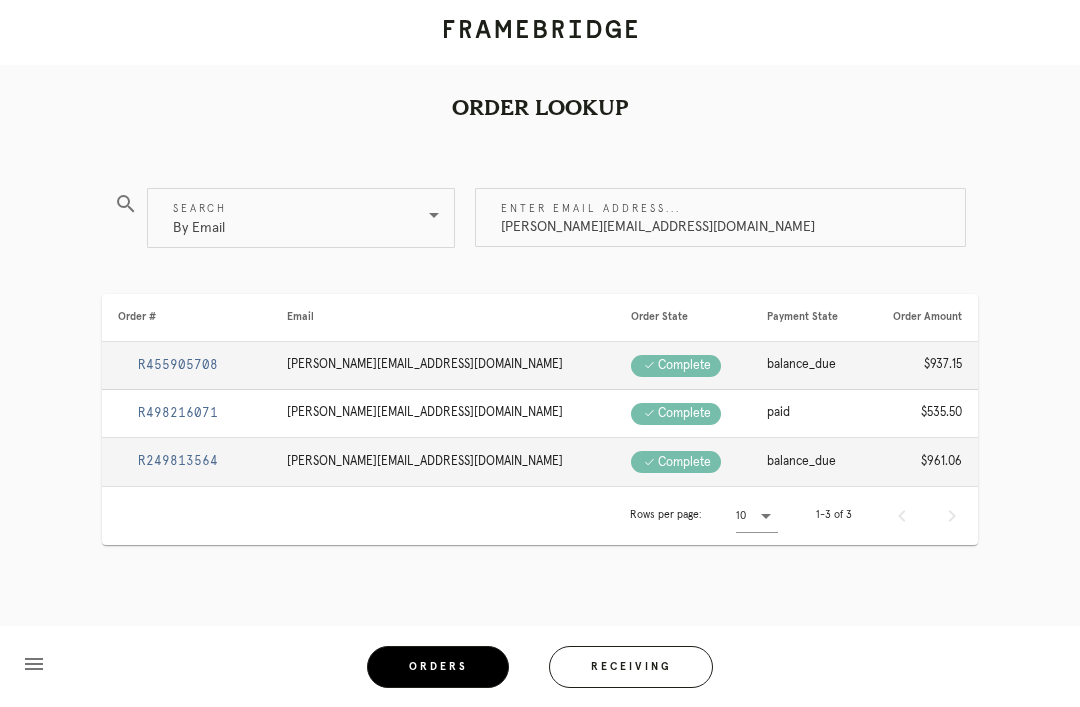 click on "R249813564" at bounding box center [178, 461] 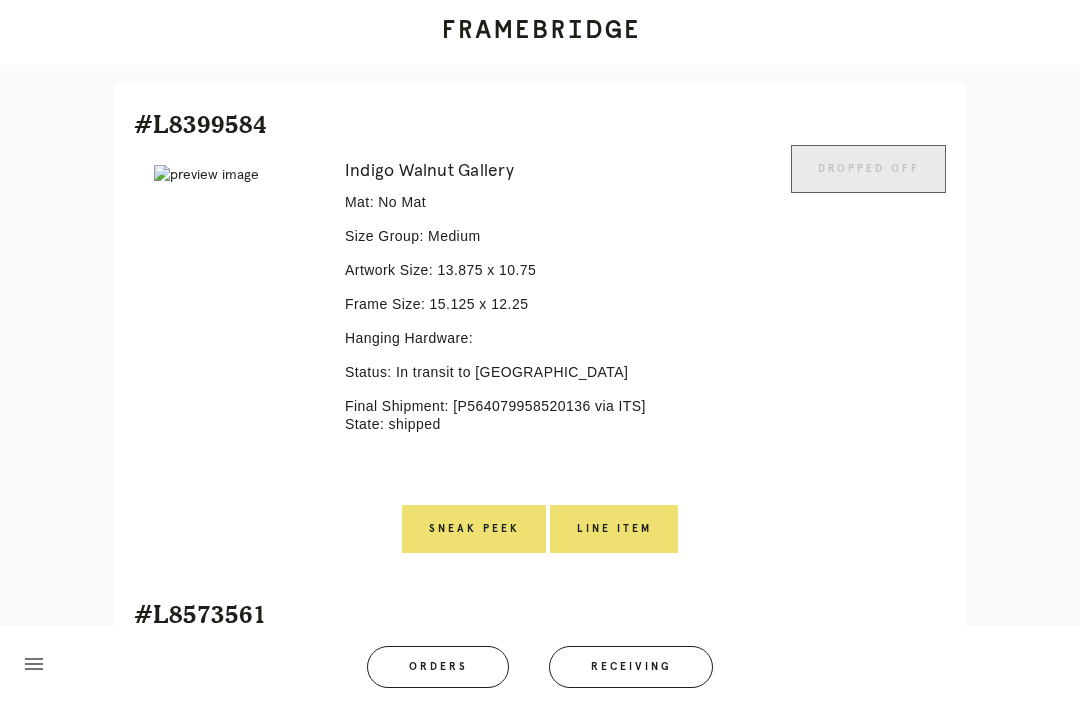 scroll, scrollTop: 427, scrollLeft: 0, axis: vertical 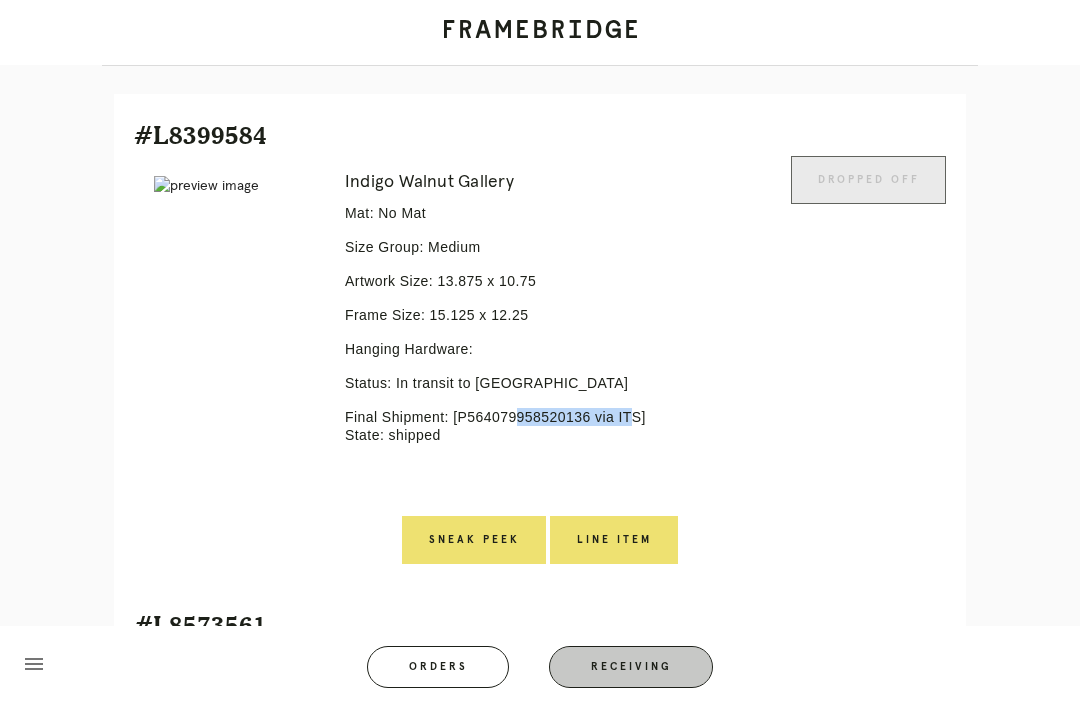 click on "Receiving" at bounding box center (631, 667) 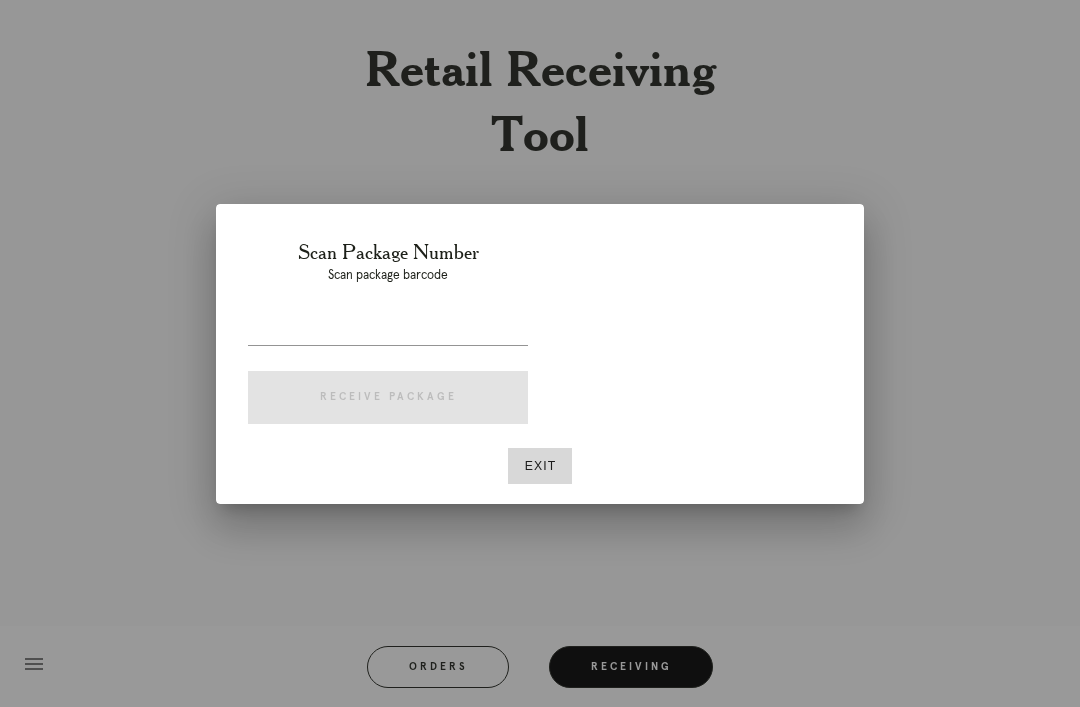 click at bounding box center (388, 329) 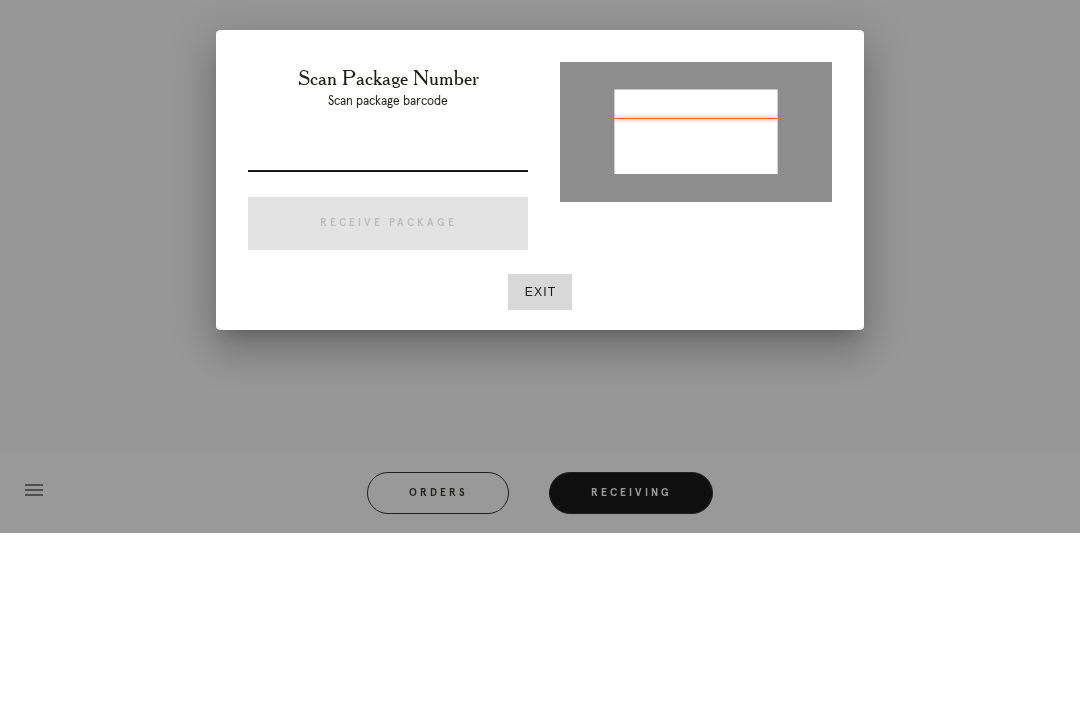 click at bounding box center (388, 329) 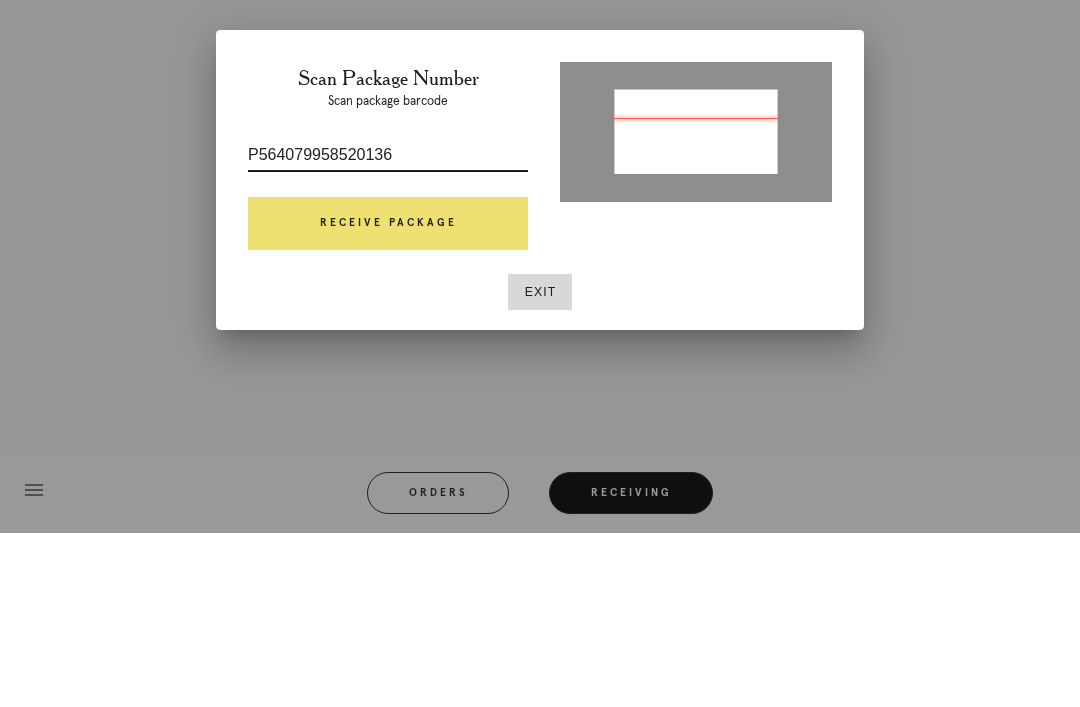 type on "P564079958520136" 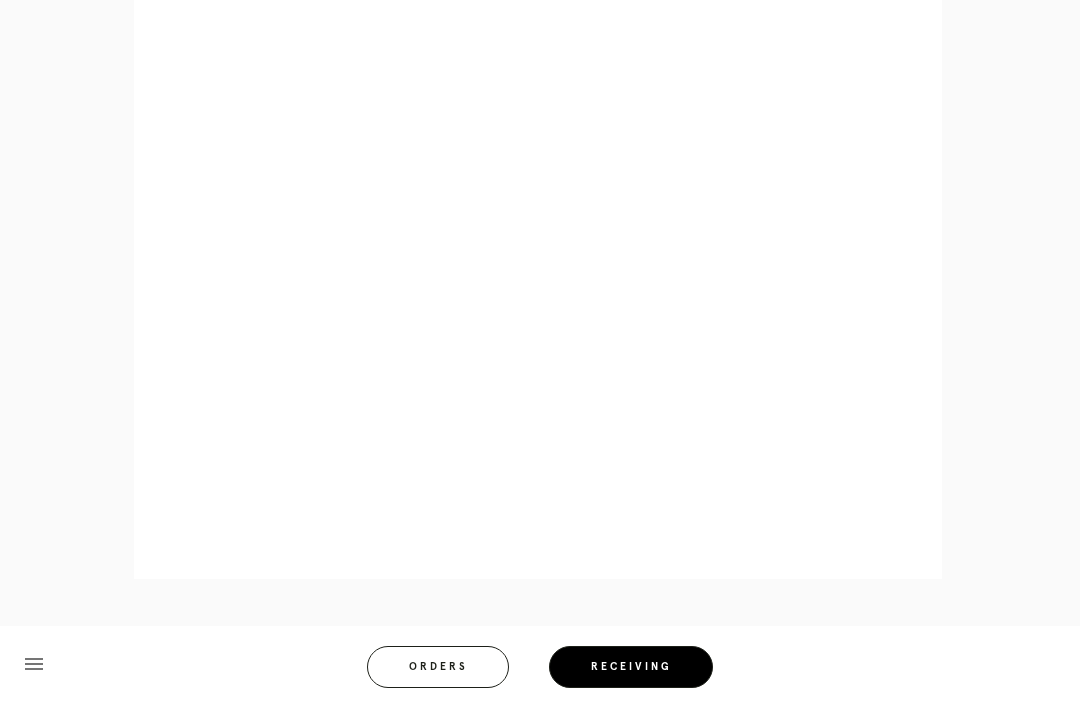 scroll, scrollTop: 982, scrollLeft: 0, axis: vertical 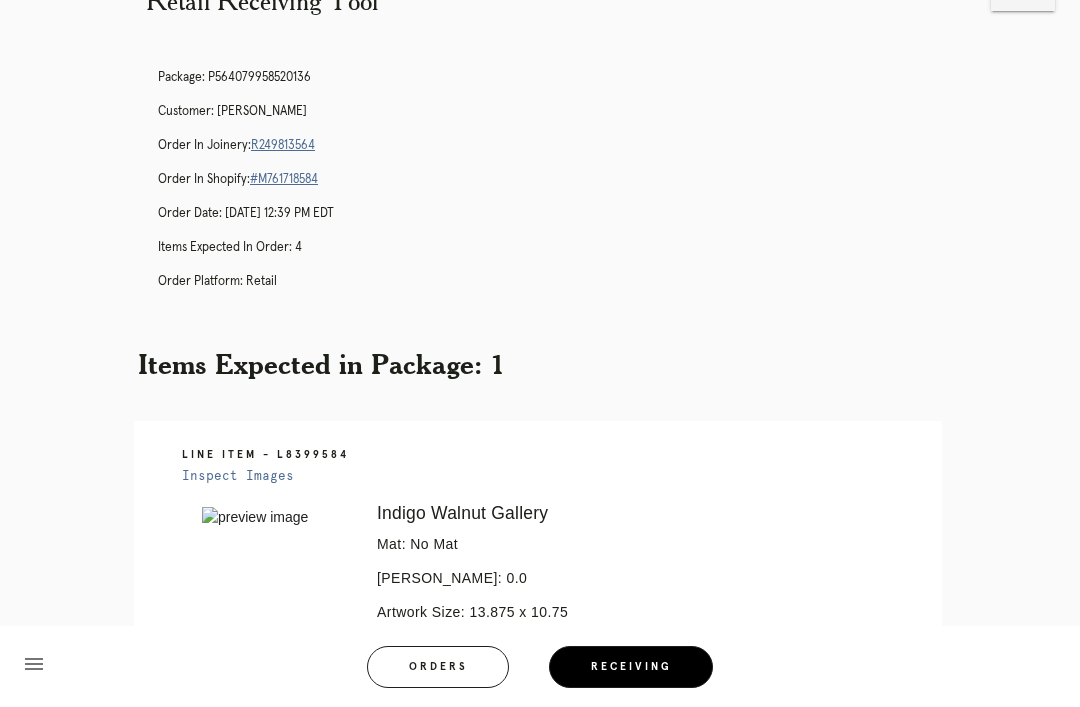 click on "R249813564" at bounding box center [283, 145] 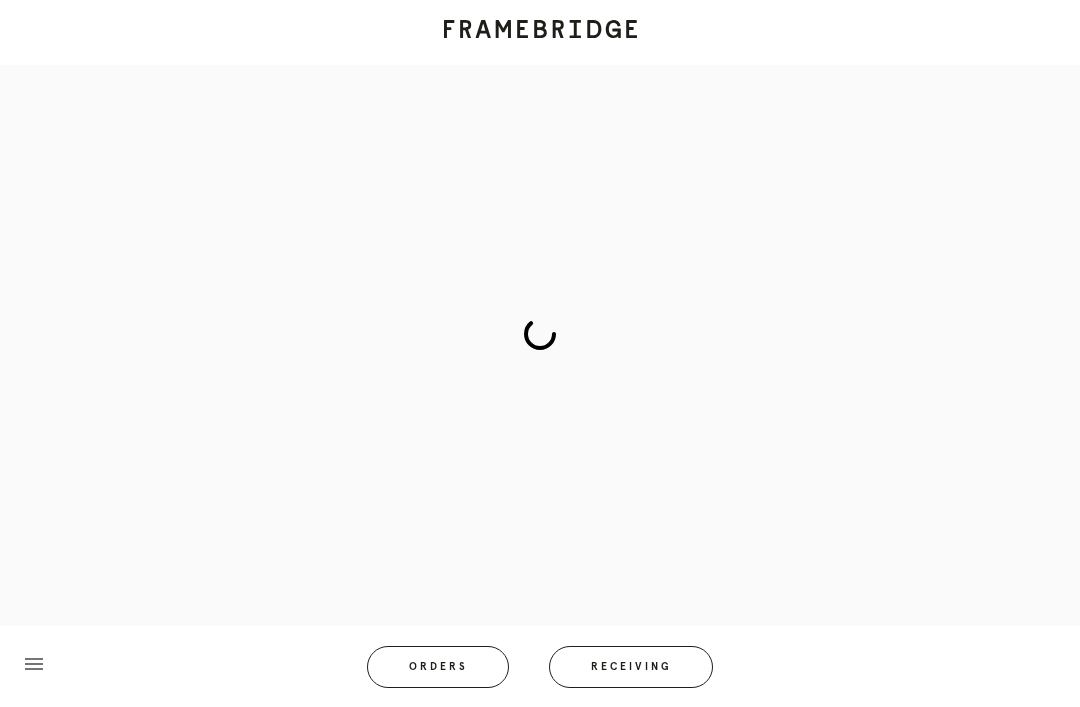 scroll, scrollTop: 0, scrollLeft: 0, axis: both 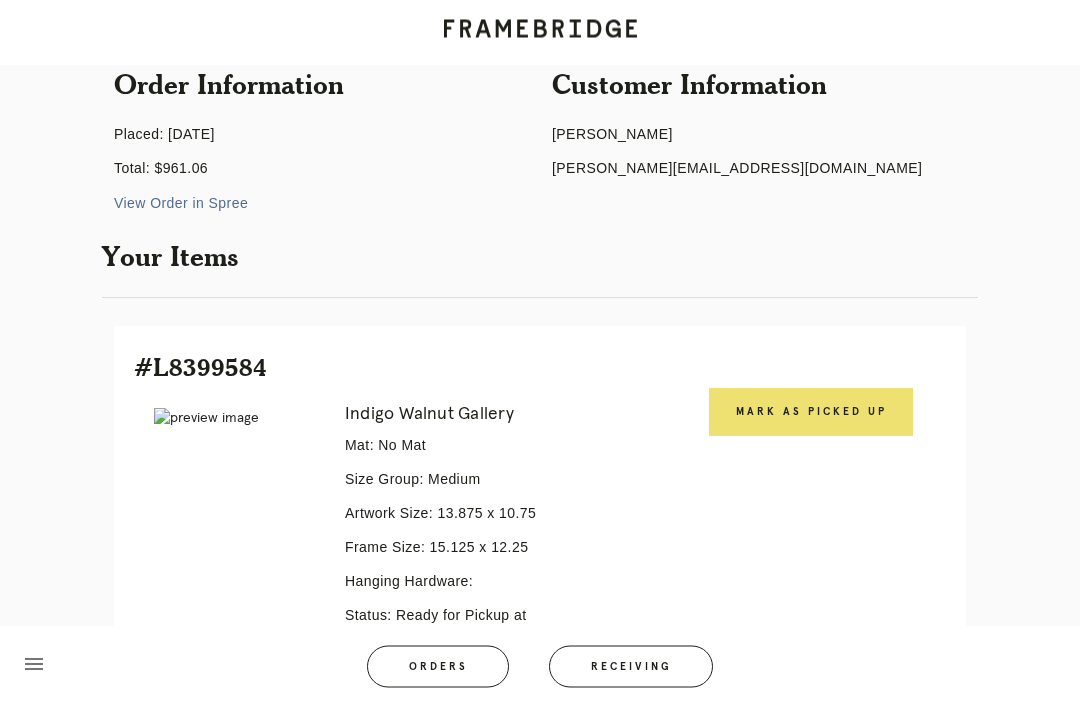 click on "Mark as Picked Up" at bounding box center [811, 413] 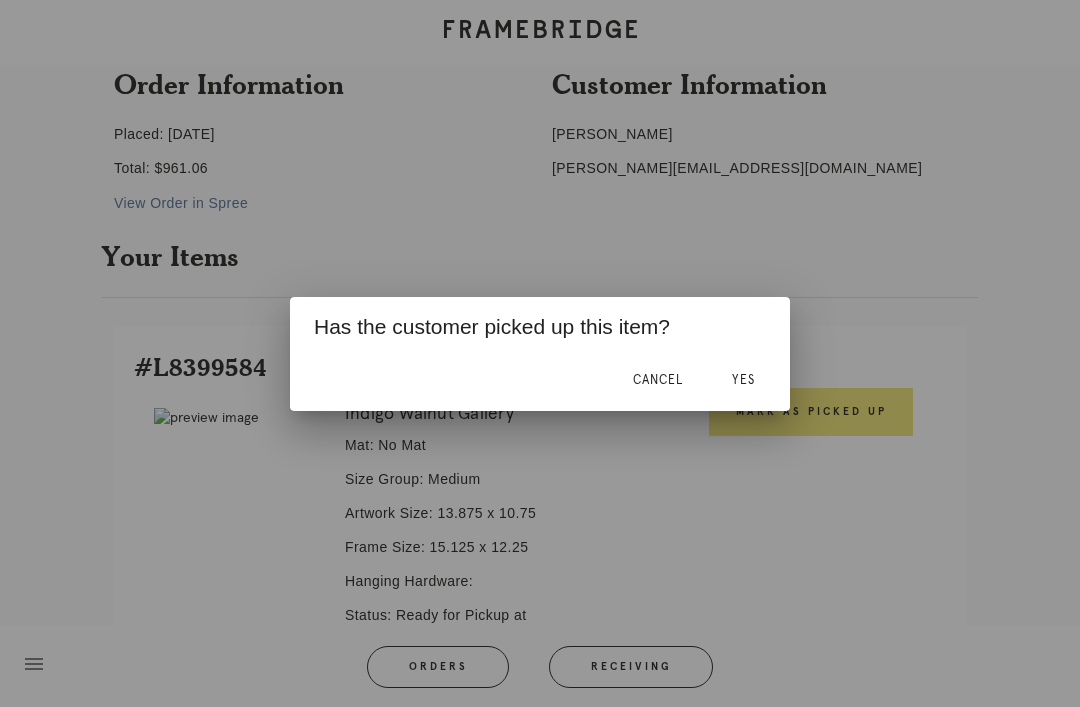 click on "Yes" at bounding box center (743, 380) 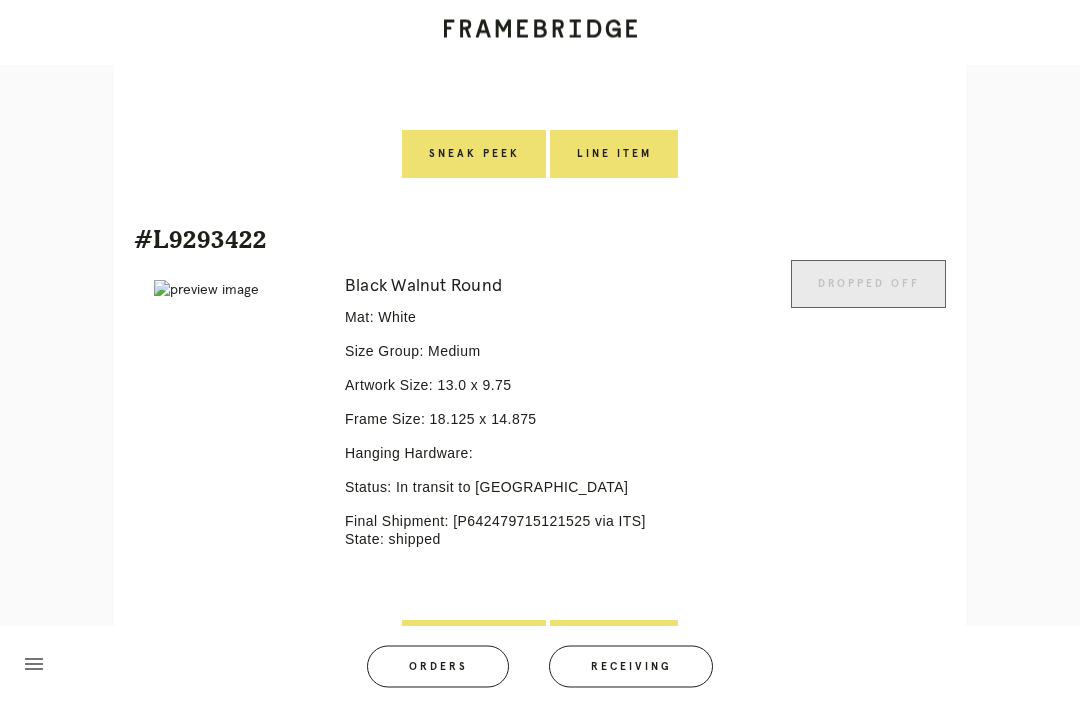 scroll, scrollTop: 1458, scrollLeft: 0, axis: vertical 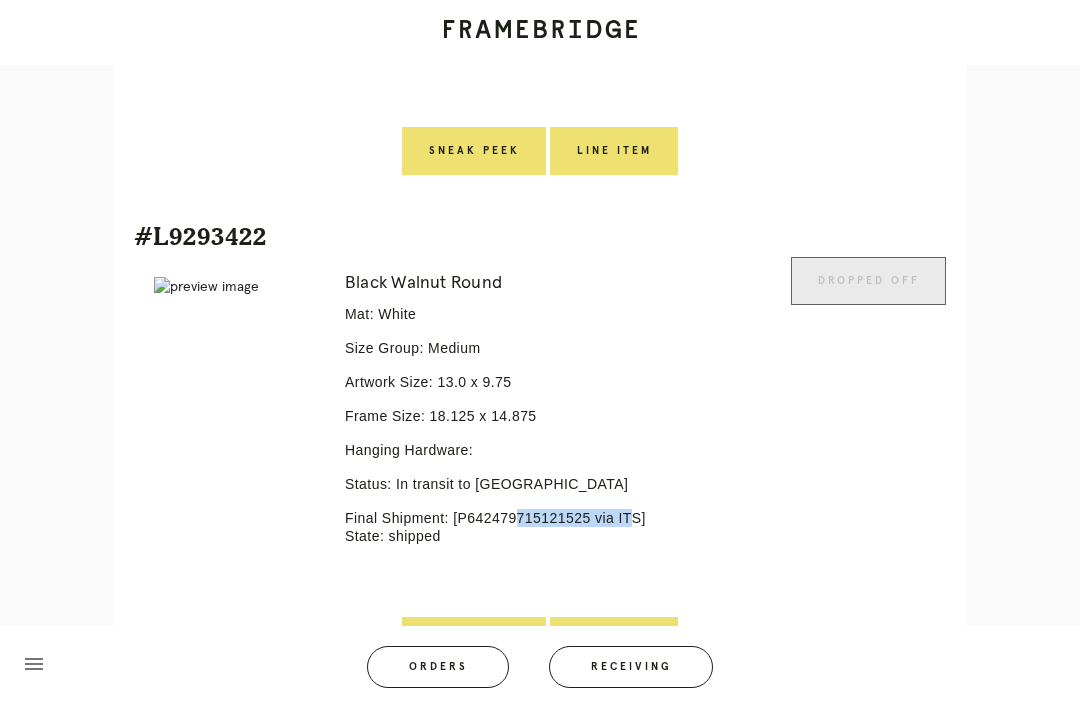 click on "Receiving" at bounding box center [631, 667] 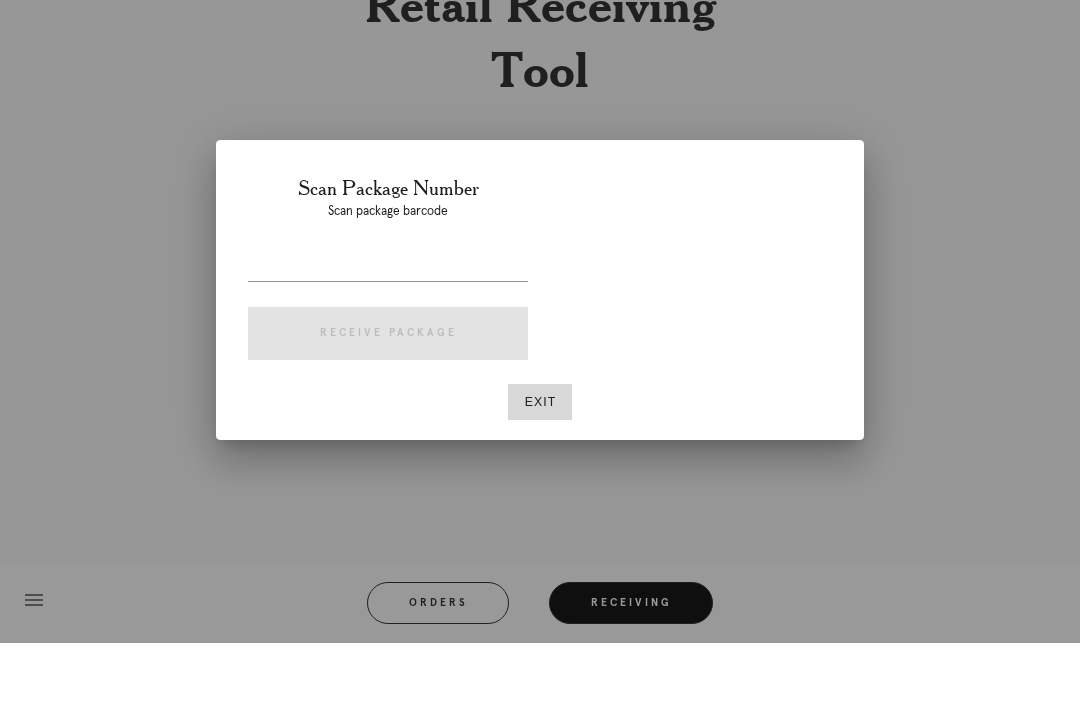 scroll, scrollTop: 64, scrollLeft: 0, axis: vertical 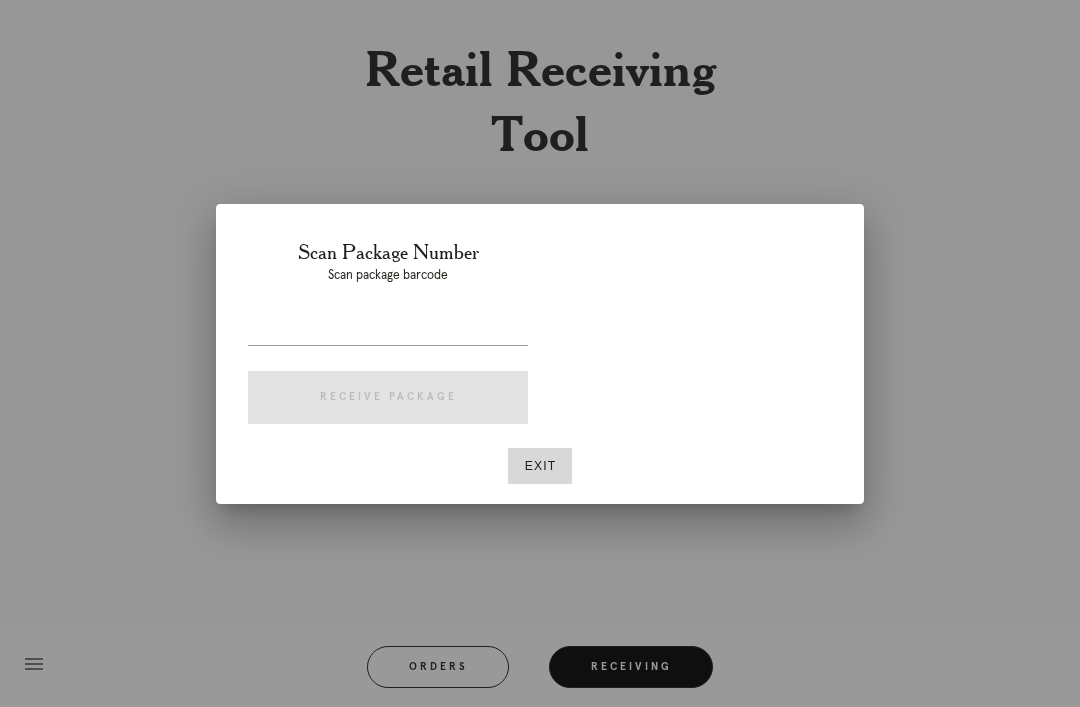 click at bounding box center [388, 329] 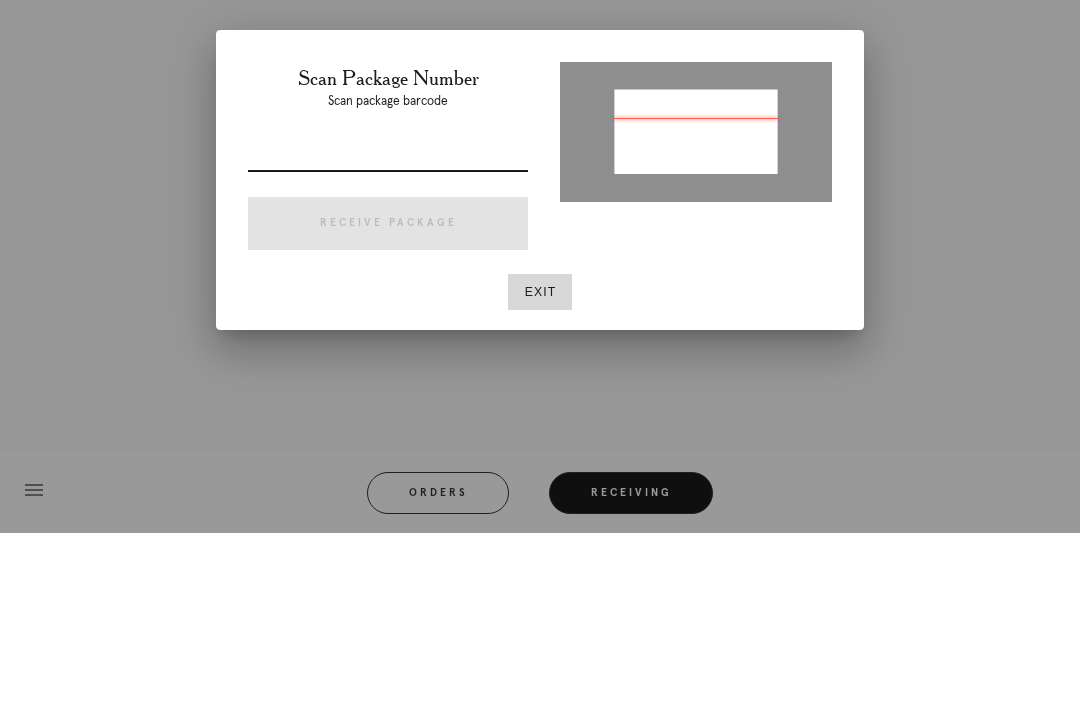 click at bounding box center (388, 329) 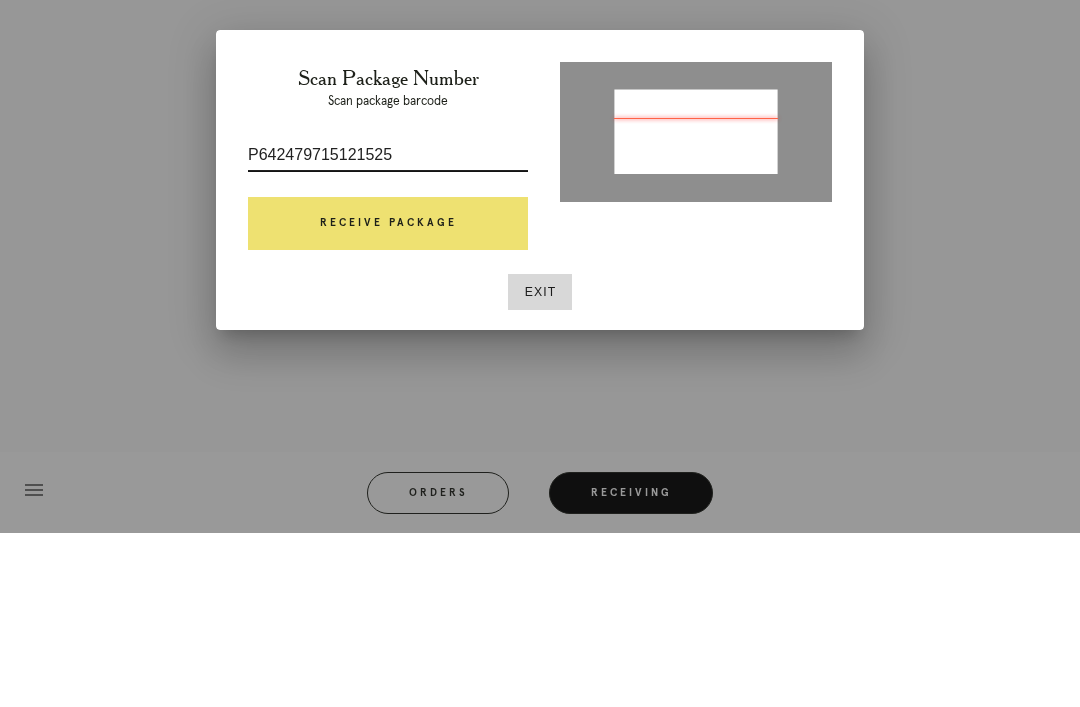 type on "P642479715121525" 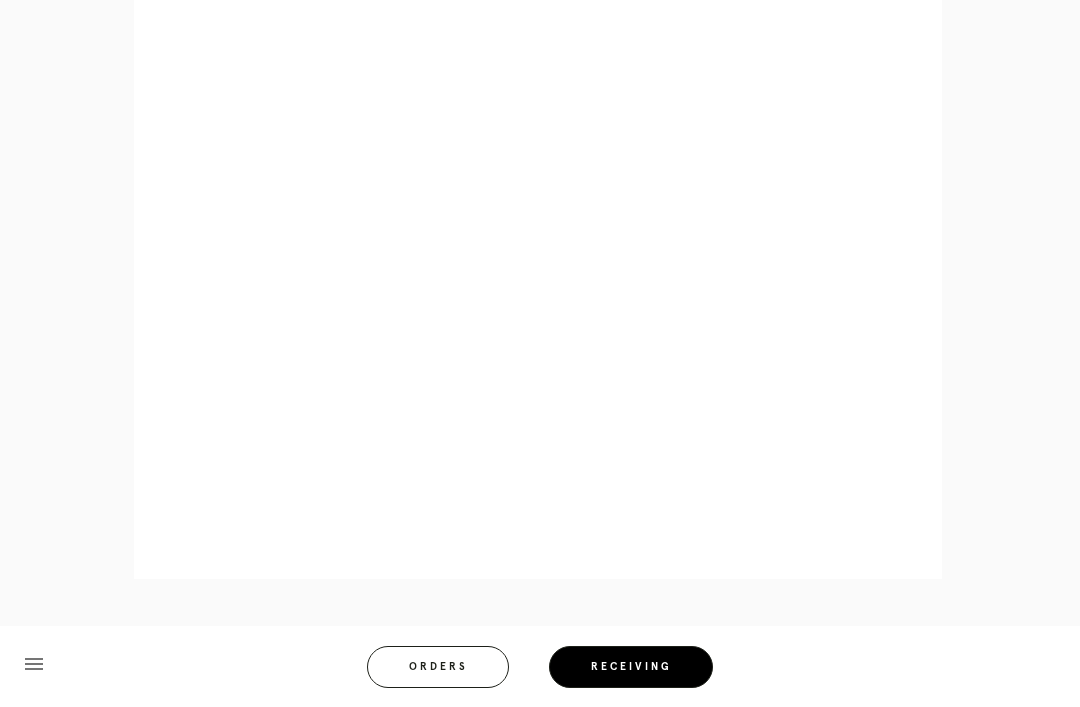 scroll, scrollTop: 964, scrollLeft: 0, axis: vertical 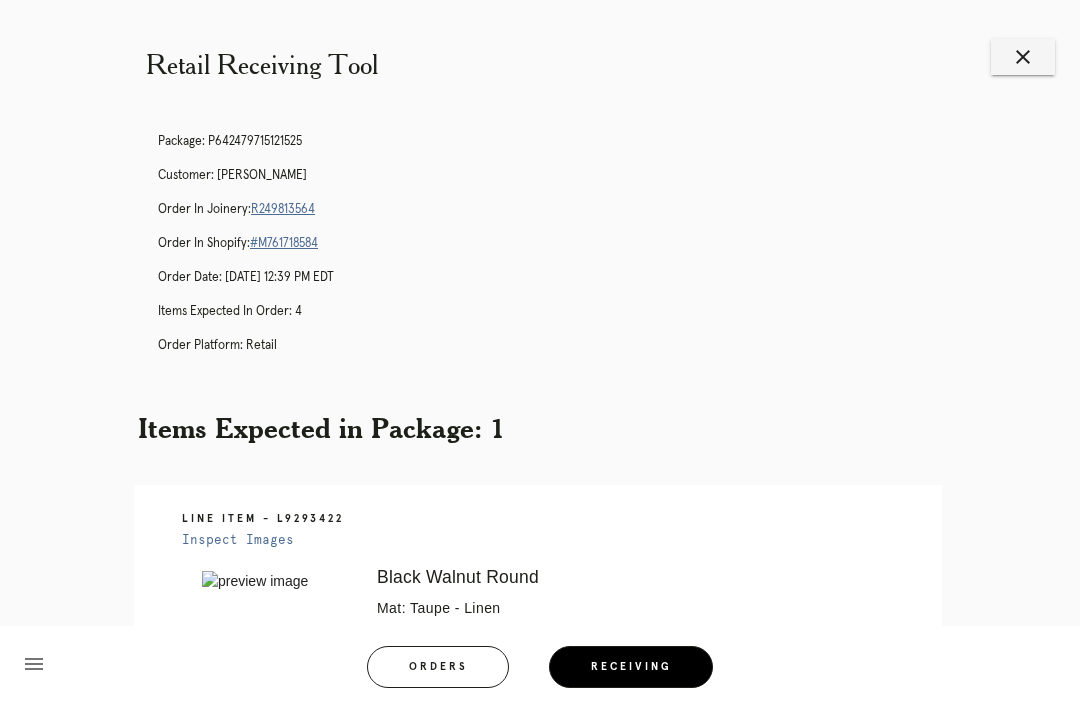 click on "R249813564" at bounding box center (283, 209) 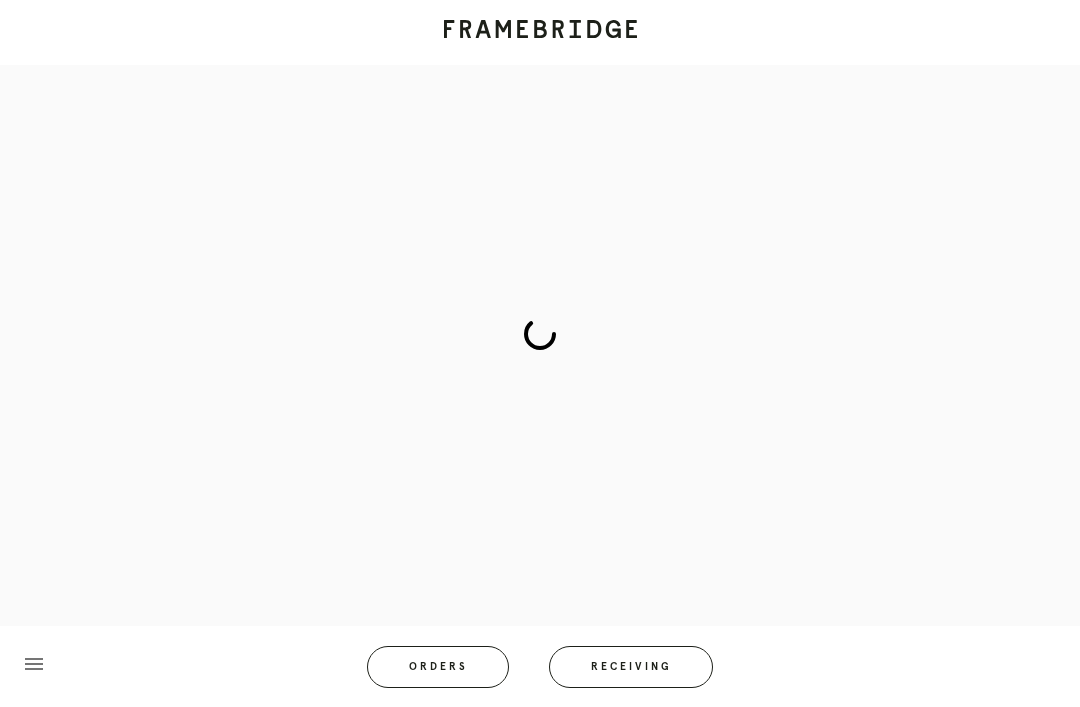 scroll, scrollTop: 0, scrollLeft: 0, axis: both 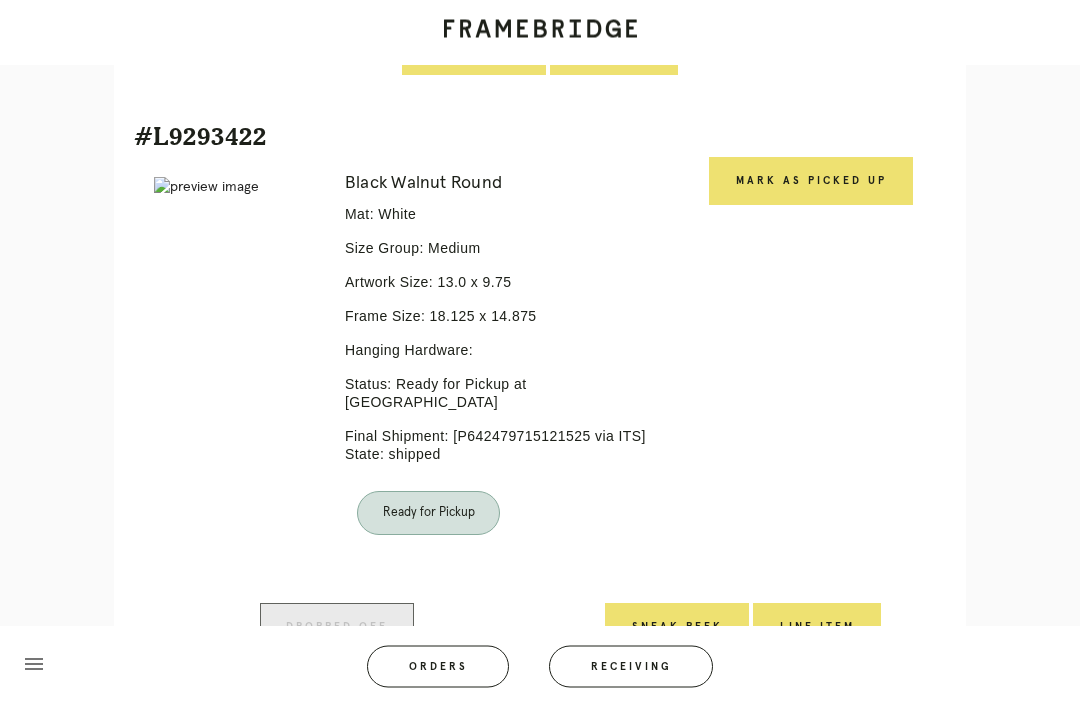 click on "Mark as Picked Up" at bounding box center [811, 182] 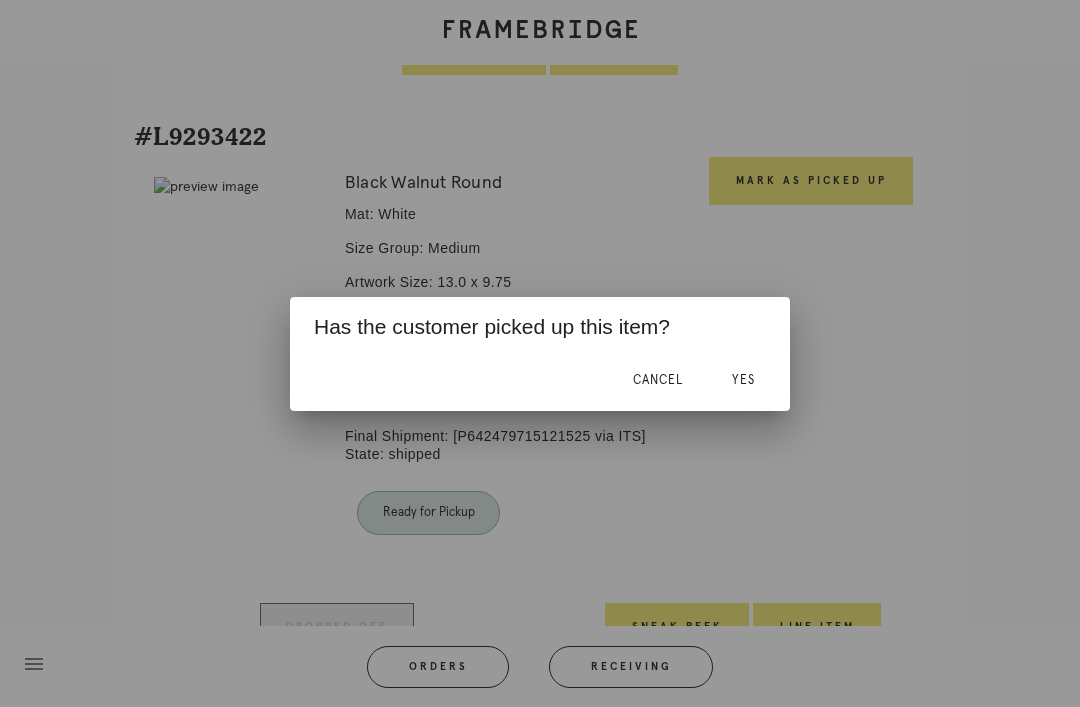 click on "Yes" at bounding box center [743, 380] 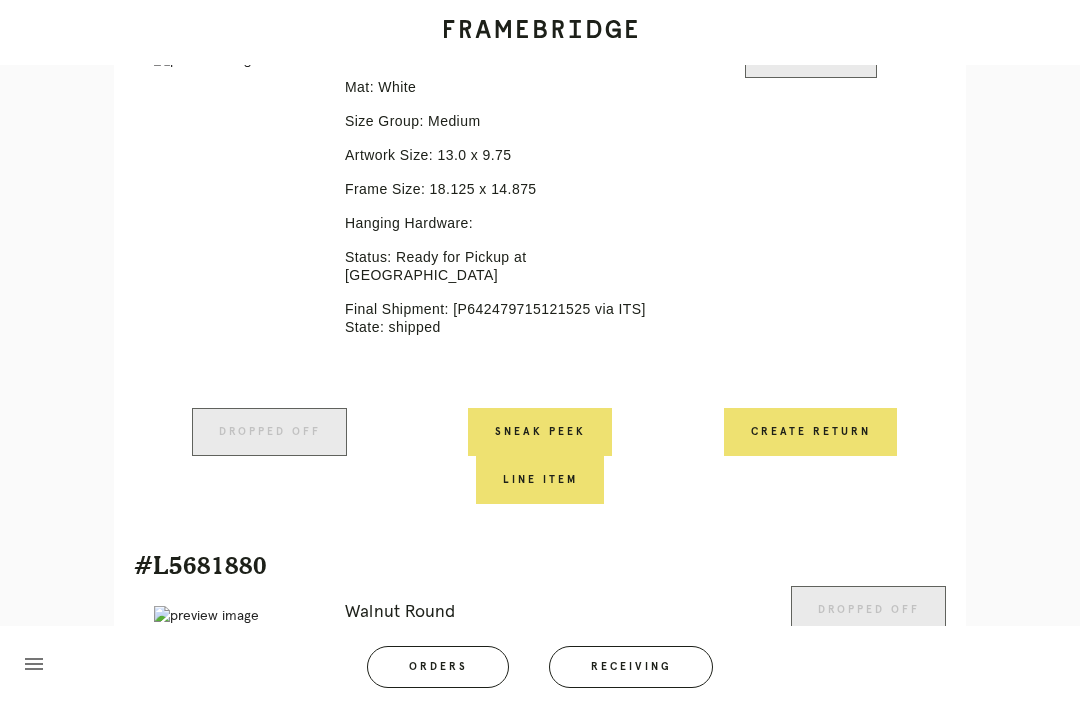 scroll, scrollTop: 2027, scrollLeft: 0, axis: vertical 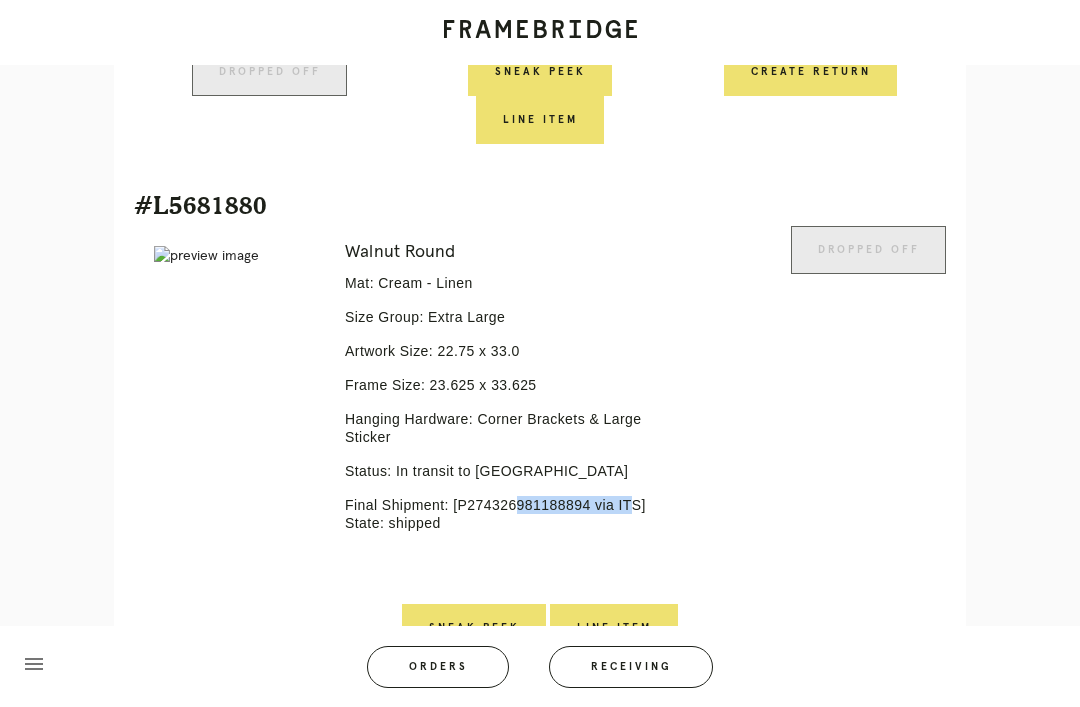click on "Receiving" at bounding box center [631, 667] 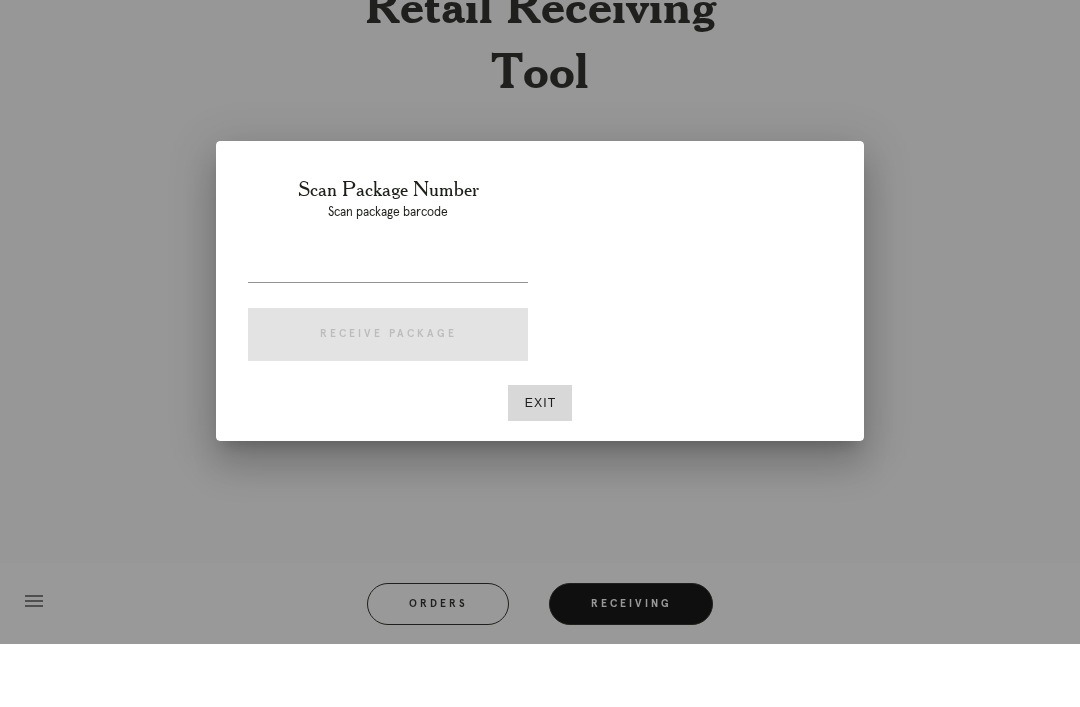 scroll, scrollTop: 64, scrollLeft: 0, axis: vertical 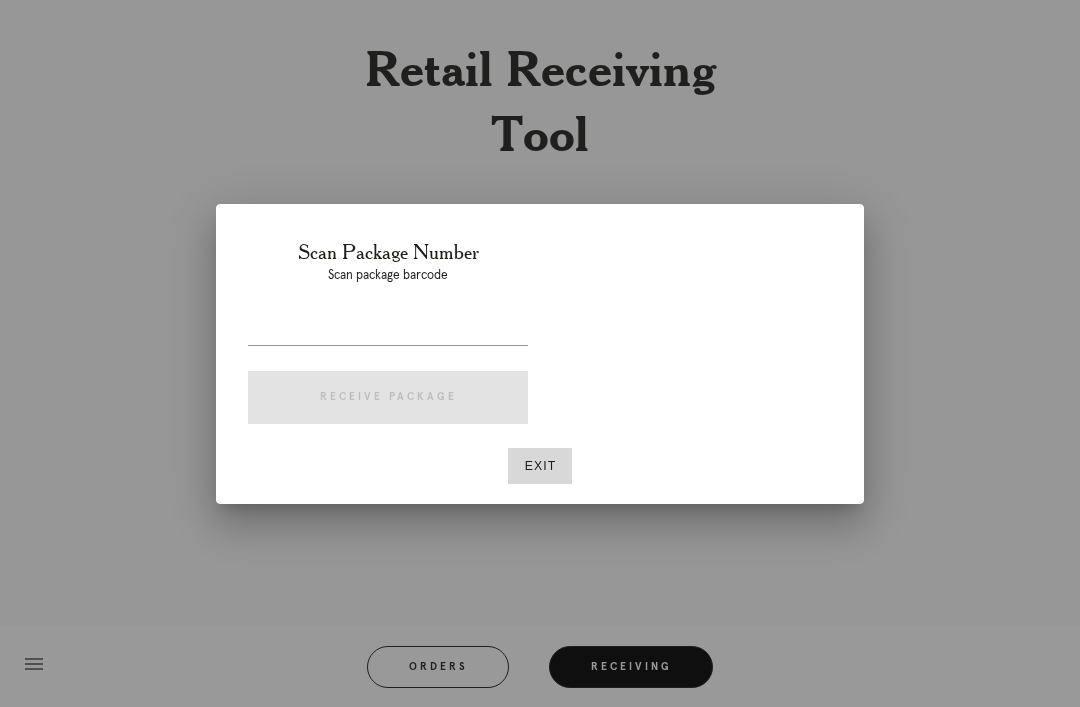click at bounding box center [388, 329] 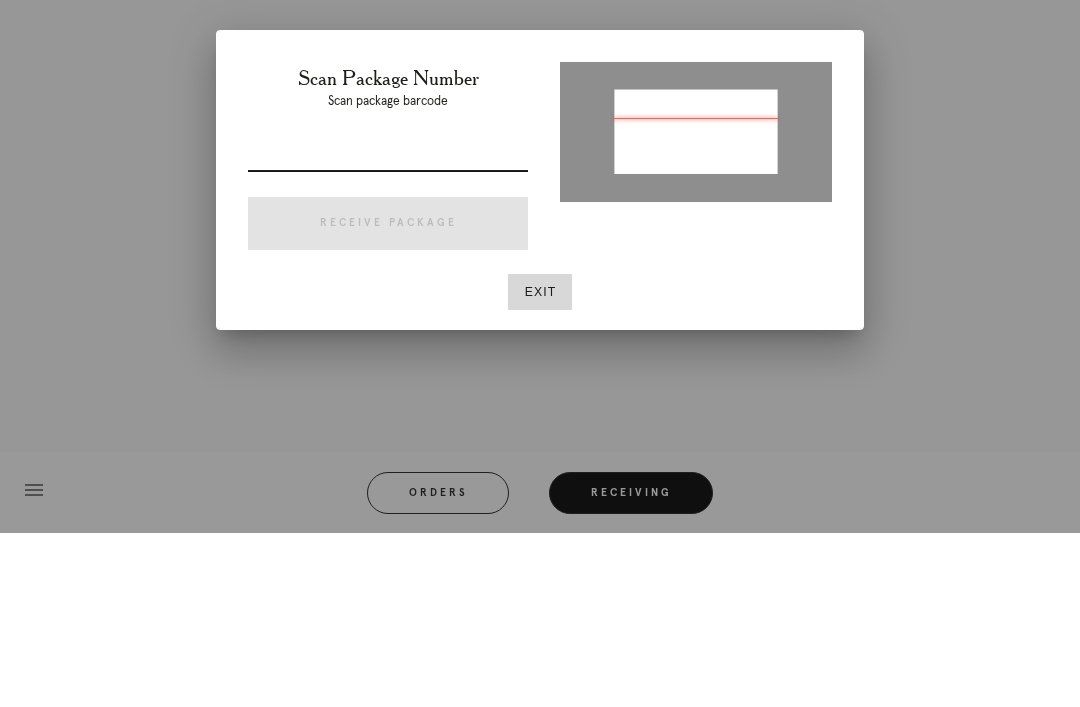 click at bounding box center [388, 329] 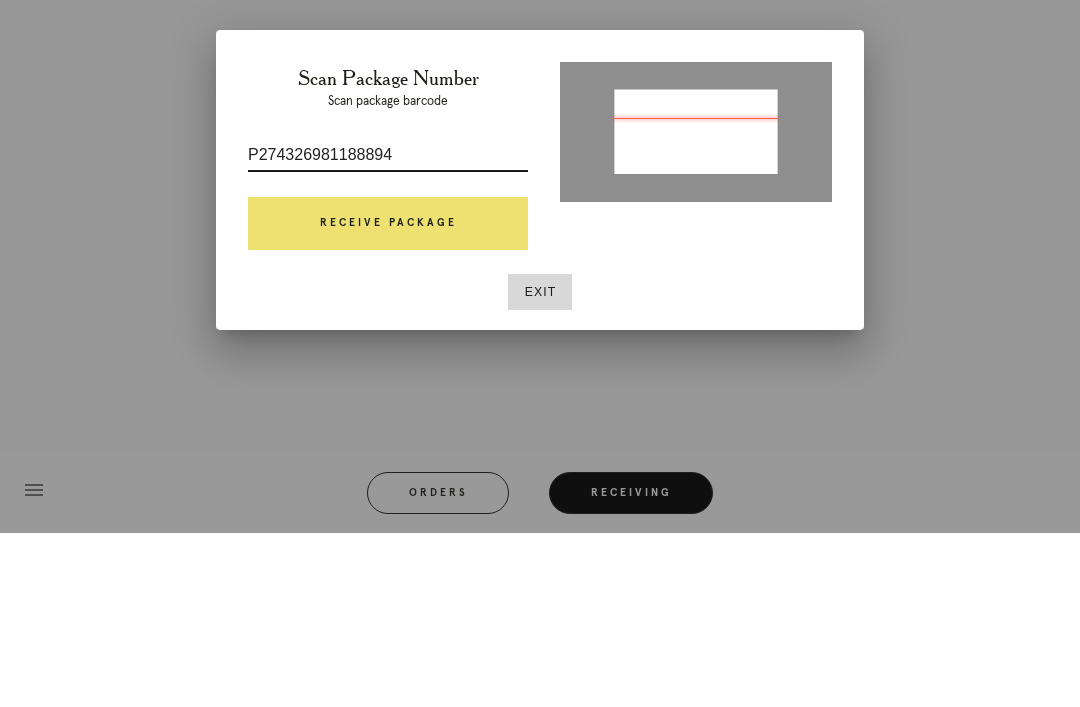 type on "P274326981188894" 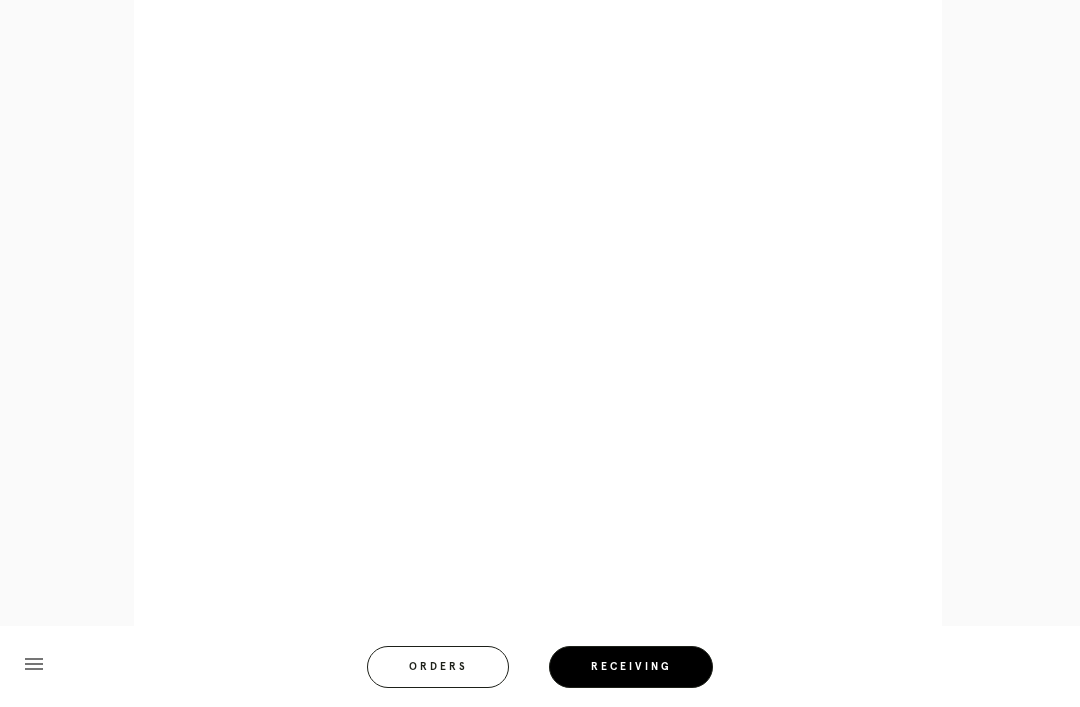 scroll, scrollTop: 1016, scrollLeft: 0, axis: vertical 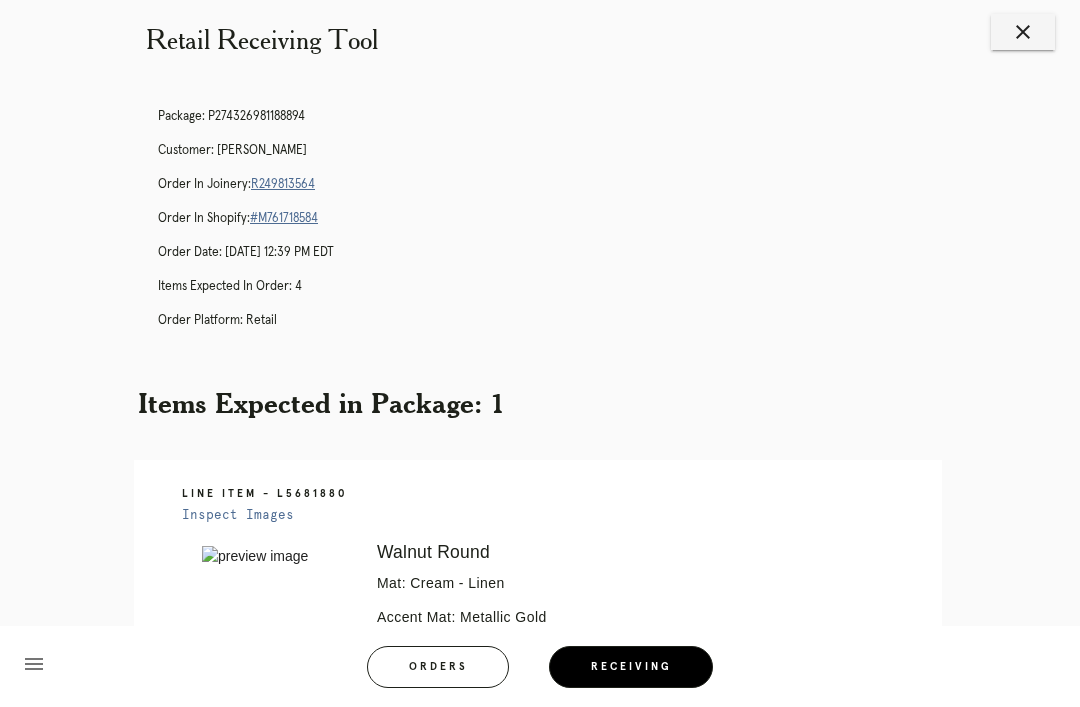 click on "R249813564" at bounding box center (283, 184) 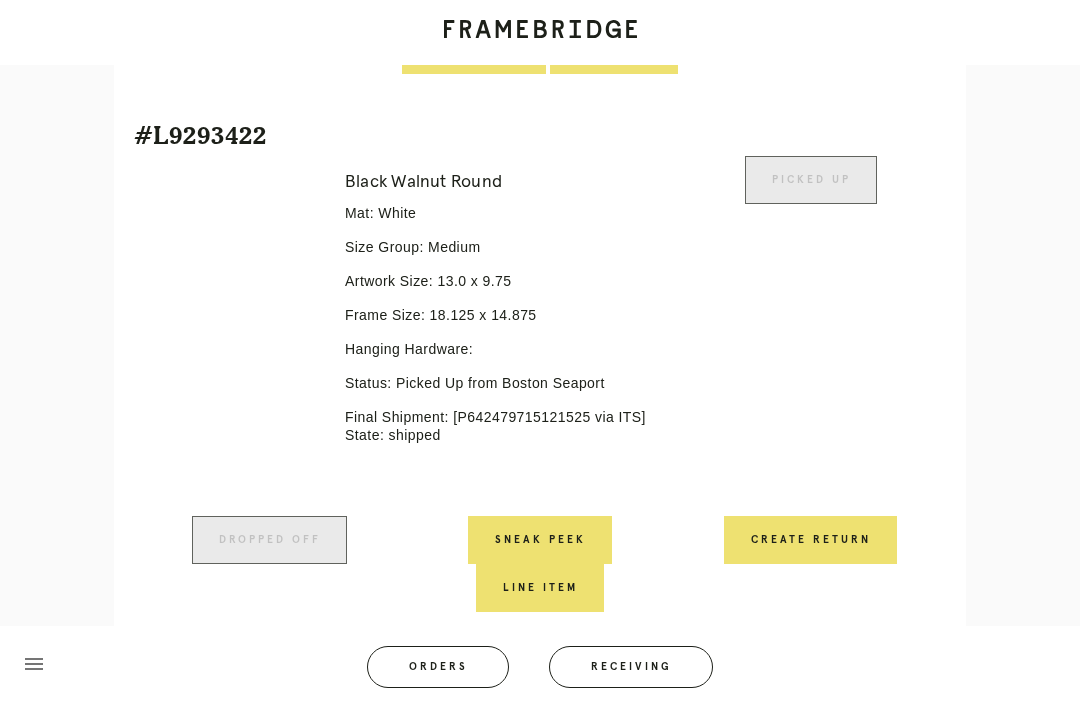 scroll, scrollTop: 2095, scrollLeft: 0, axis: vertical 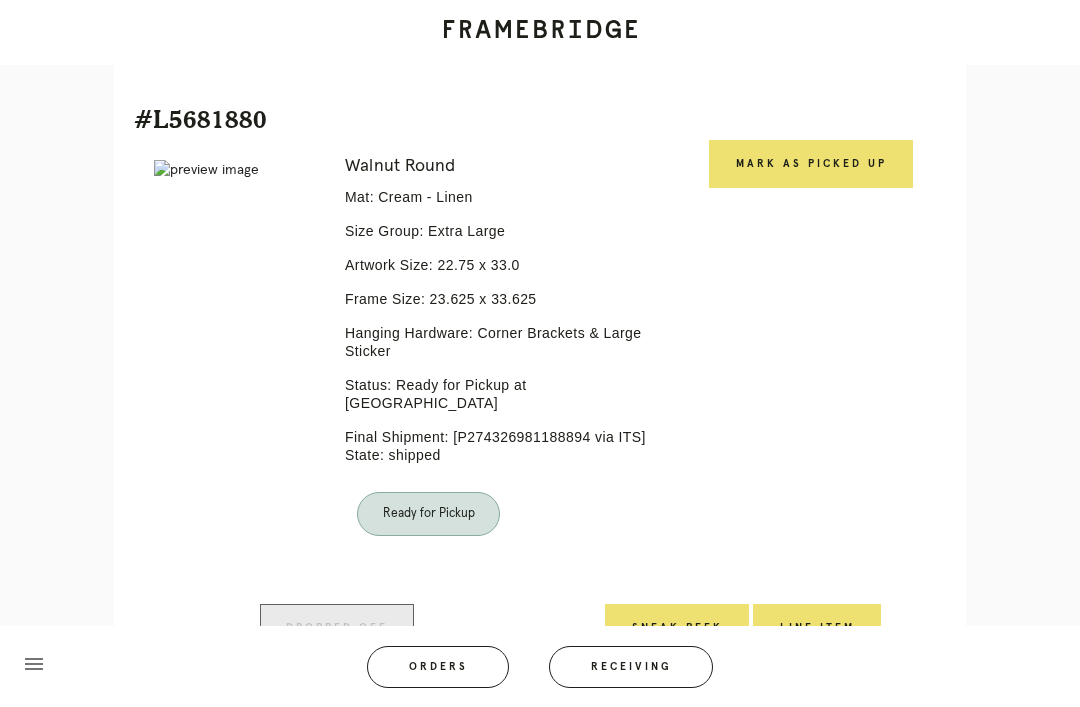 click on "Mark as Picked Up" at bounding box center (811, 164) 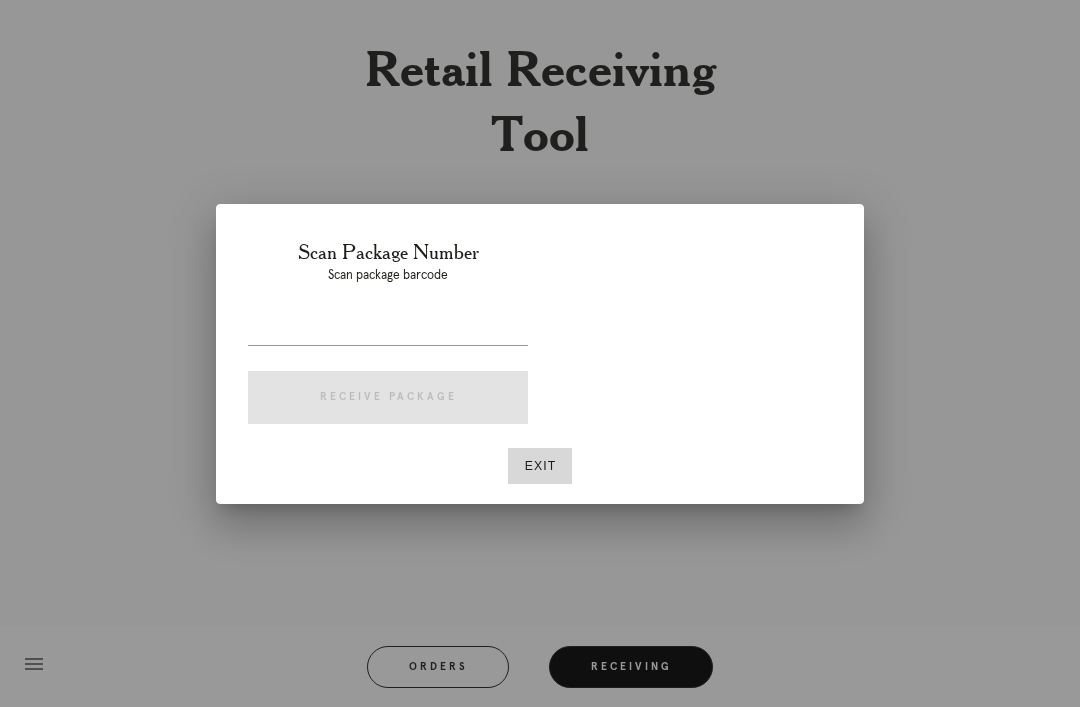scroll, scrollTop: 64, scrollLeft: 0, axis: vertical 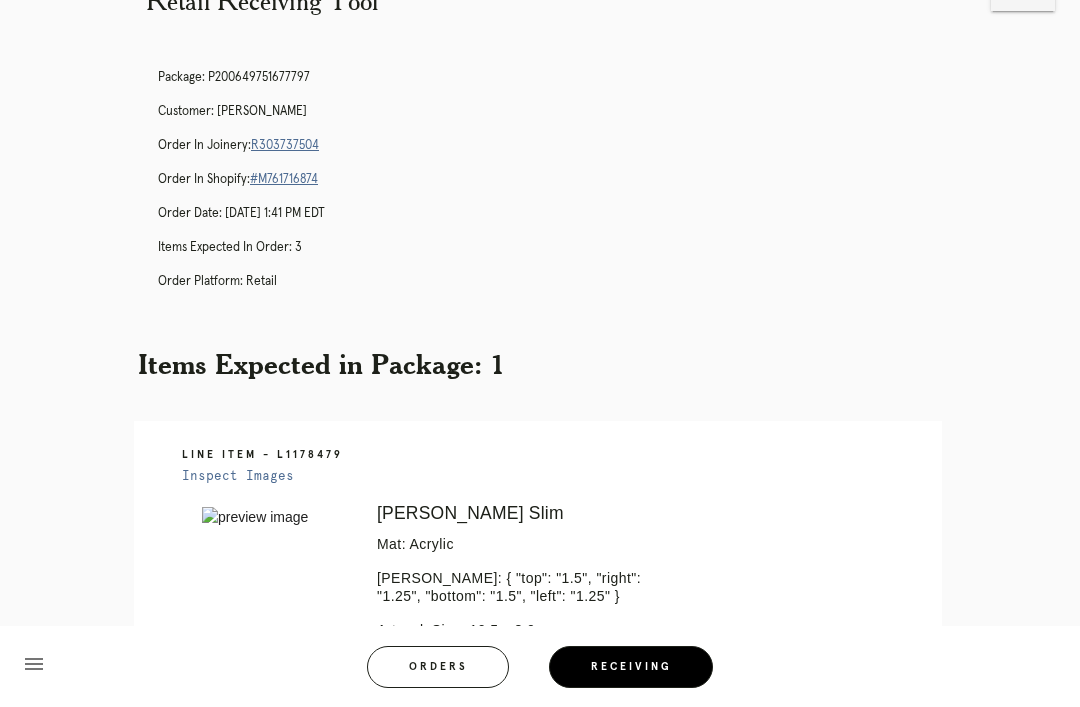 click on "Orders" at bounding box center (438, 667) 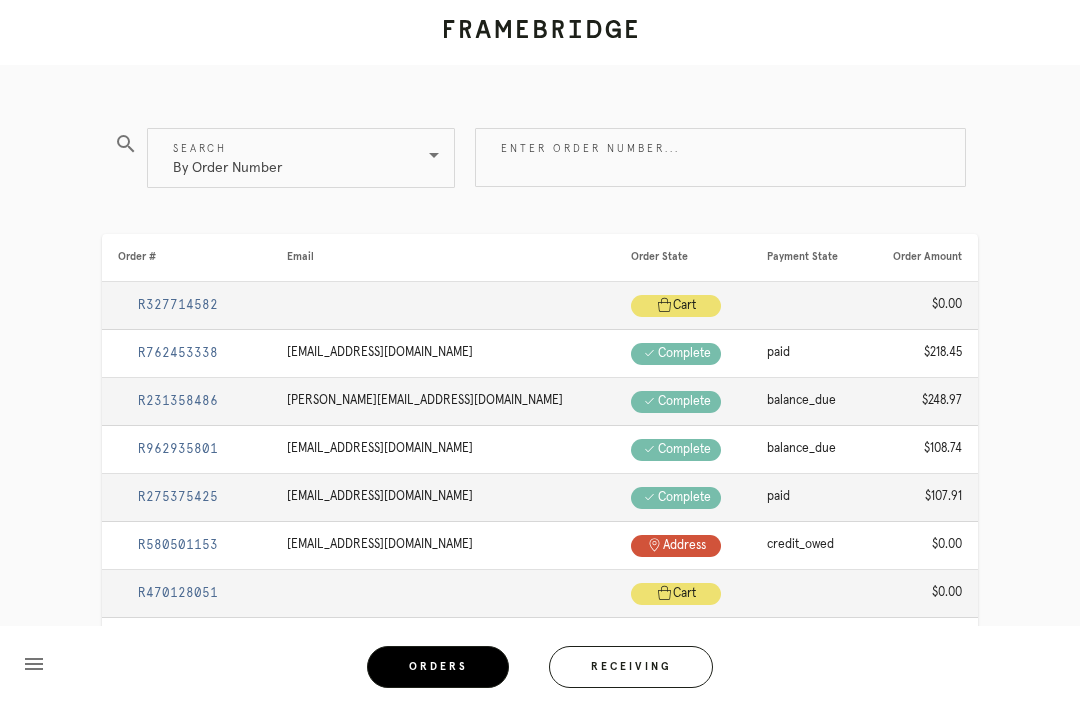 click on "By Order Number" at bounding box center [287, 158] 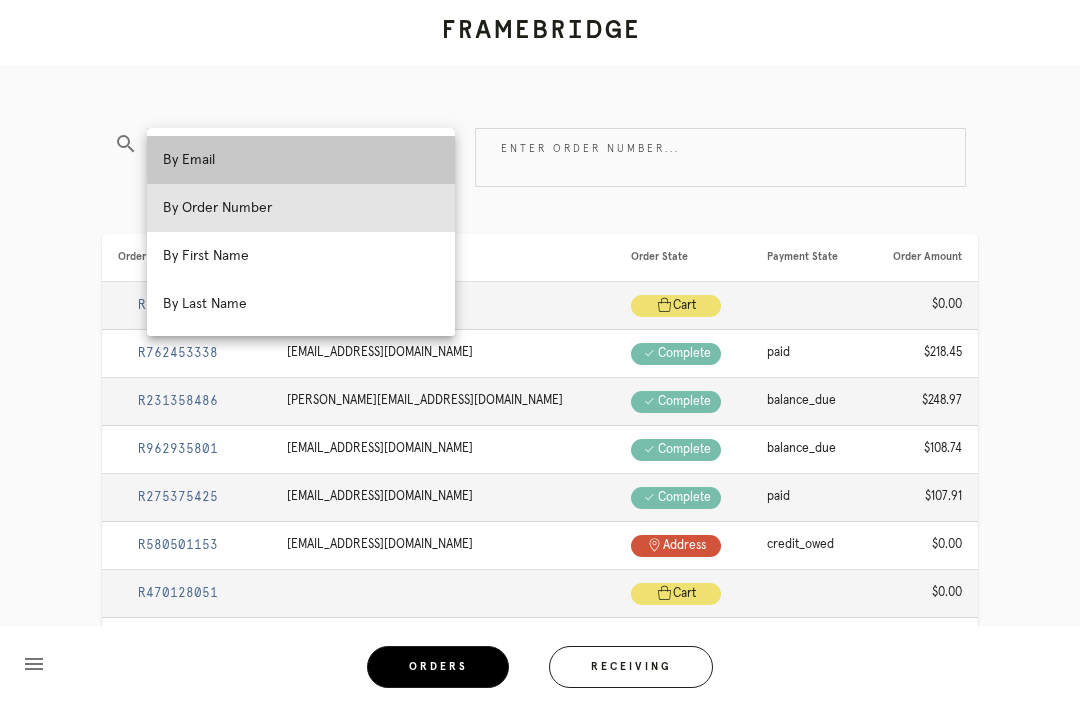 click on "By Email" at bounding box center [301, 160] 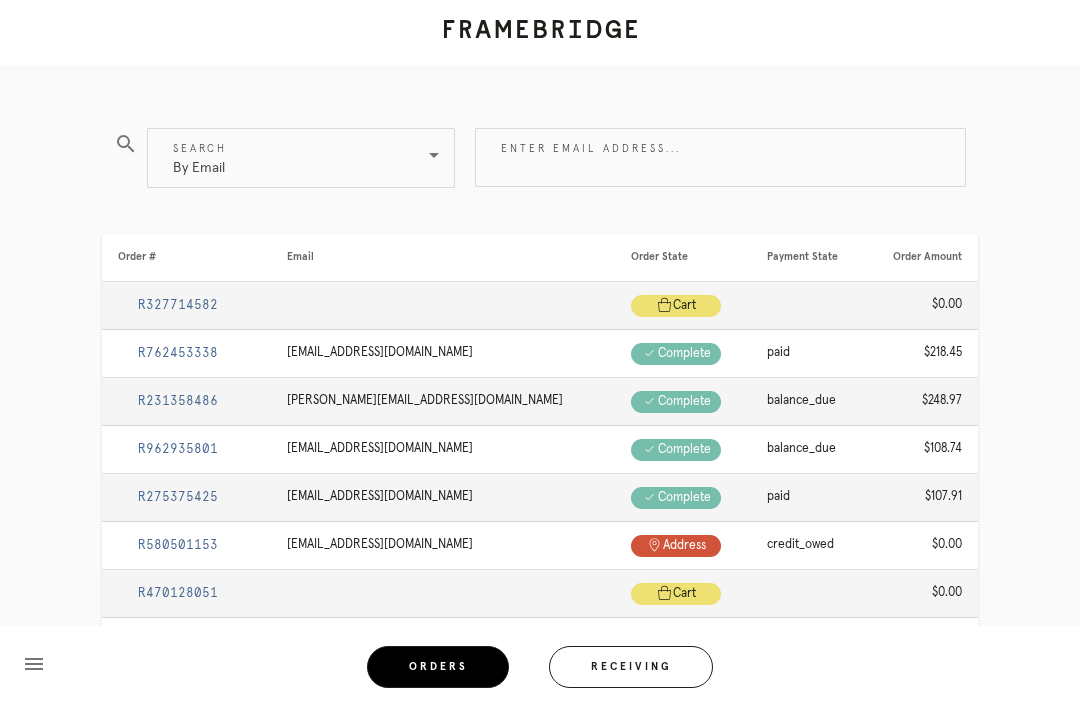 click on "Enter email address..." at bounding box center [720, 157] 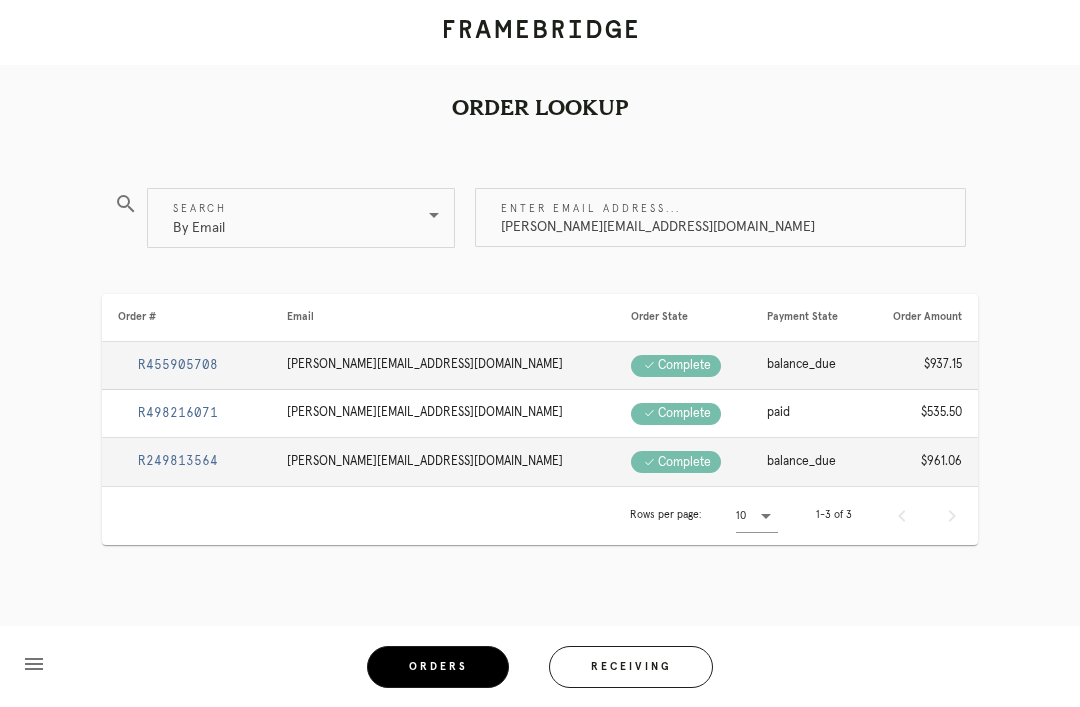 click on "[PERSON_NAME][EMAIL_ADDRESS][DOMAIN_NAME]" at bounding box center (720, 217) 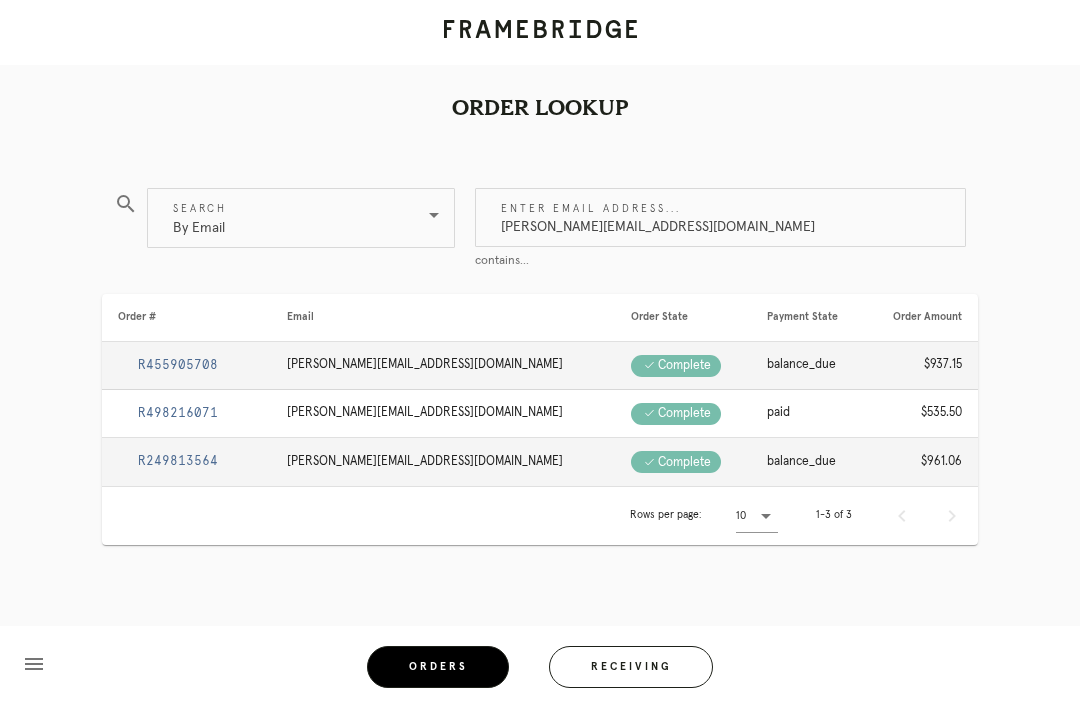 click on "By Email" at bounding box center (287, 218) 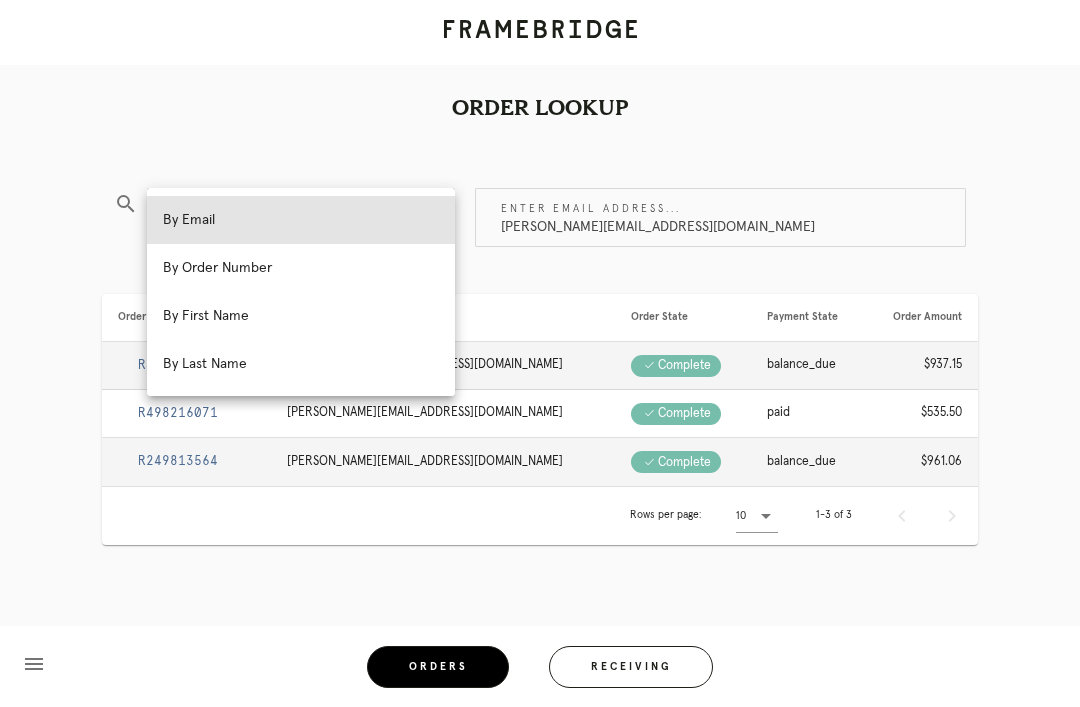click on "[PERSON_NAME][EMAIL_ADDRESS][DOMAIN_NAME]" at bounding box center [720, 217] 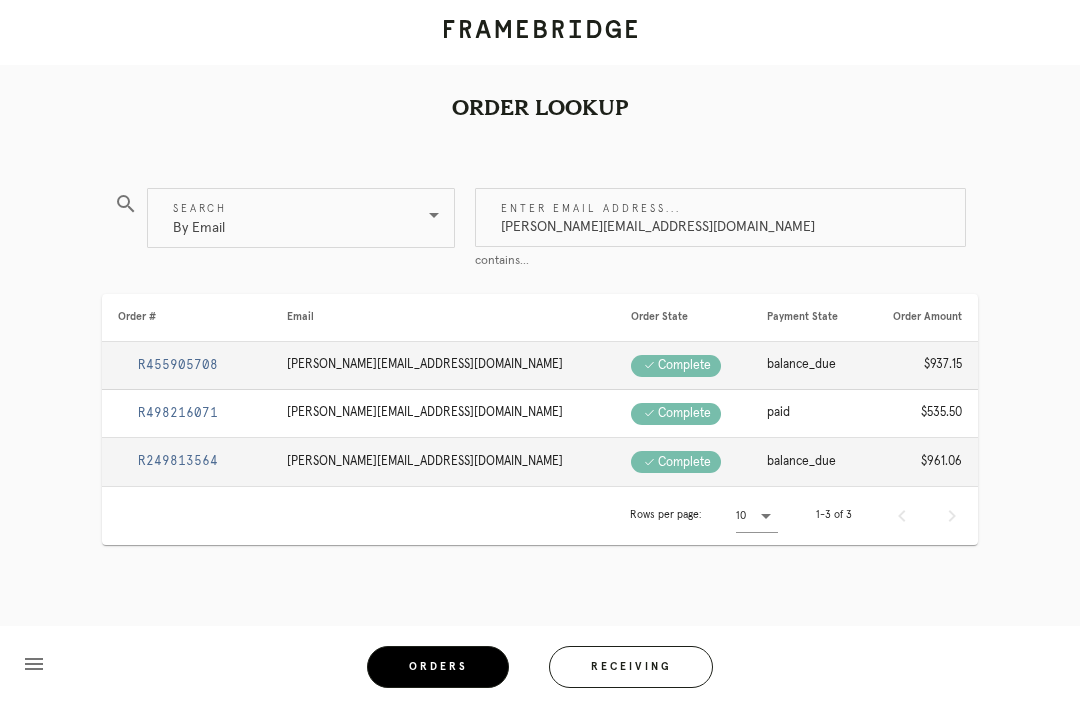 click on "michael@formanandco.com" at bounding box center [720, 217] 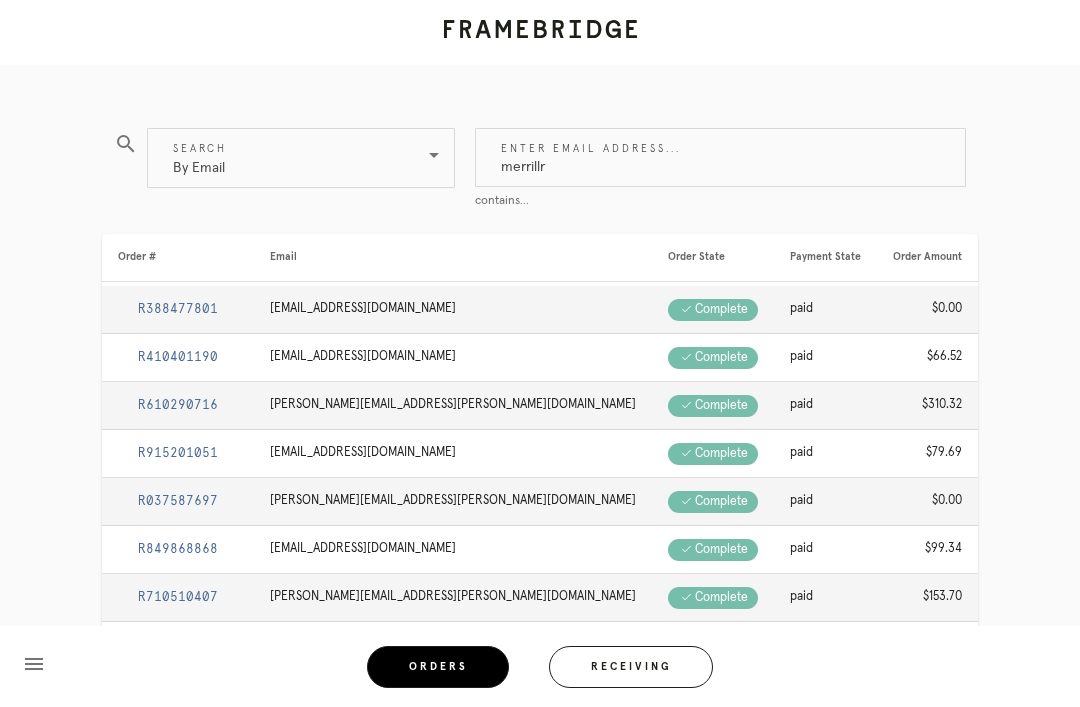type on "merrill" 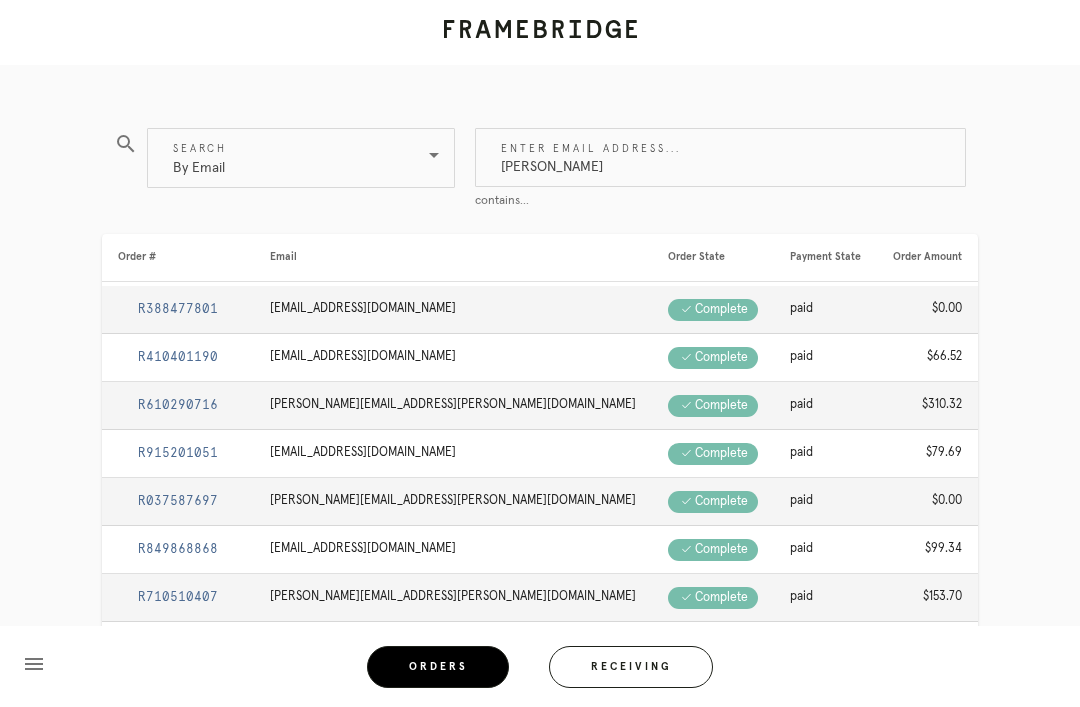 click on "merrill" at bounding box center (720, 157) 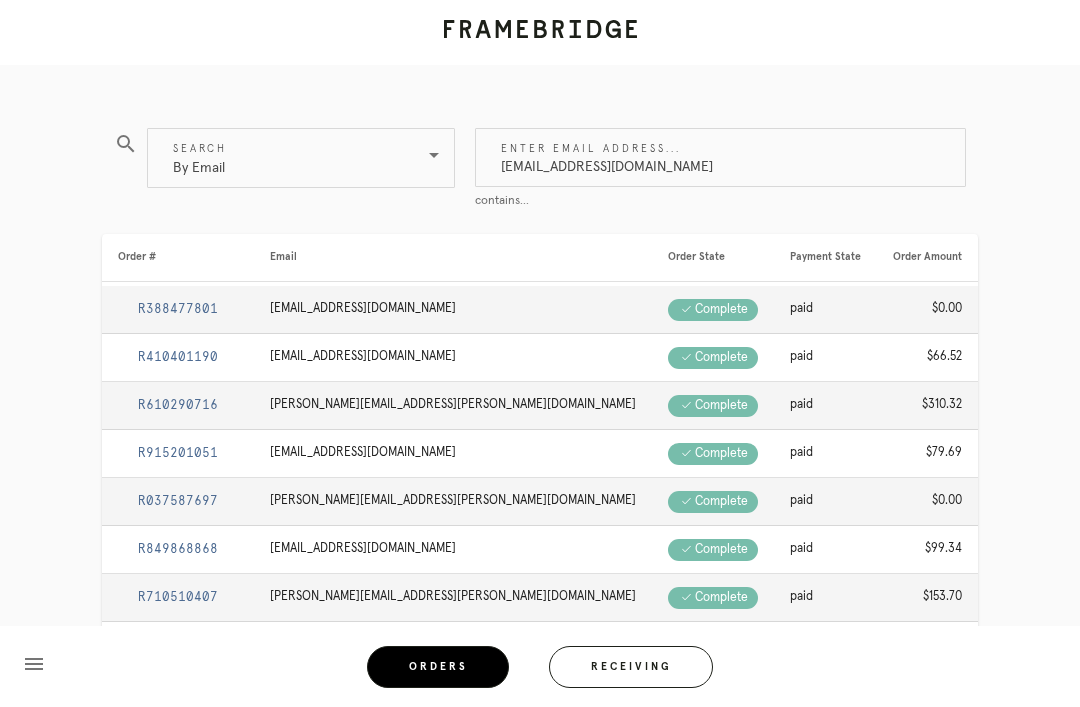 type on "merrillrobichaud@gmail.com" 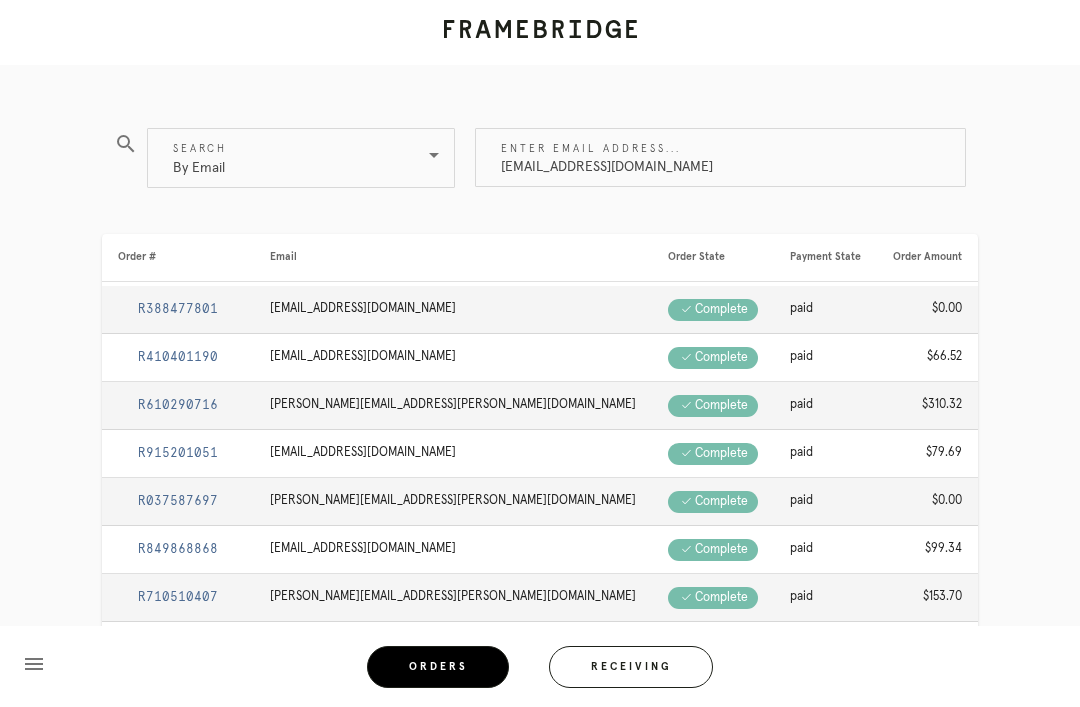 click on "[EMAIL_ADDRESS][DOMAIN_NAME]" at bounding box center (720, 157) 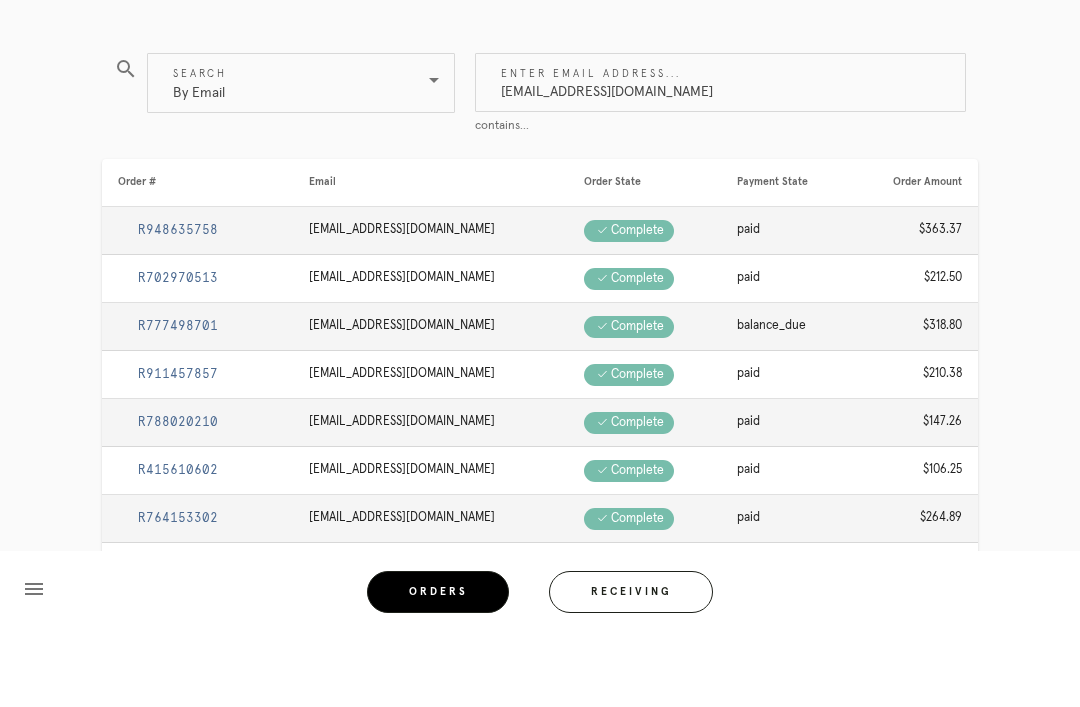 scroll, scrollTop: 139, scrollLeft: 0, axis: vertical 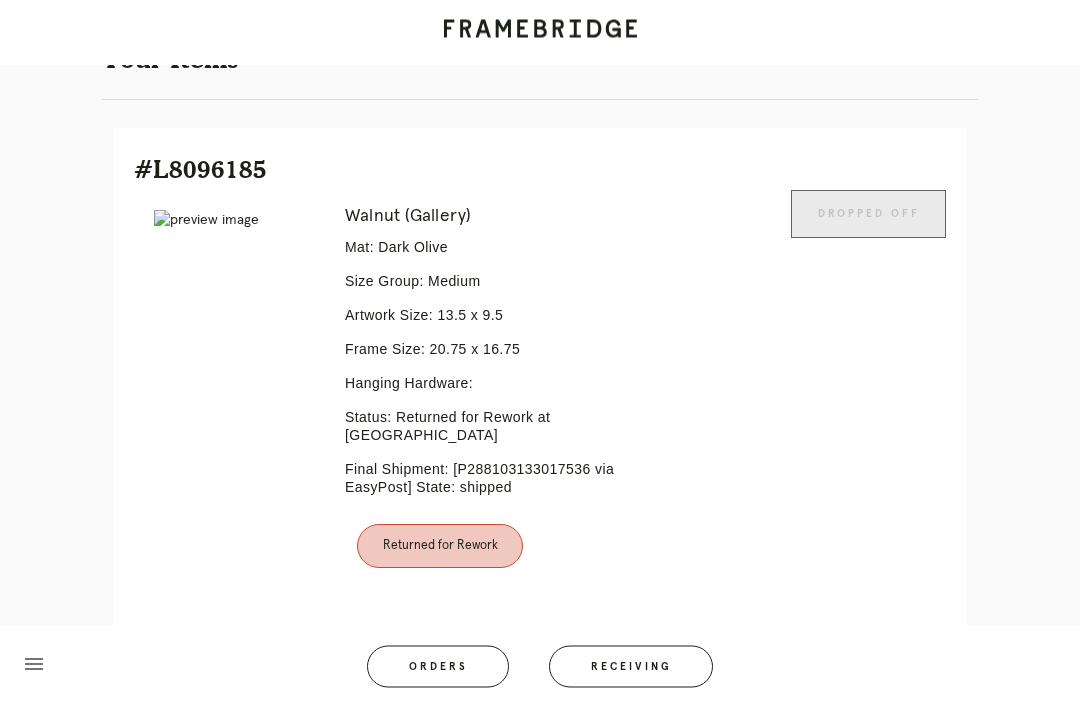 click on "menu
Orders
Receiving" at bounding box center (540, 666) 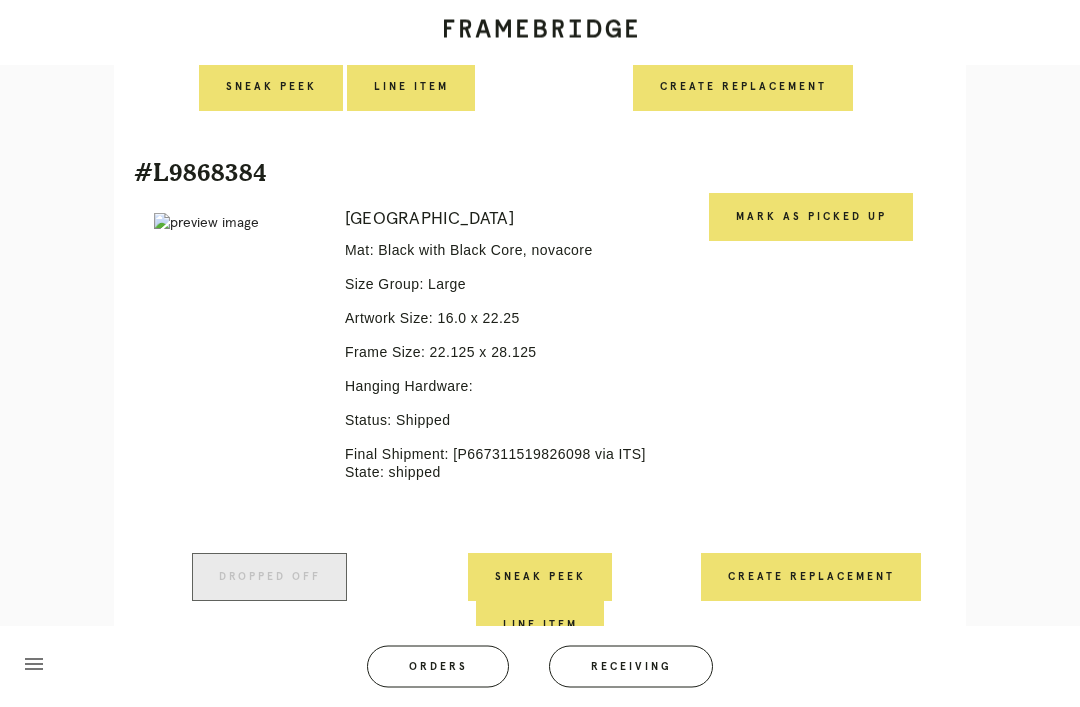 scroll, scrollTop: 978, scrollLeft: 0, axis: vertical 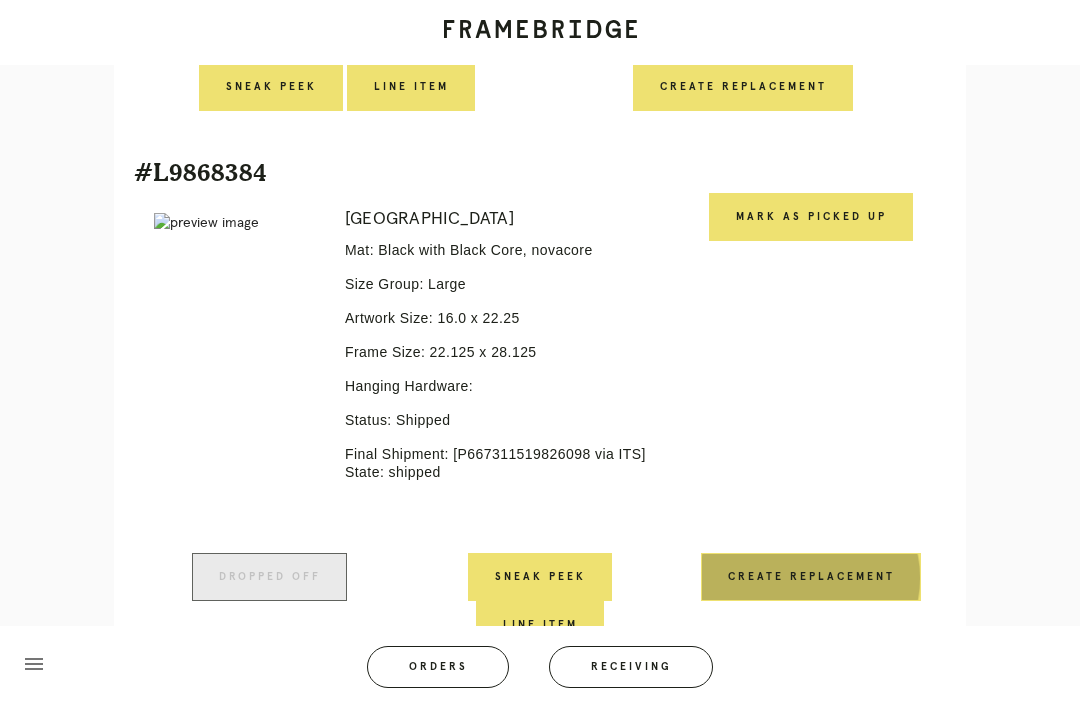 click on "Create Replacement" at bounding box center (811, 577) 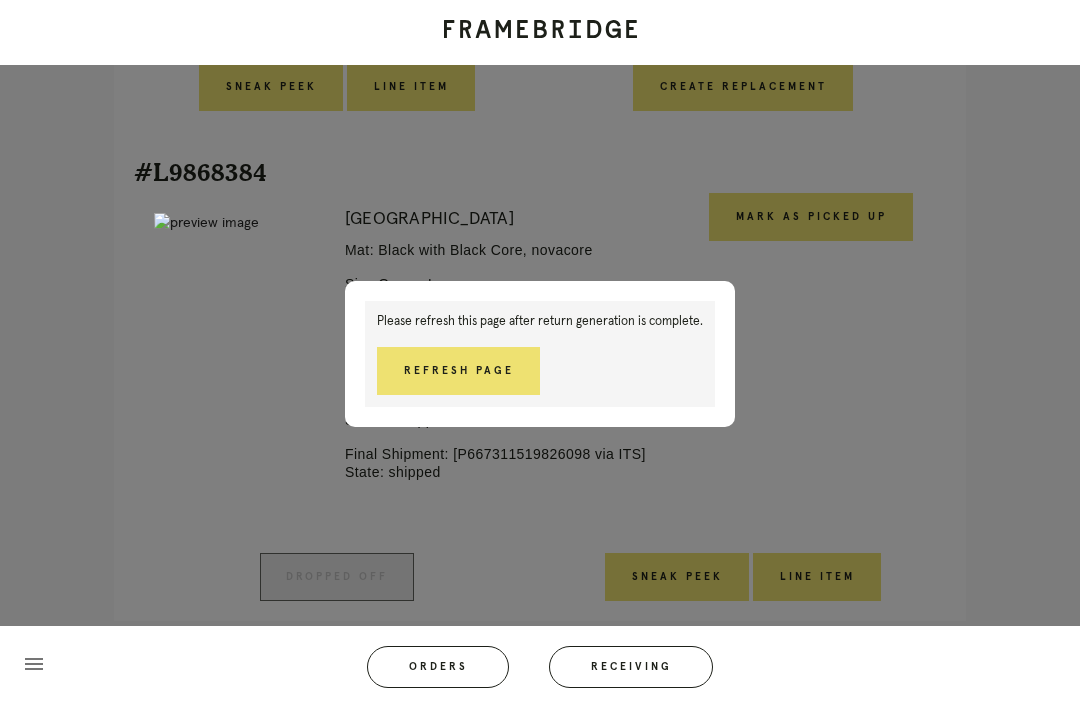 scroll, scrollTop: 1002, scrollLeft: 0, axis: vertical 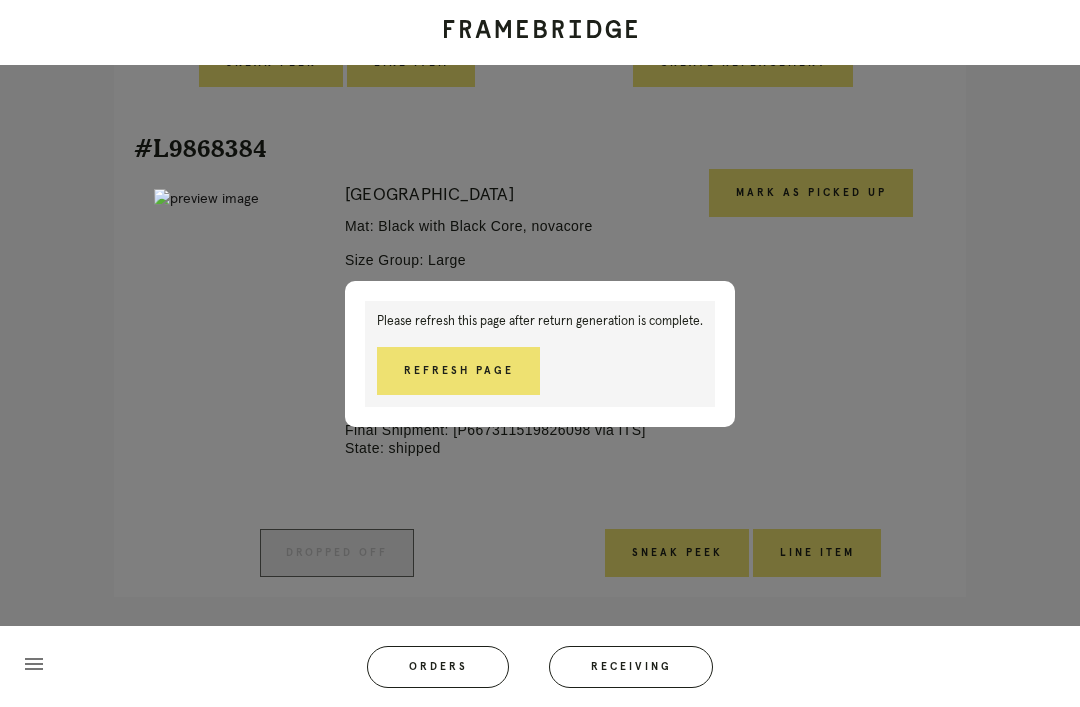 click on "Refresh Page" at bounding box center (458, 371) 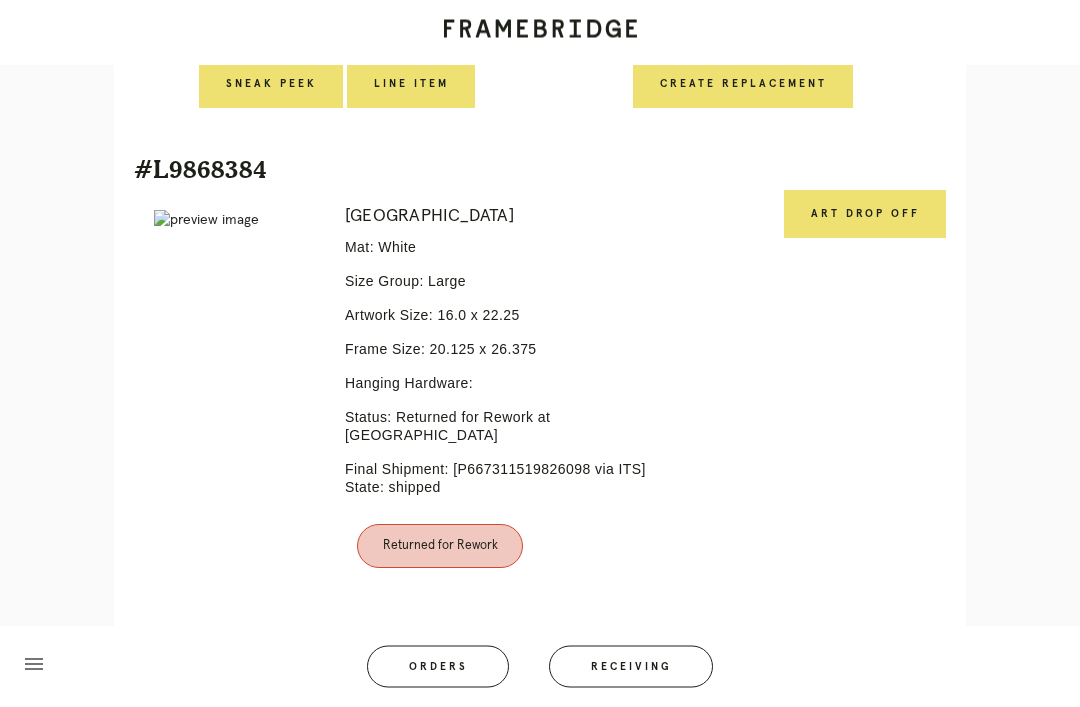 scroll, scrollTop: 998, scrollLeft: 0, axis: vertical 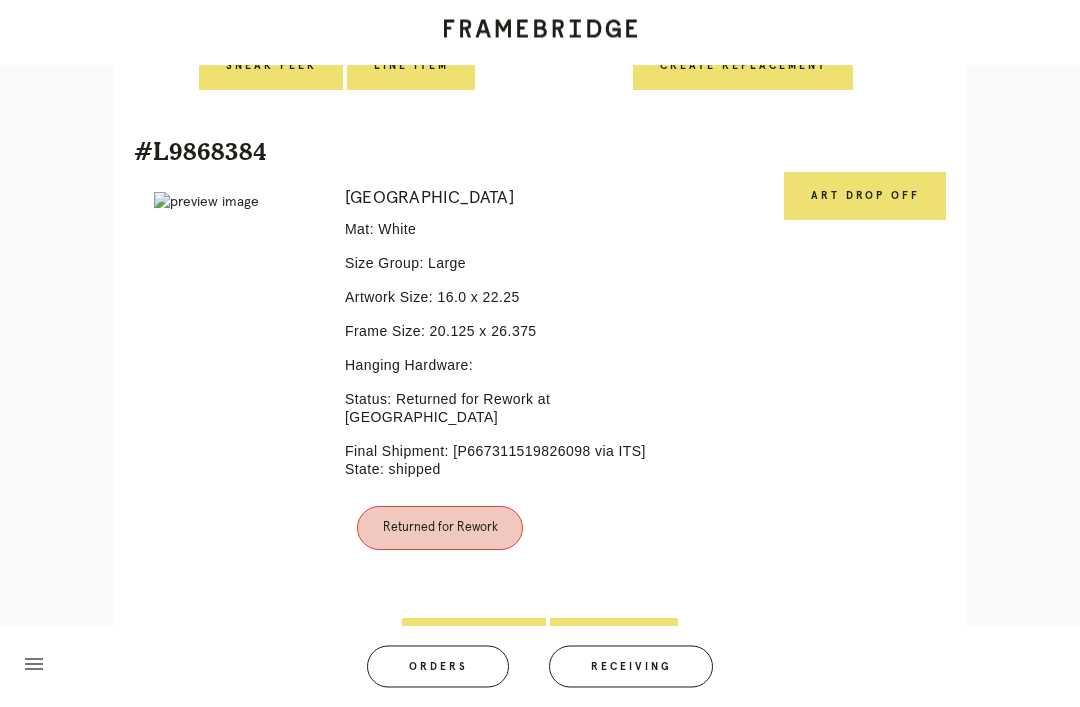 click on "Art drop off" at bounding box center [865, 197] 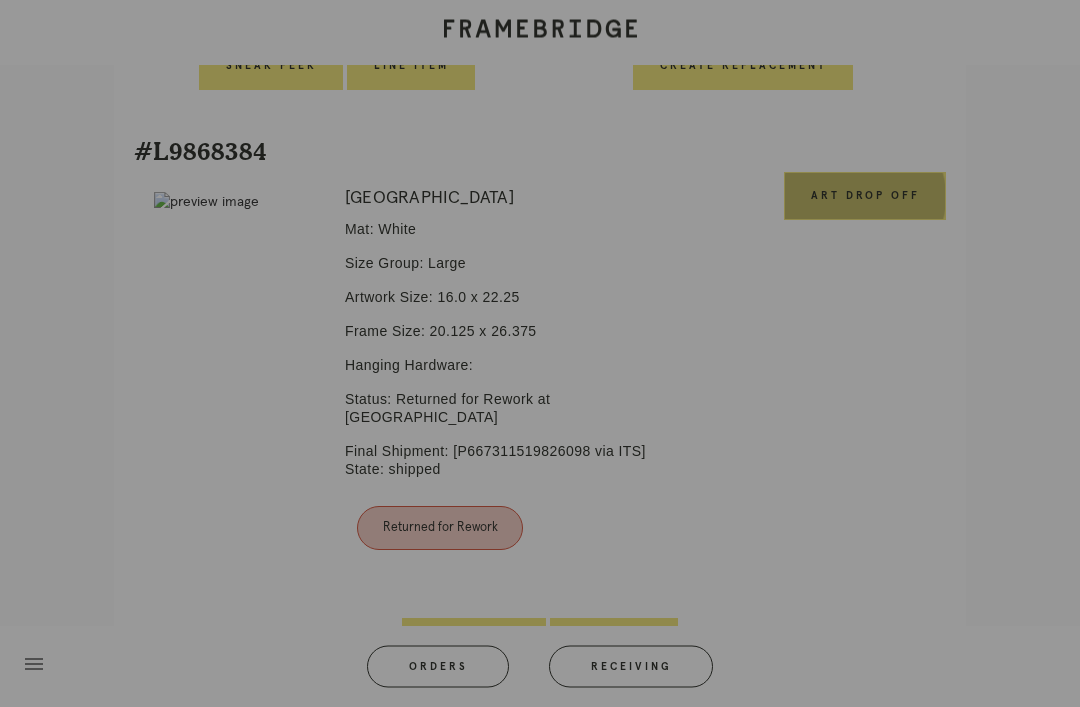 scroll, scrollTop: 999, scrollLeft: 0, axis: vertical 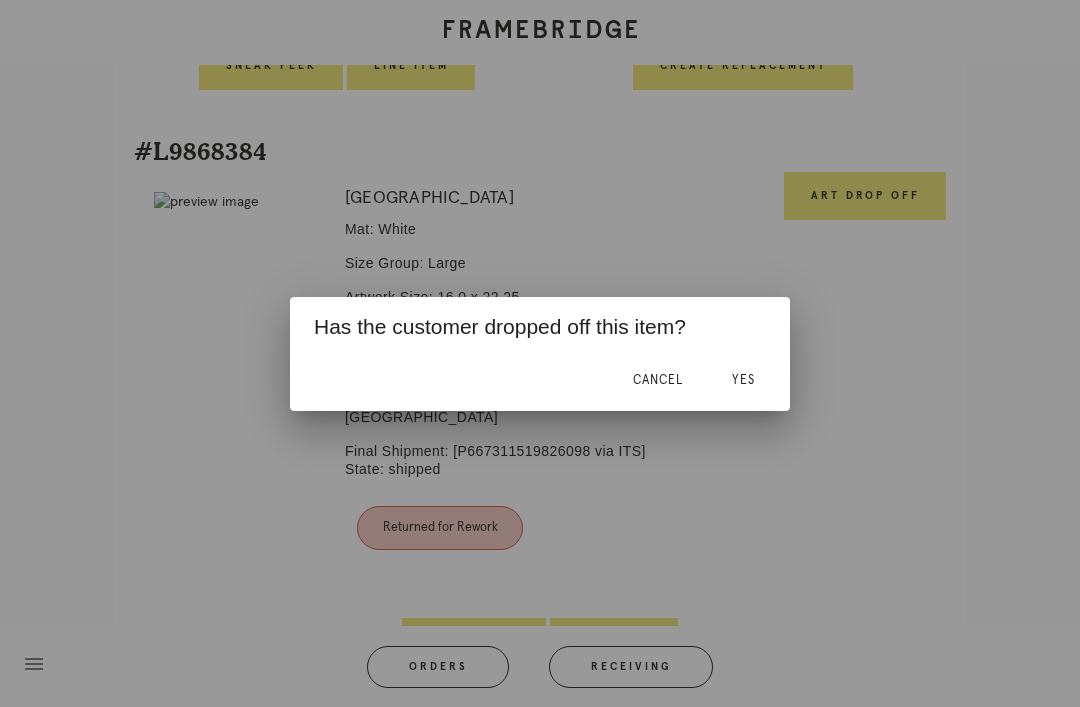 click on "Yes" at bounding box center [743, 380] 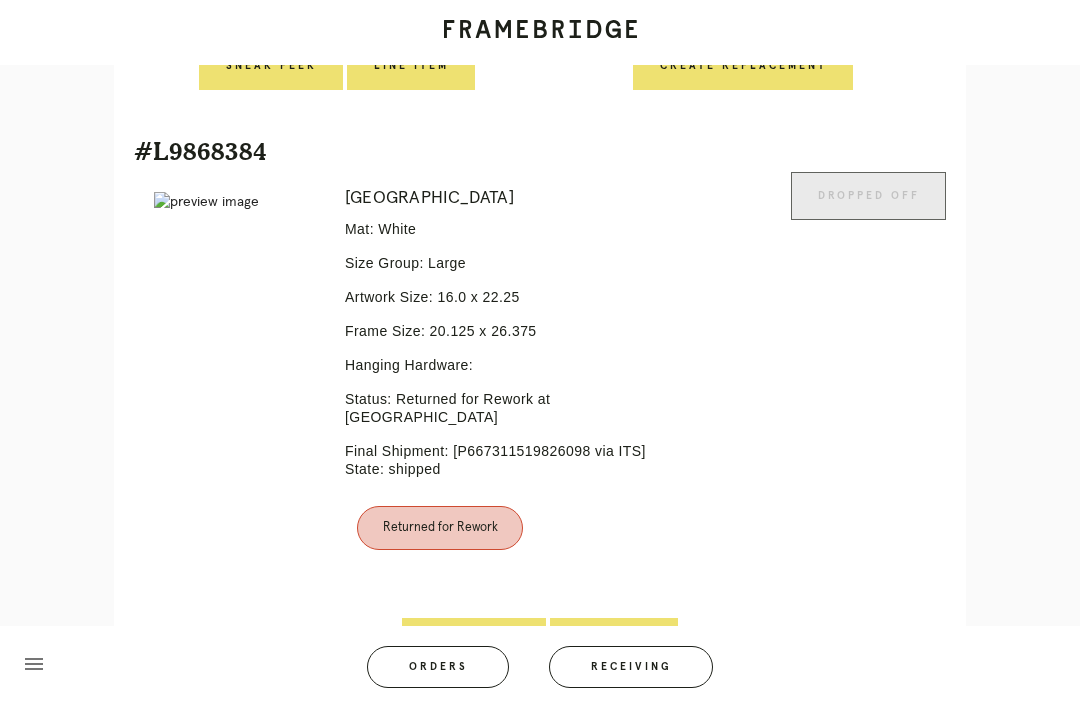 scroll, scrollTop: 1006, scrollLeft: 0, axis: vertical 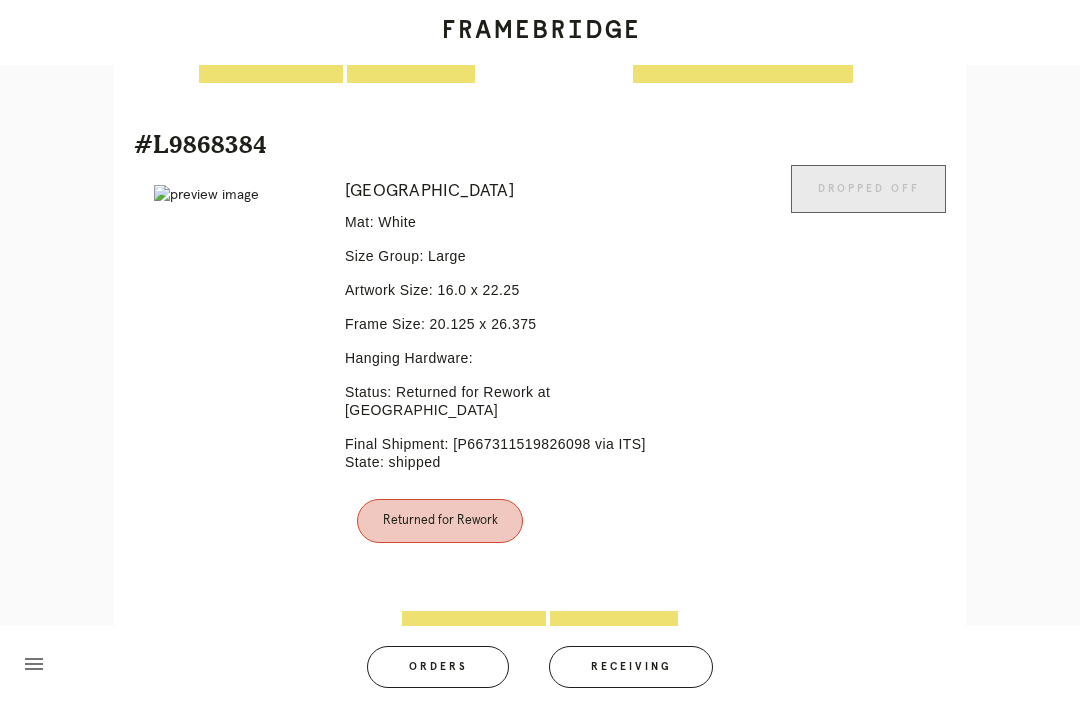 click on "Line Item" at bounding box center [614, 635] 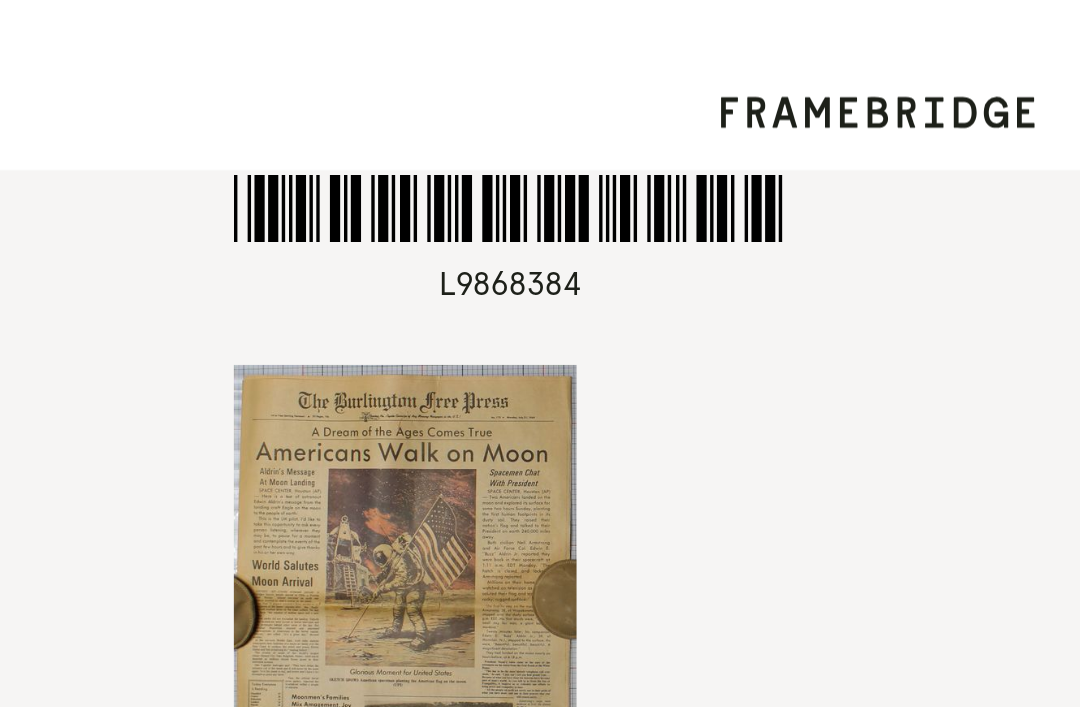 scroll, scrollTop: 0, scrollLeft: 0, axis: both 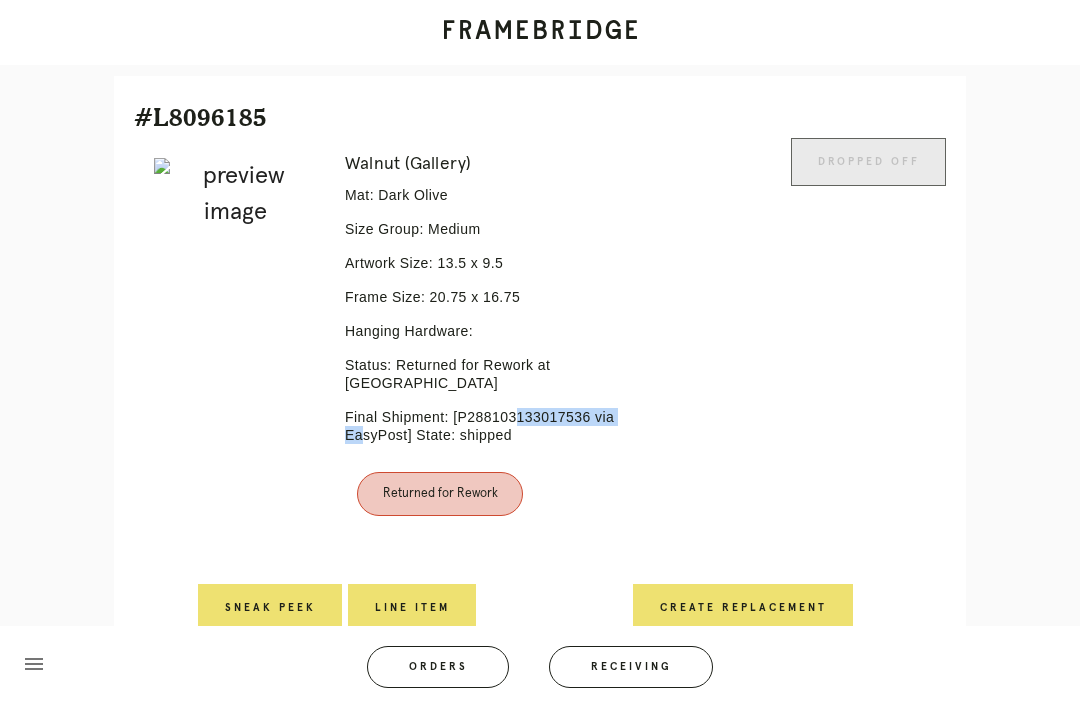 click on "Receiving" at bounding box center (631, 667) 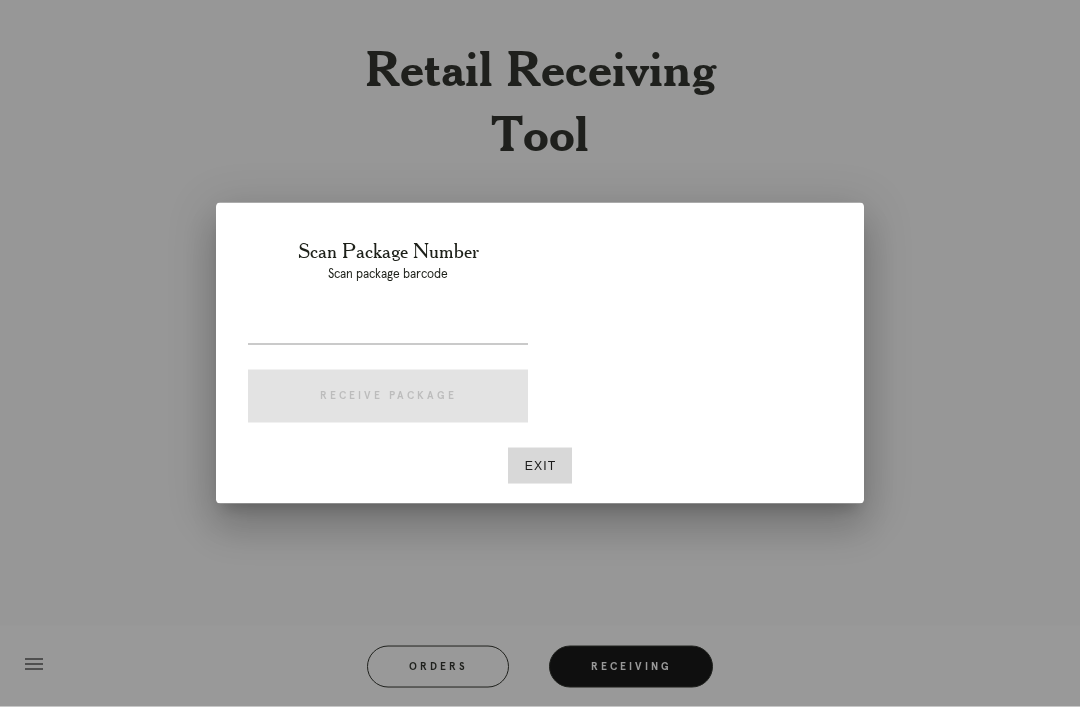 scroll, scrollTop: 64, scrollLeft: 0, axis: vertical 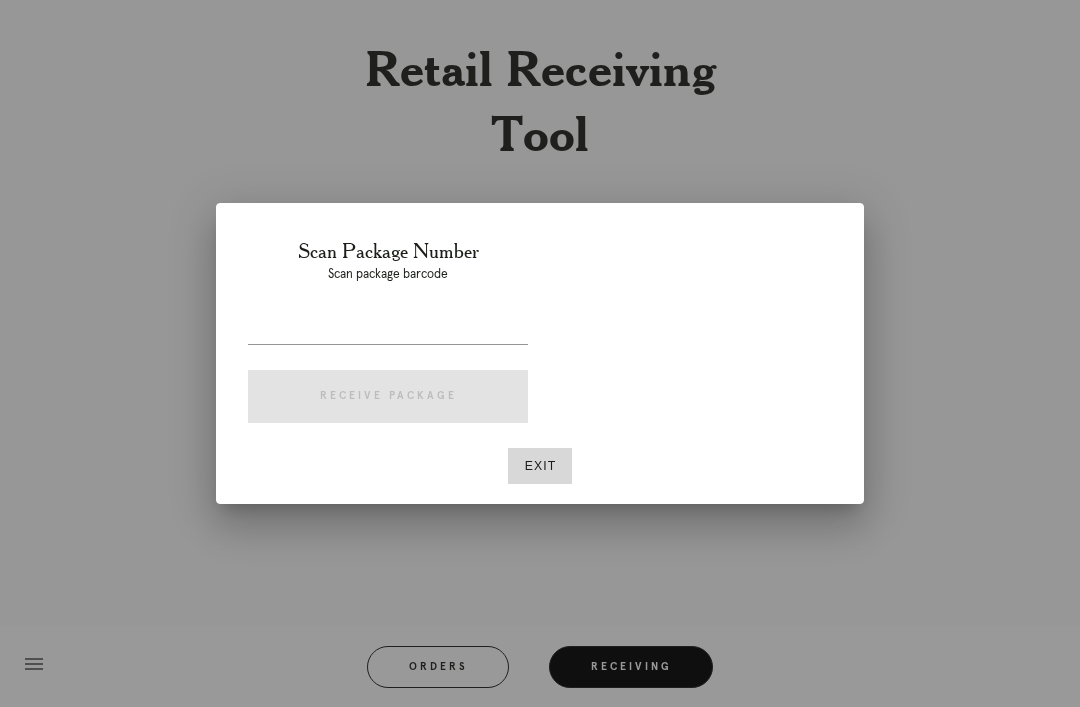 click at bounding box center (388, 328) 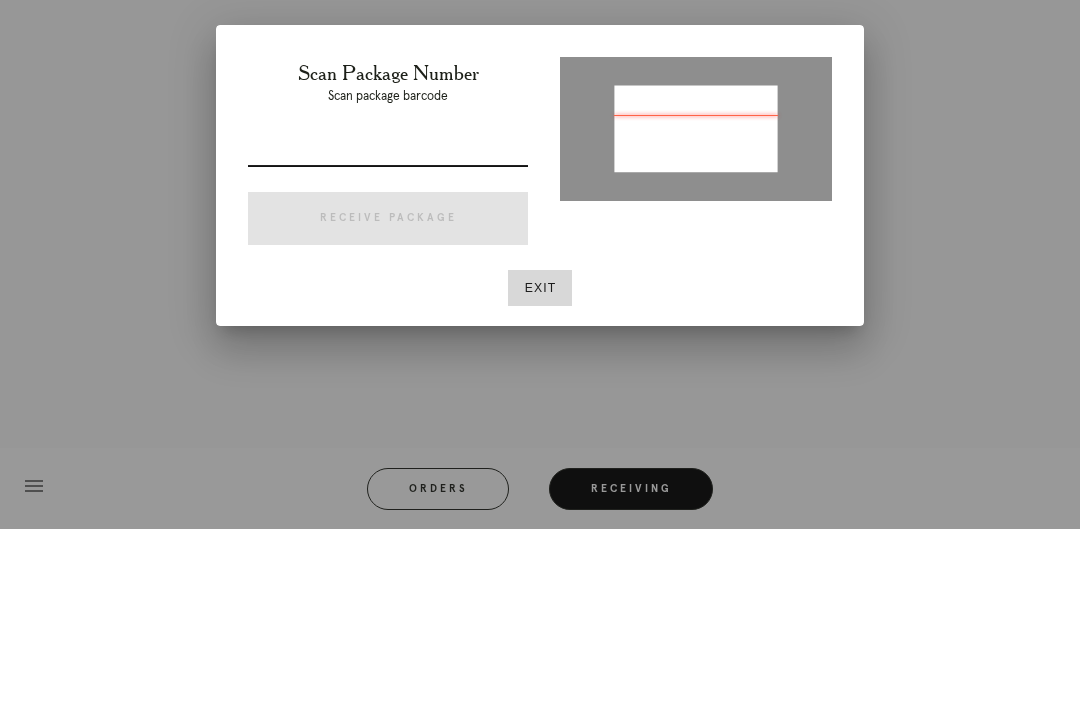 click at bounding box center [388, 328] 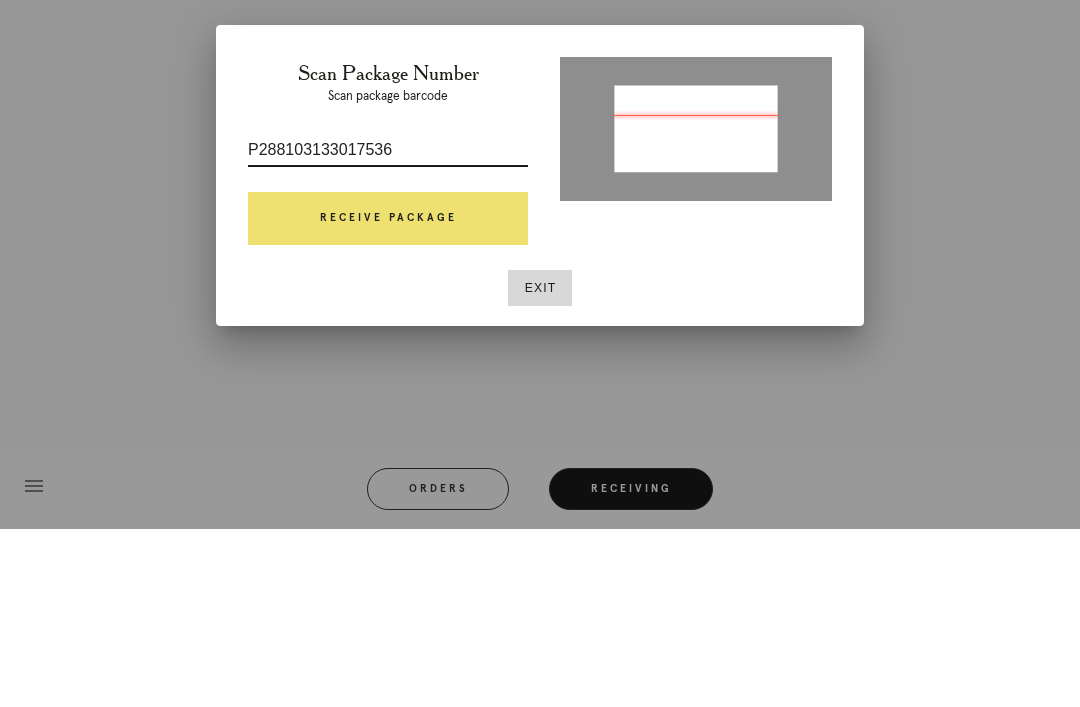 type on "P288103133017536" 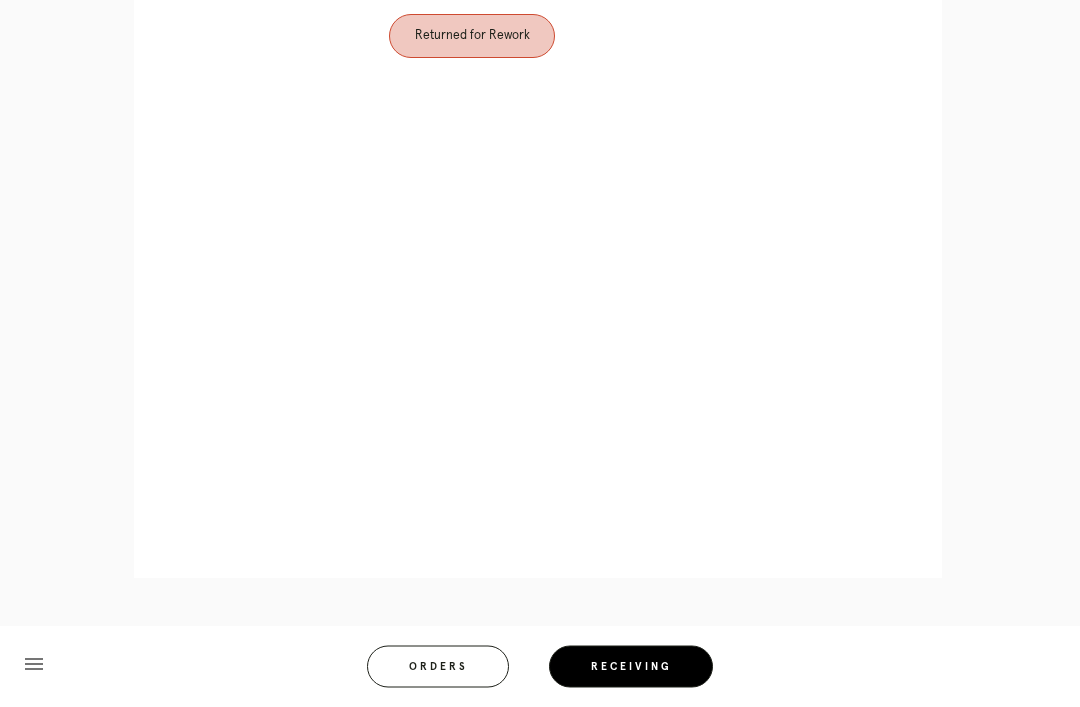 scroll, scrollTop: 1085, scrollLeft: 0, axis: vertical 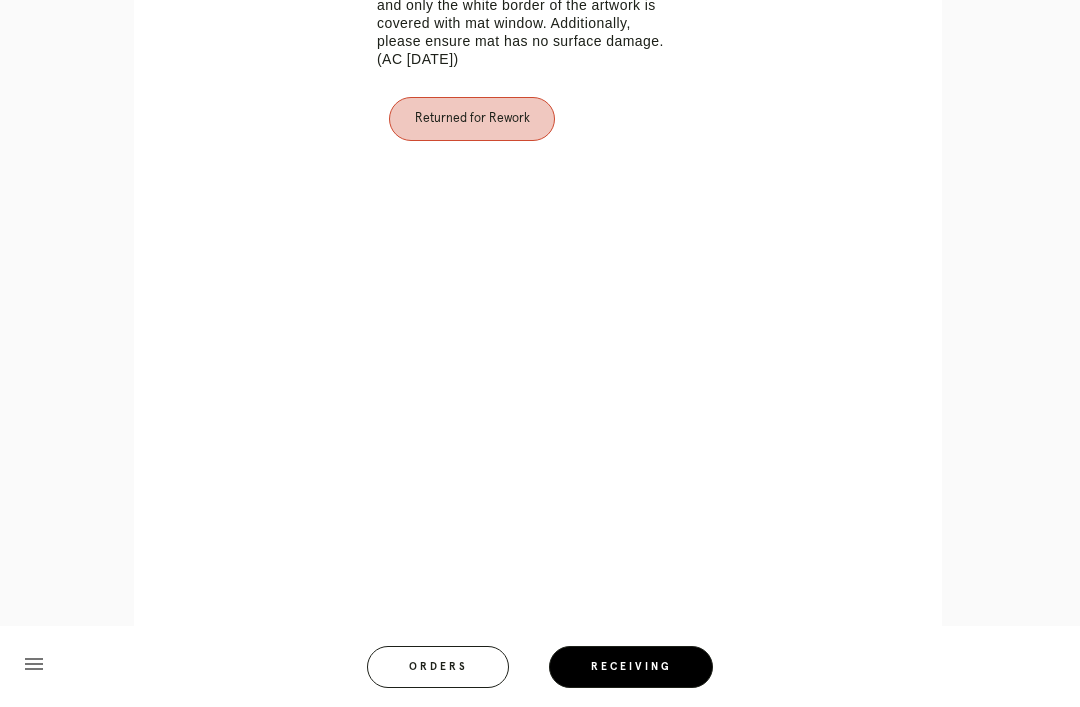 click on "menu
Orders
Receiving
Logged in as:   emily.bowen@framebridge.com   Boston Seaport
Logout" at bounding box center (540, 673) 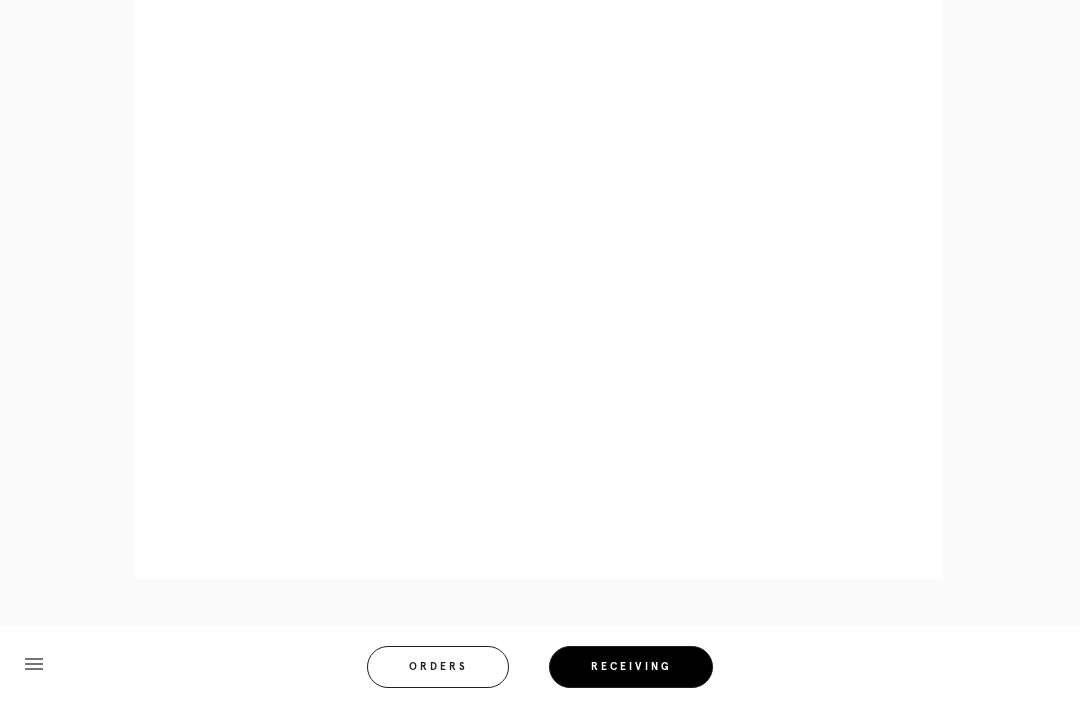 scroll, scrollTop: 1257, scrollLeft: 0, axis: vertical 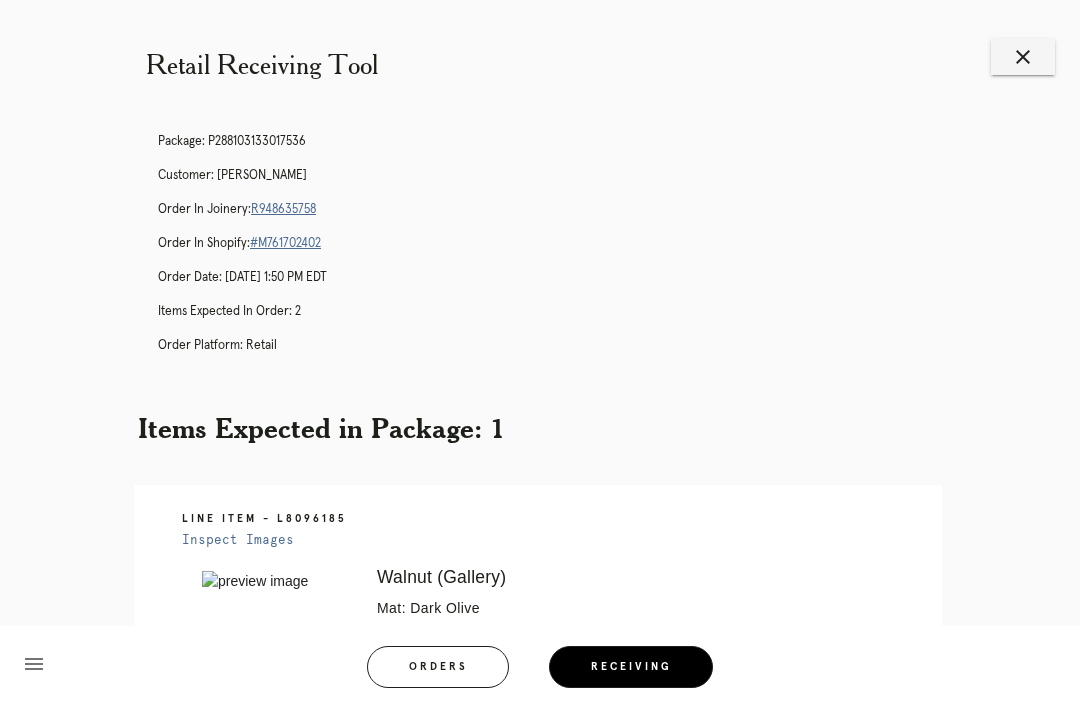 click on "R948635758" at bounding box center [283, 209] 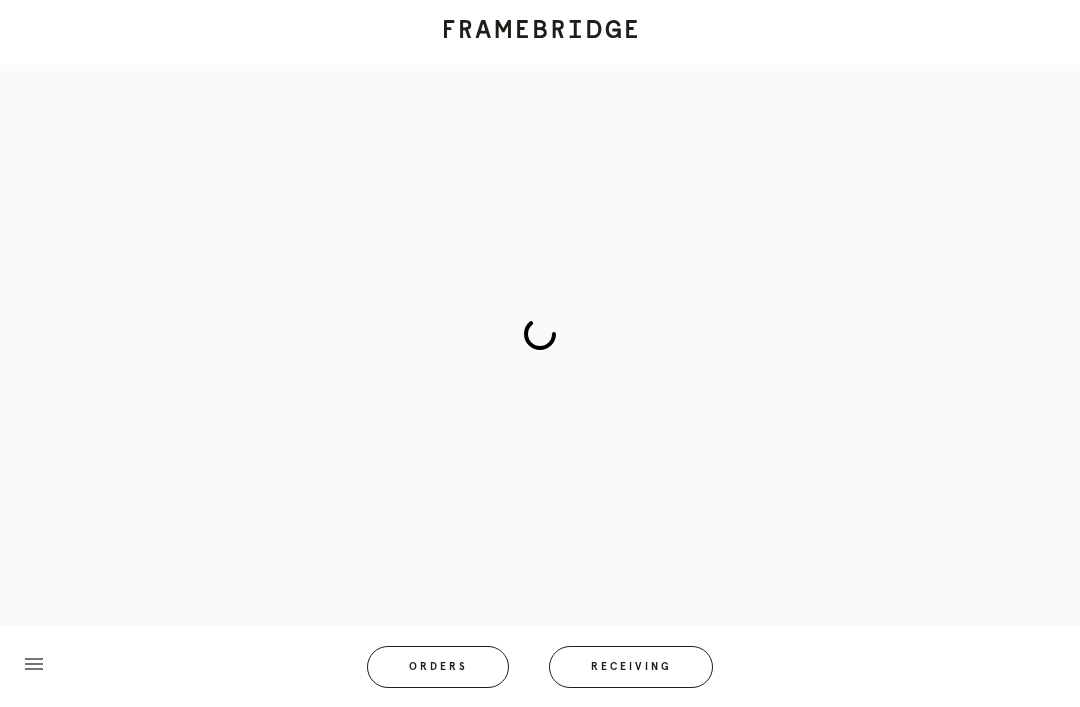 scroll, scrollTop: 0, scrollLeft: 0, axis: both 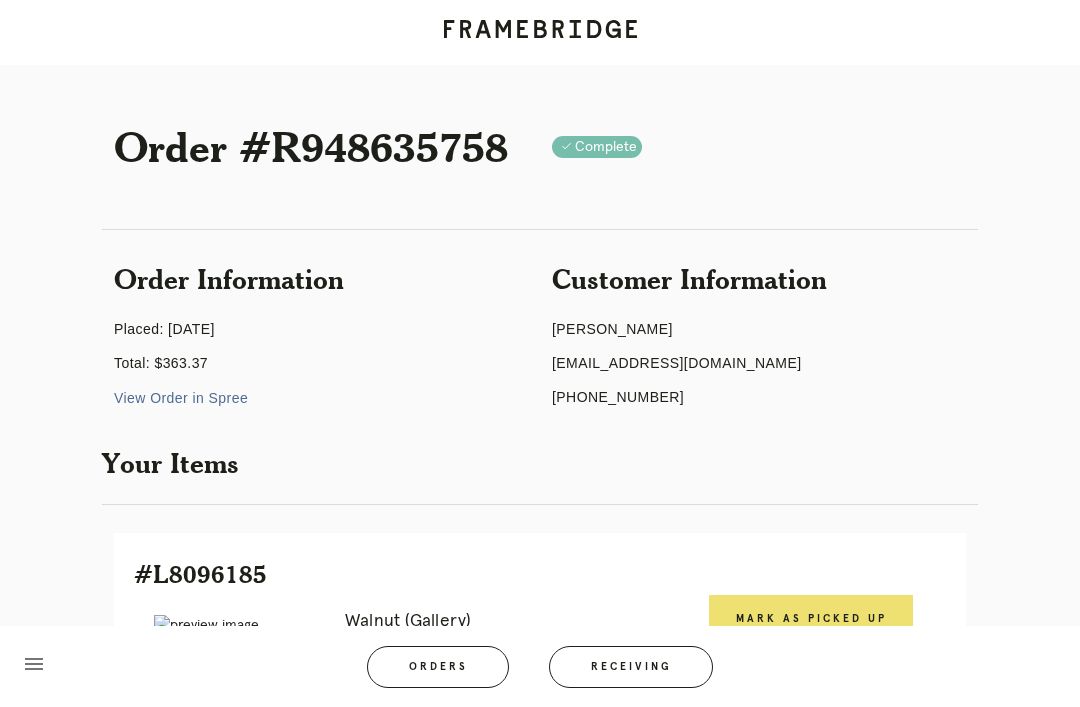 click on "Orders" at bounding box center [438, 667] 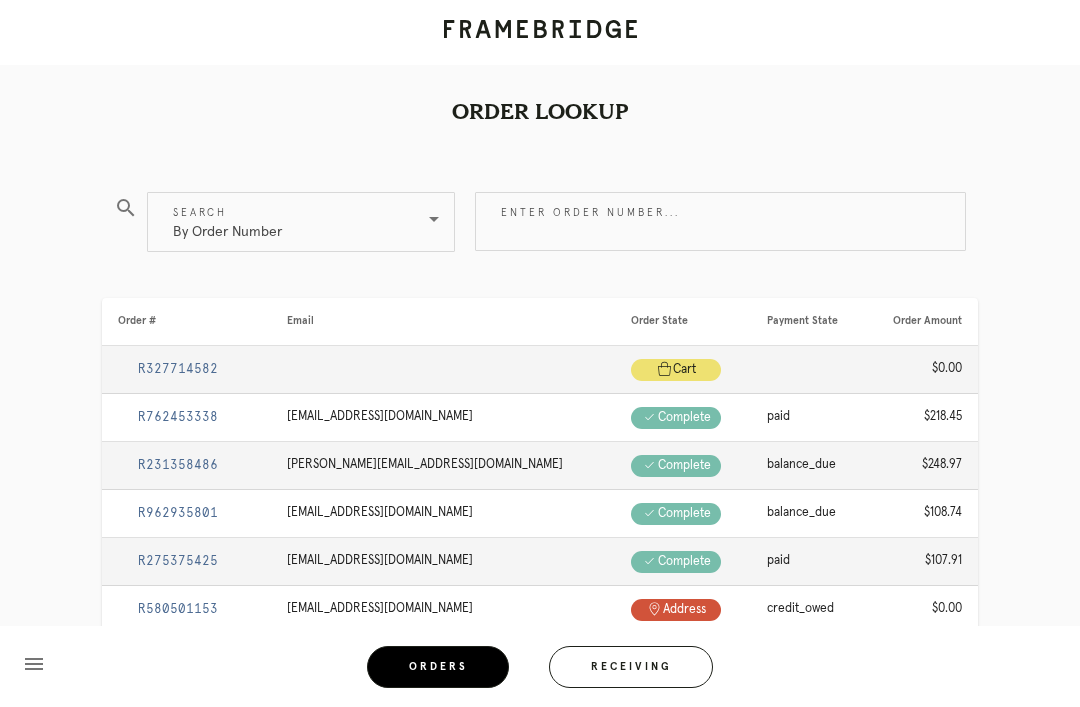 click on "Enter order number..." at bounding box center [720, 221] 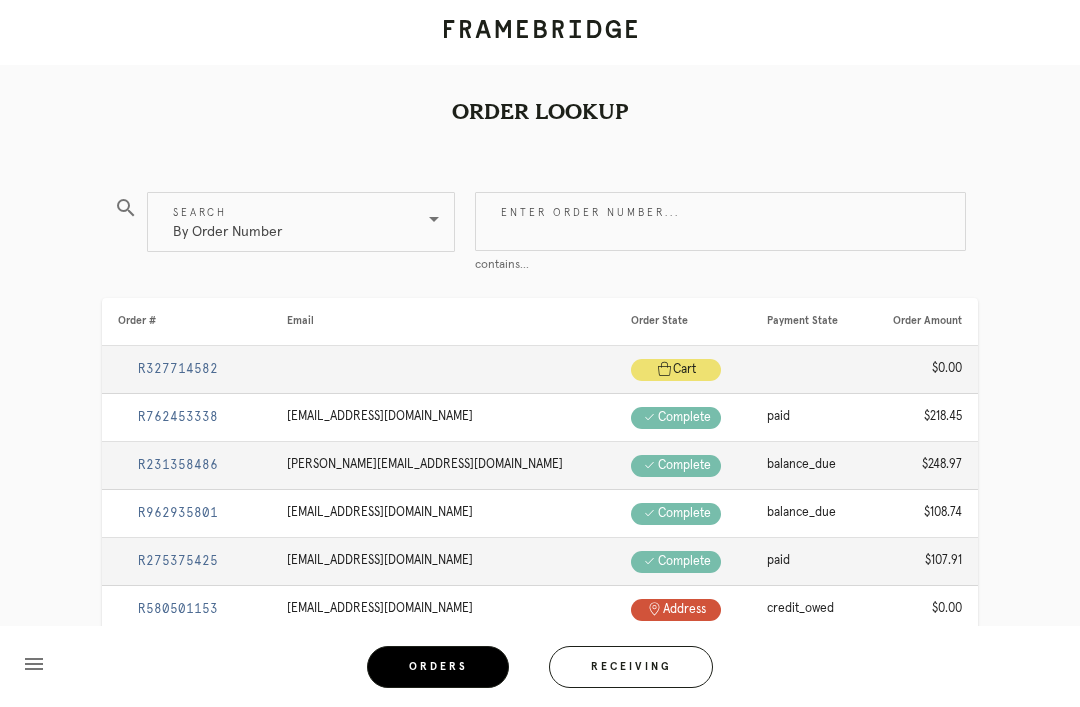 click at bounding box center [434, 219] 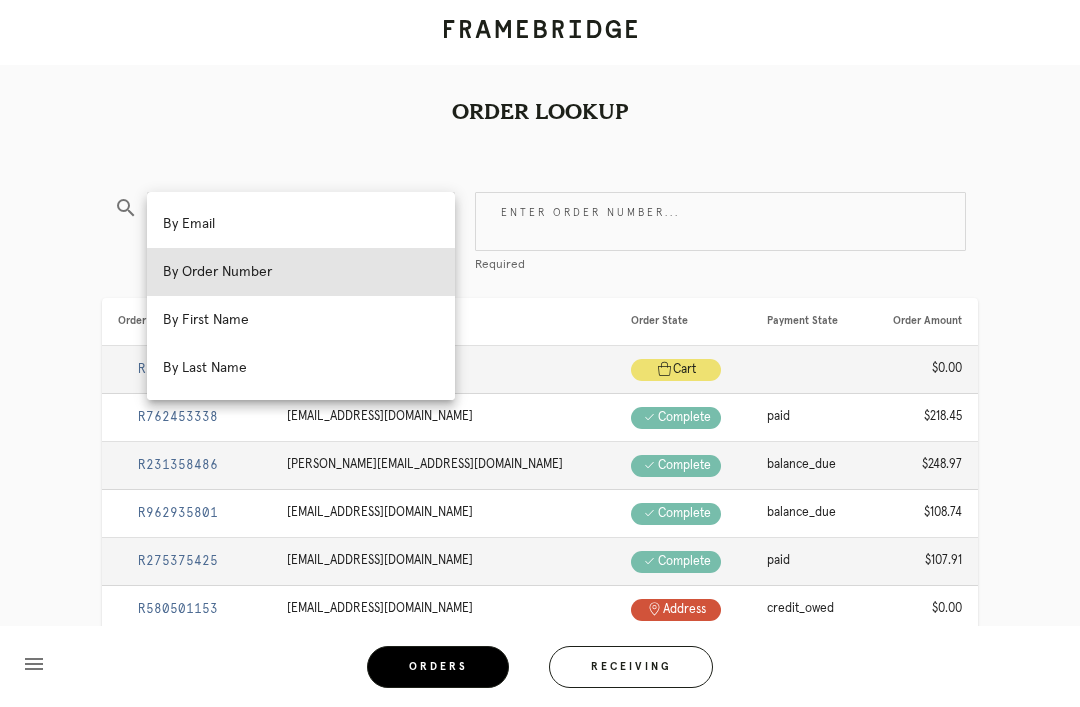 click on "By Email" at bounding box center [301, 224] 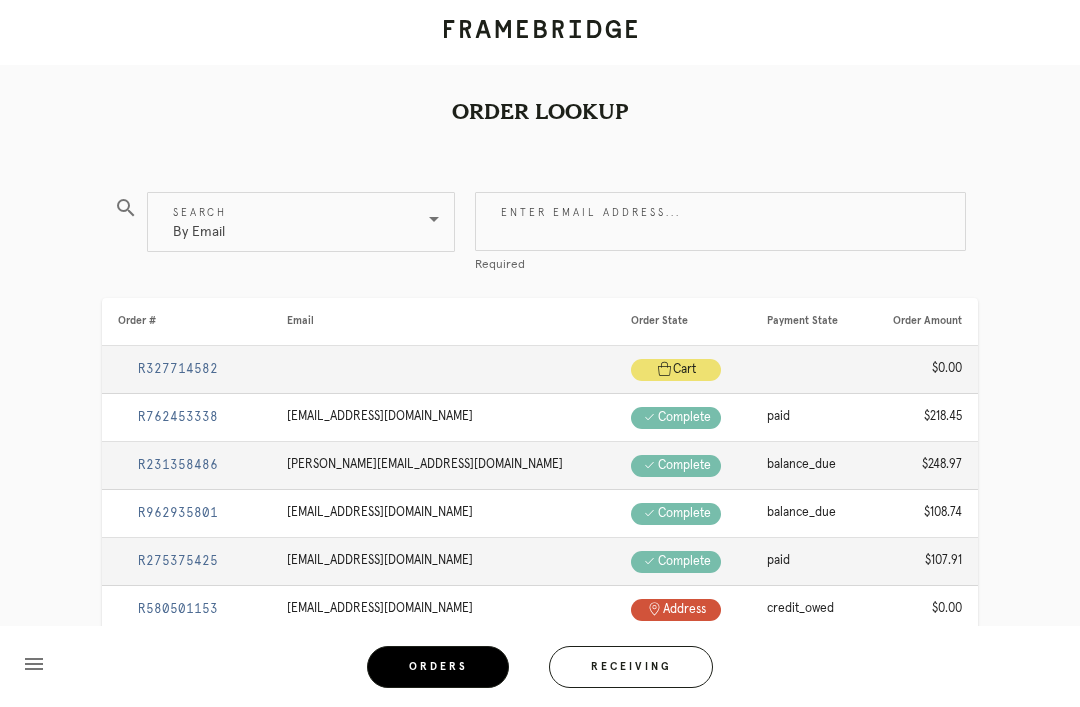 click on "Enter email address..." at bounding box center (720, 221) 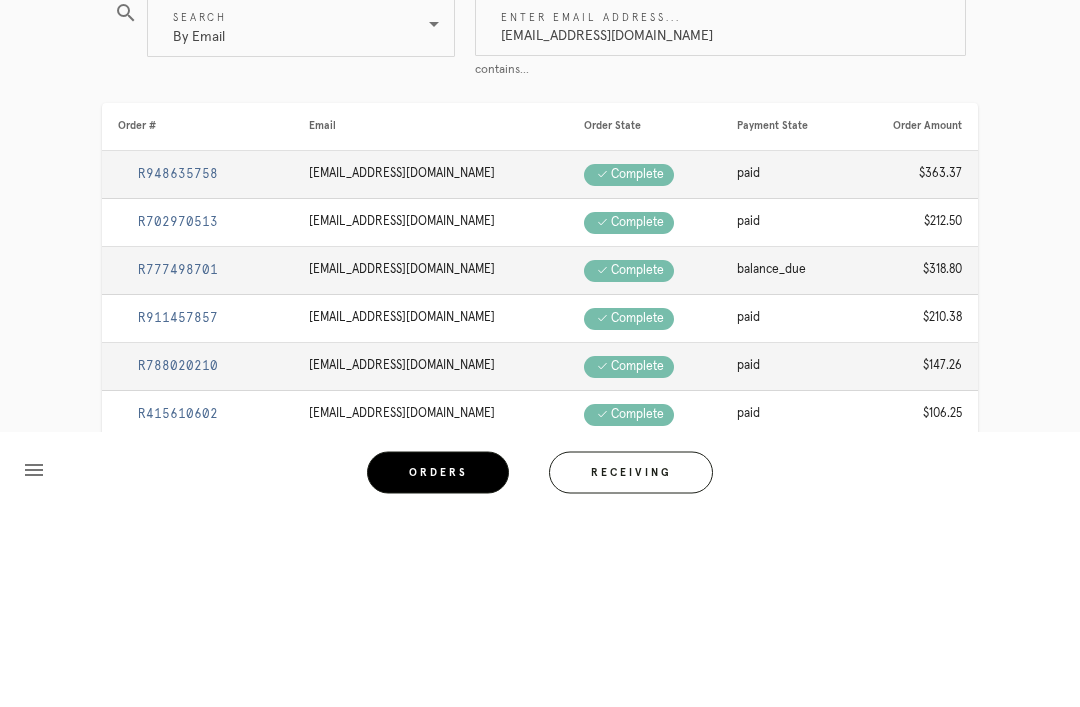 type on "[EMAIL_ADDRESS][DOMAIN_NAME]" 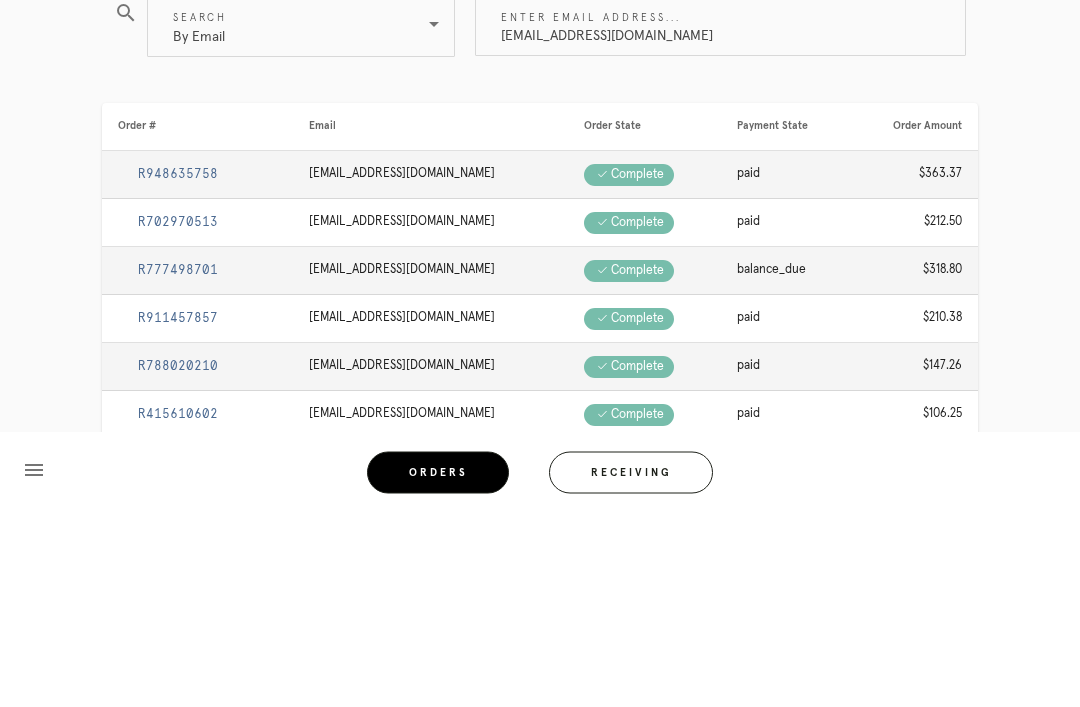 scroll, scrollTop: 180, scrollLeft: 0, axis: vertical 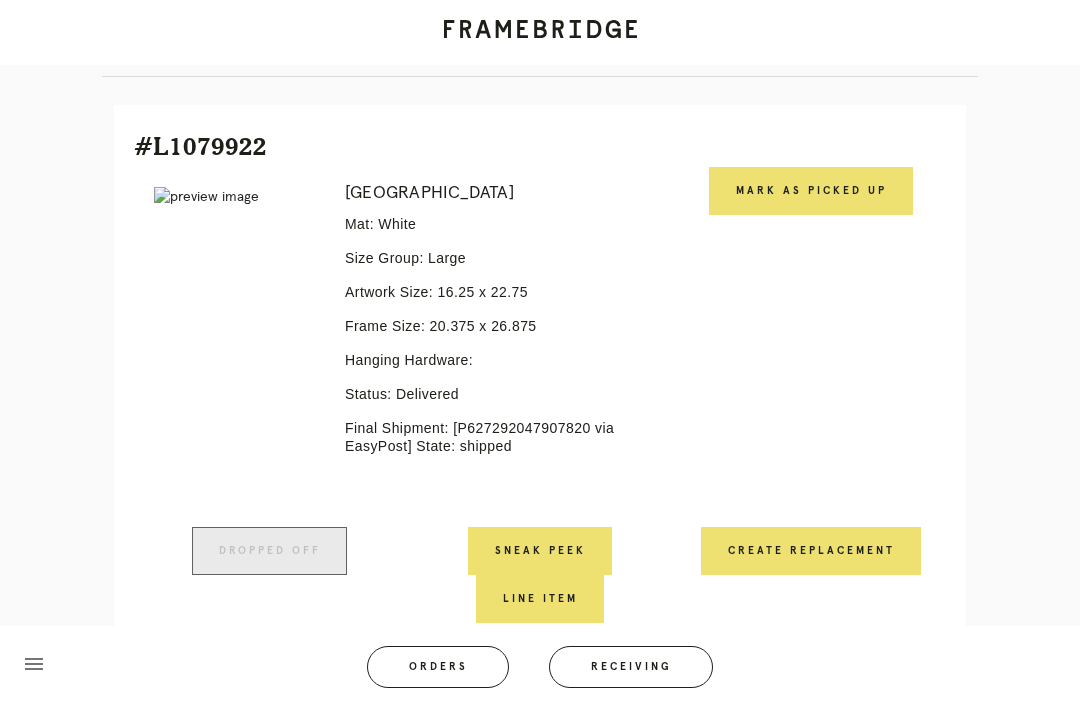 click on "Create Replacement" at bounding box center (811, 551) 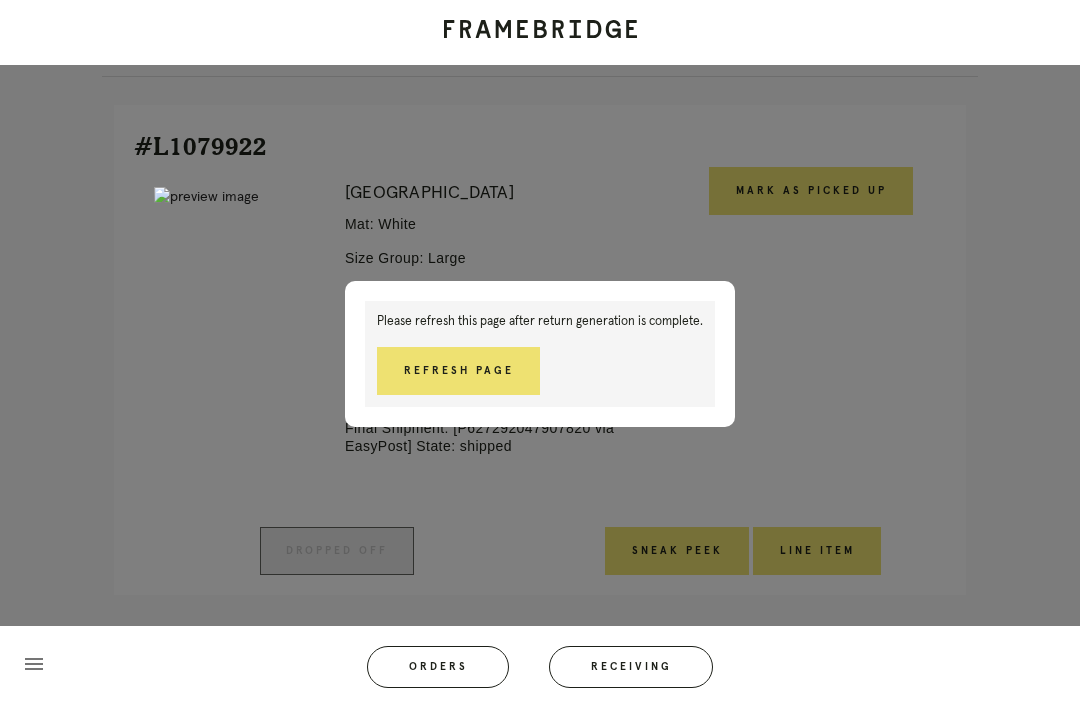 scroll, scrollTop: 442, scrollLeft: 0, axis: vertical 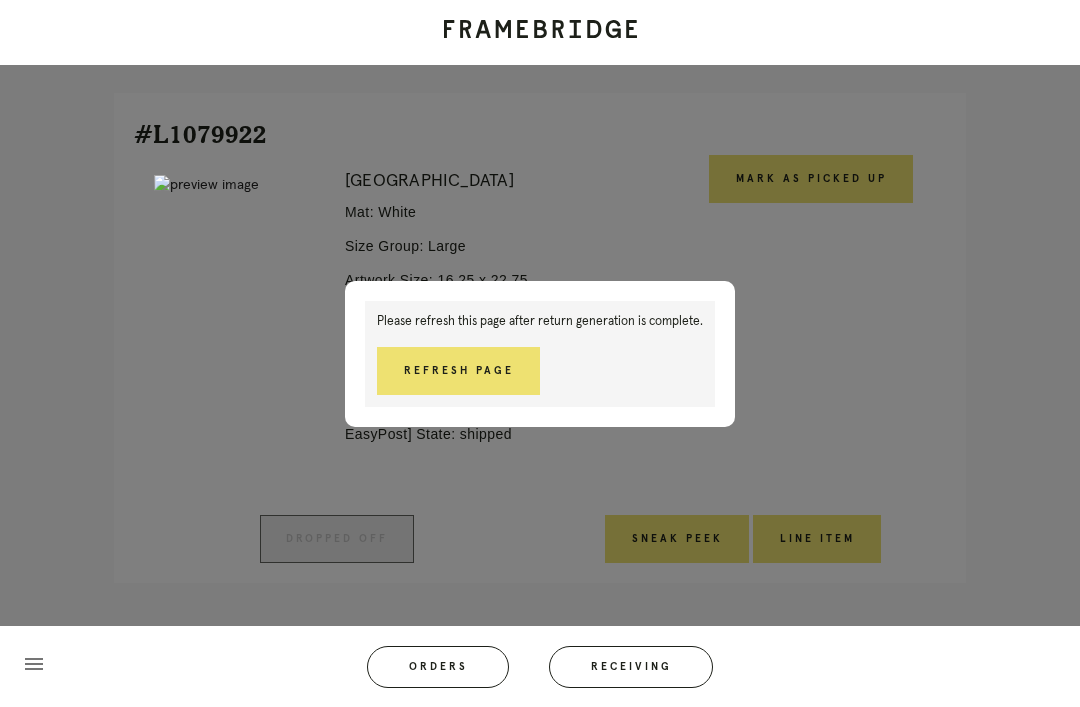 click on "Refresh Page" at bounding box center (458, 371) 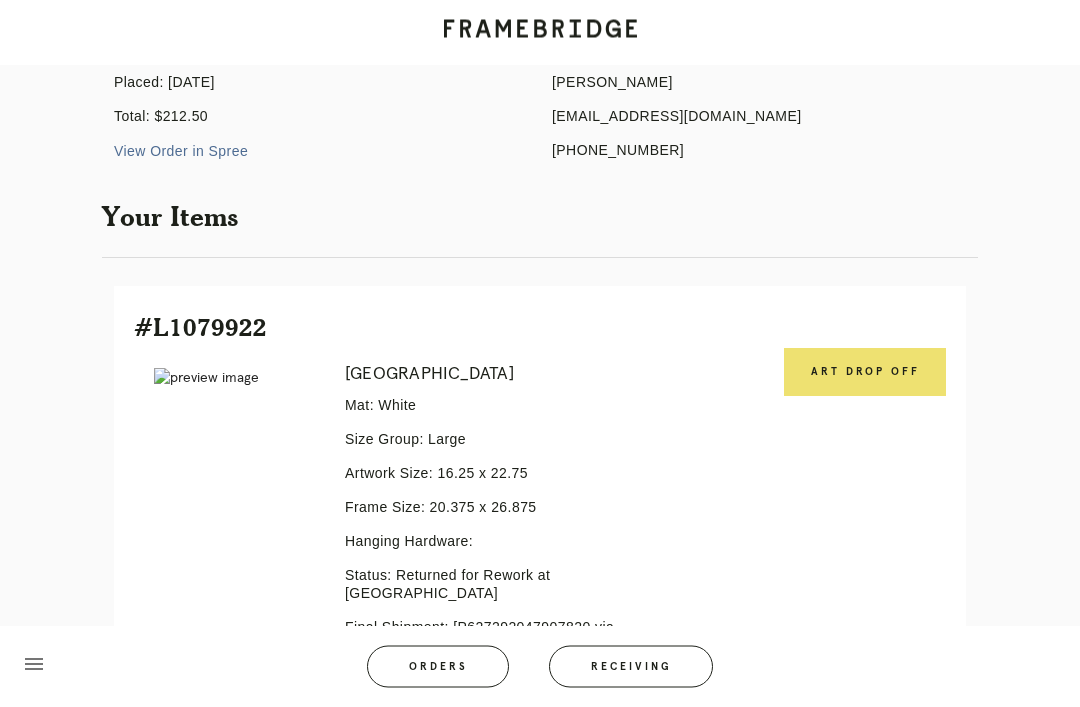 scroll, scrollTop: 250, scrollLeft: 0, axis: vertical 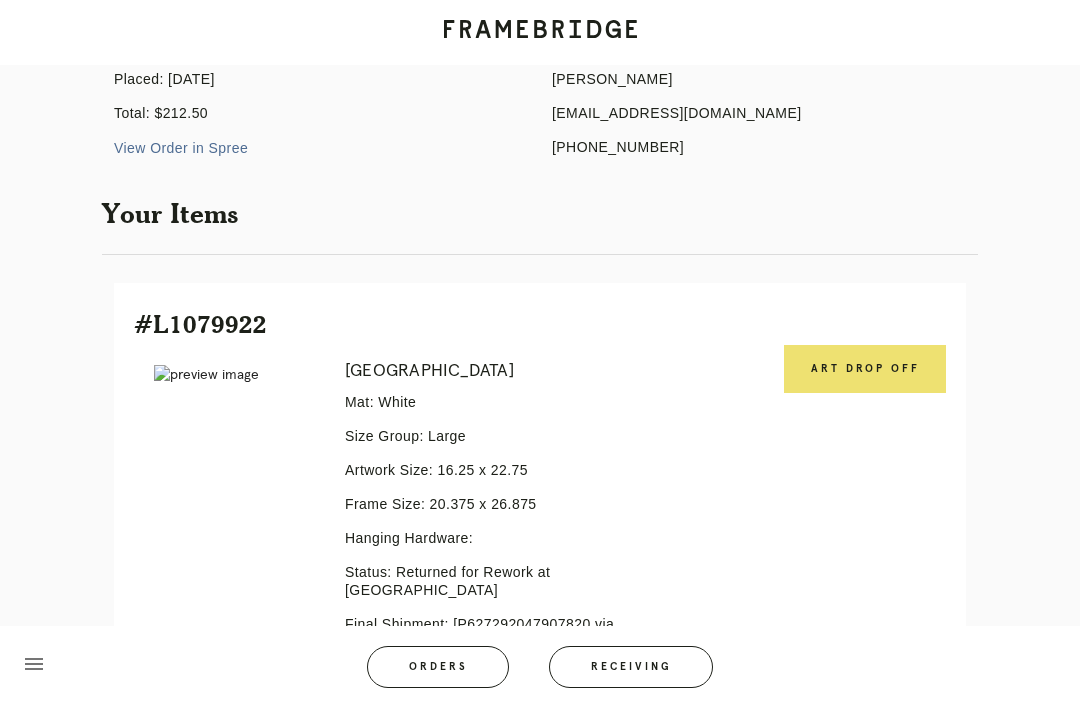 click on "Art drop off" at bounding box center [865, 369] 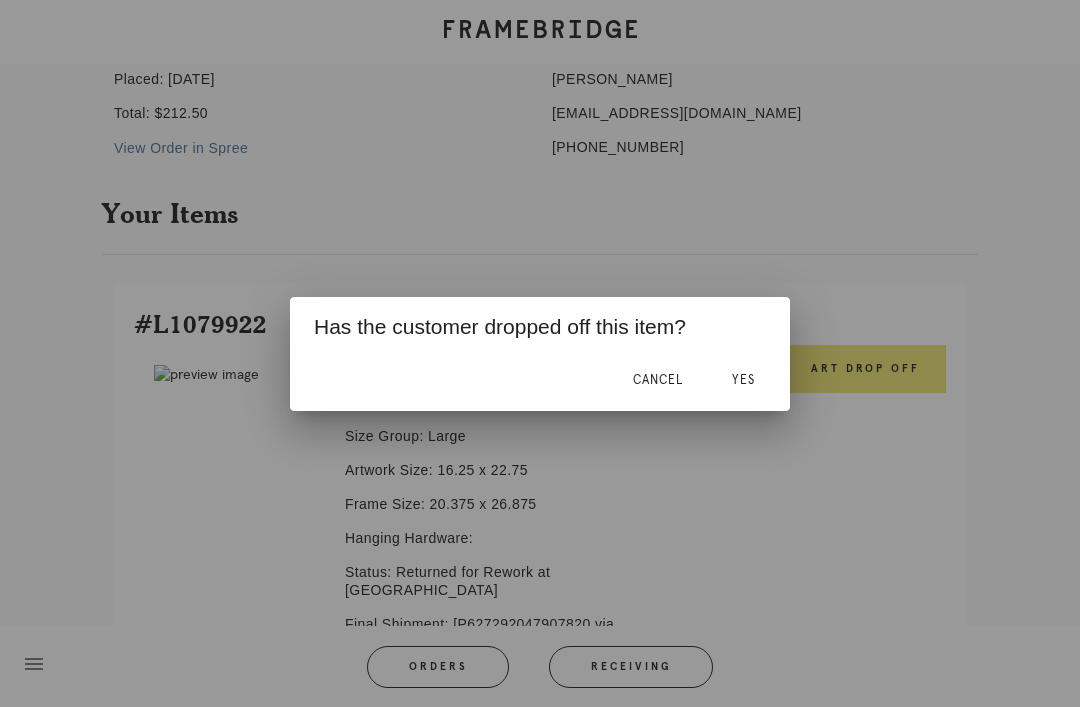 click on "Yes" at bounding box center [743, 381] 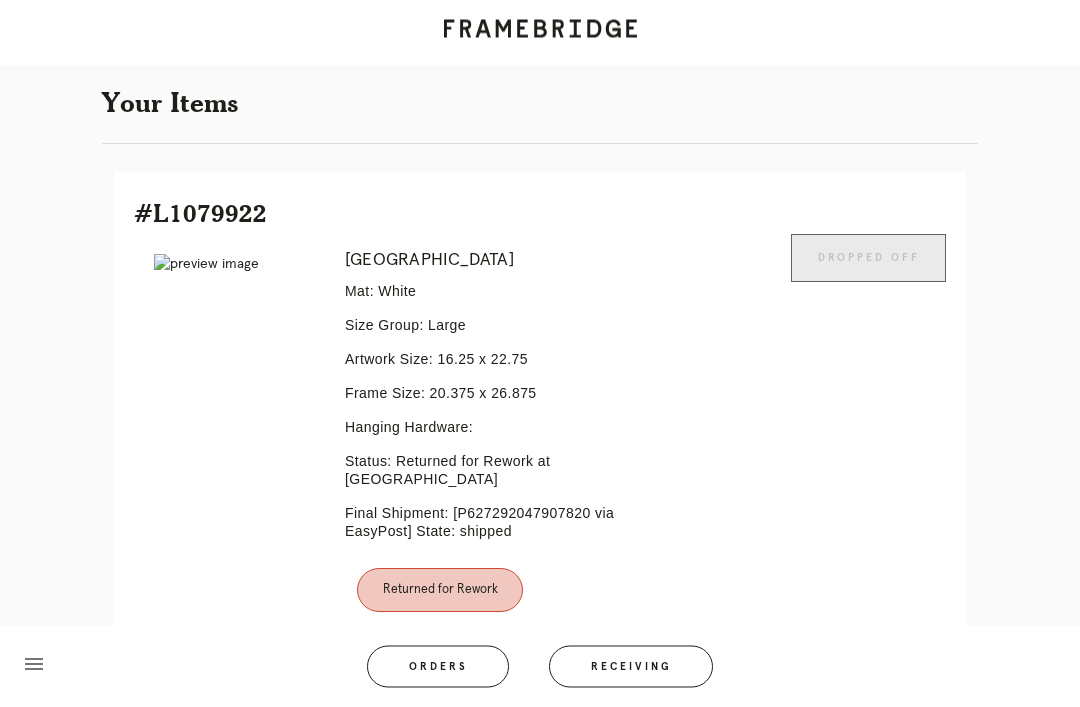 scroll, scrollTop: 446, scrollLeft: 0, axis: vertical 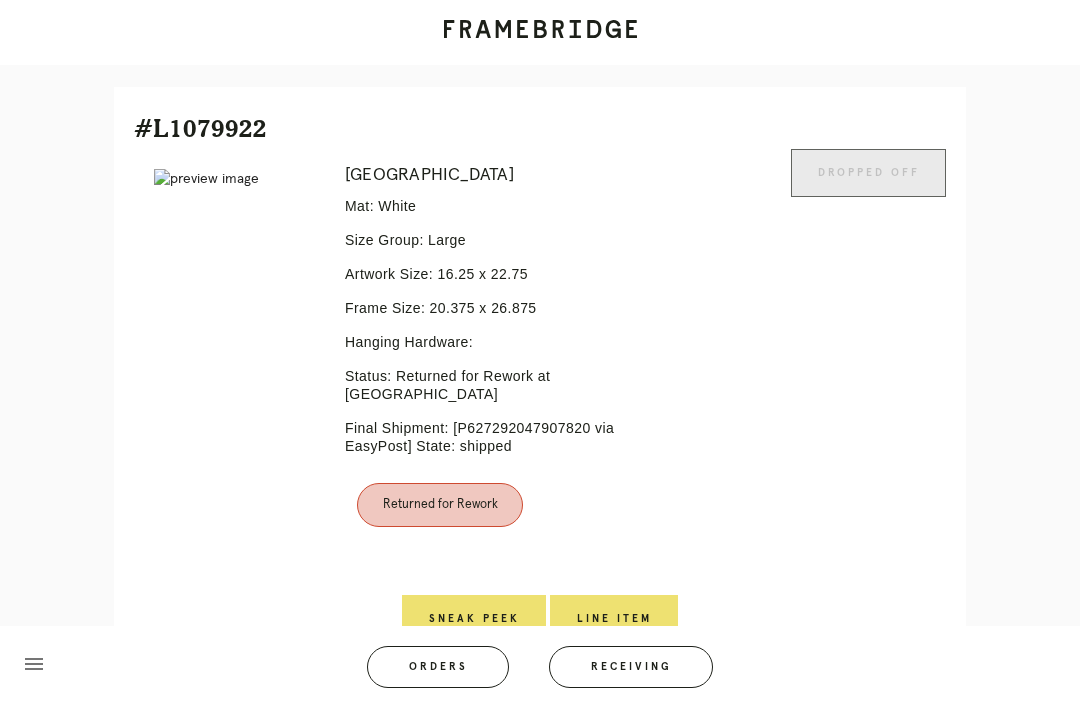 click on "Line Item" at bounding box center [614, 619] 